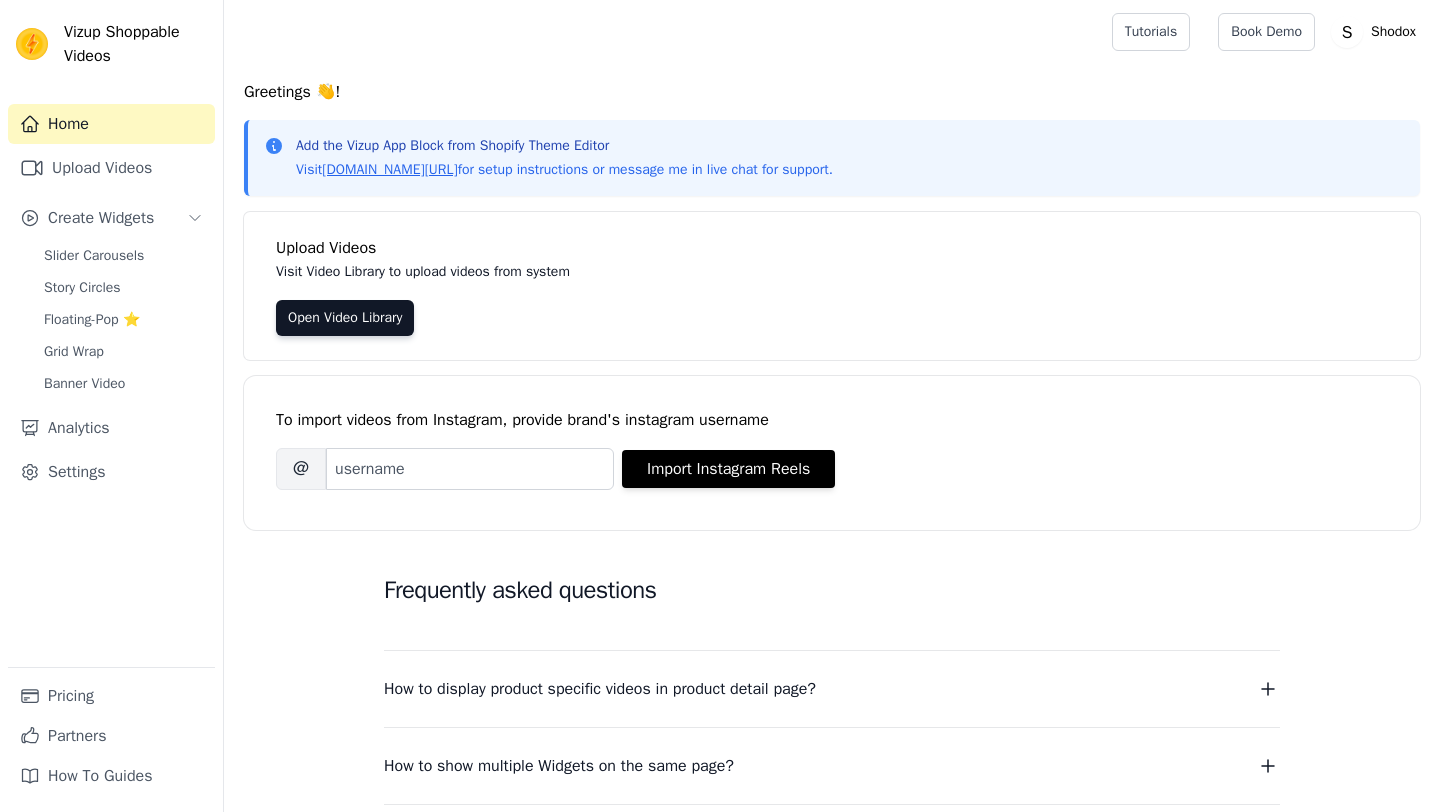 scroll, scrollTop: 0, scrollLeft: 0, axis: both 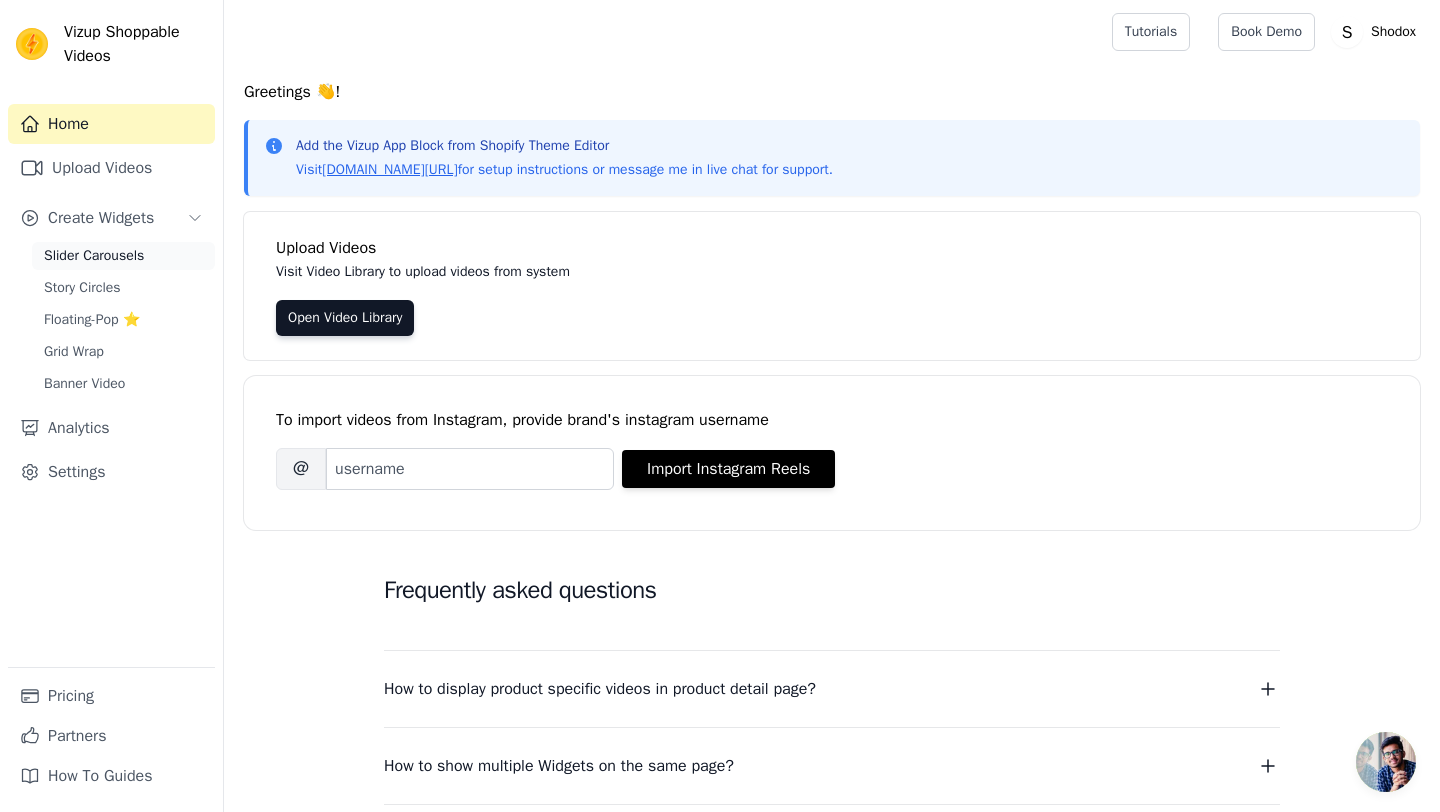 click on "Slider Carousels" at bounding box center [94, 256] 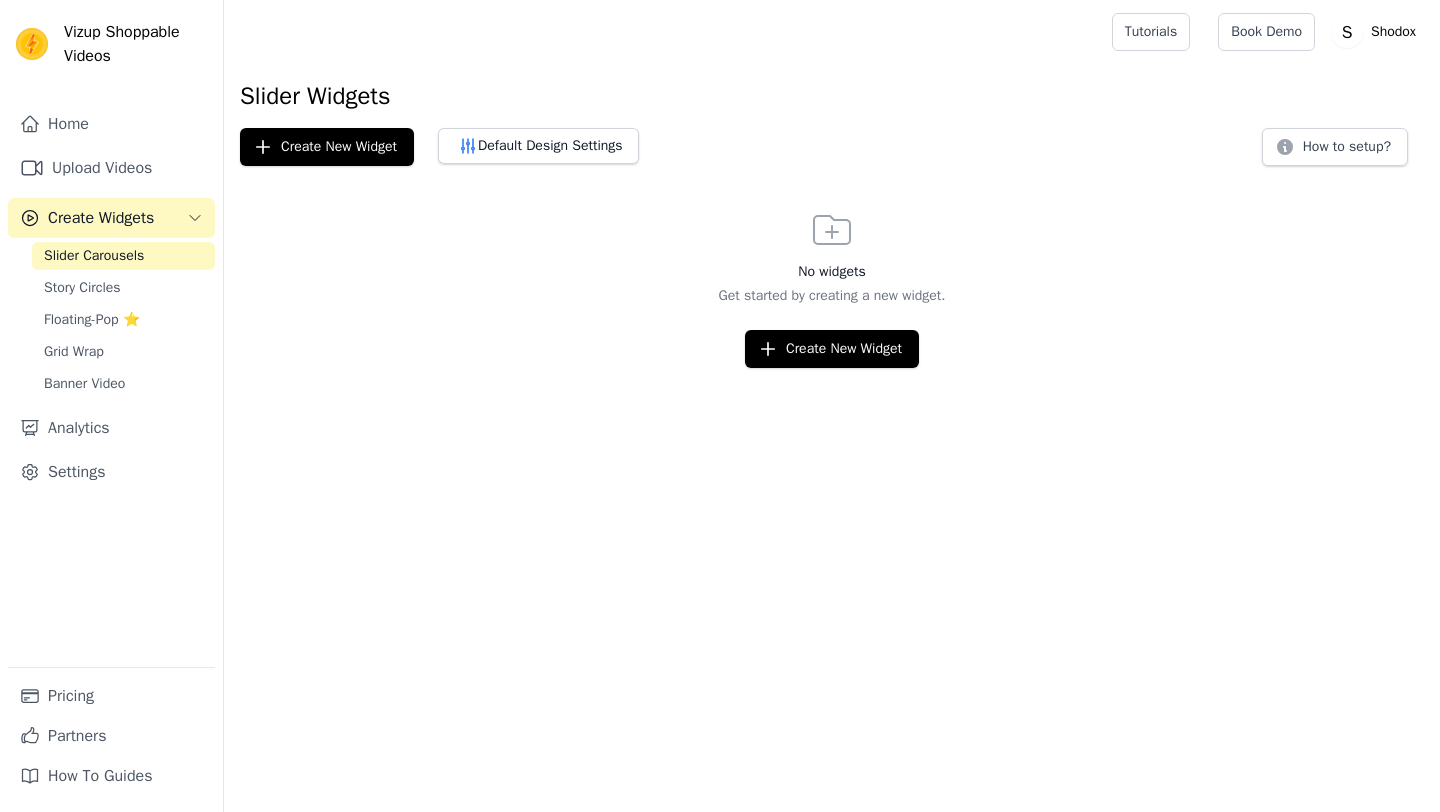 scroll, scrollTop: 0, scrollLeft: 0, axis: both 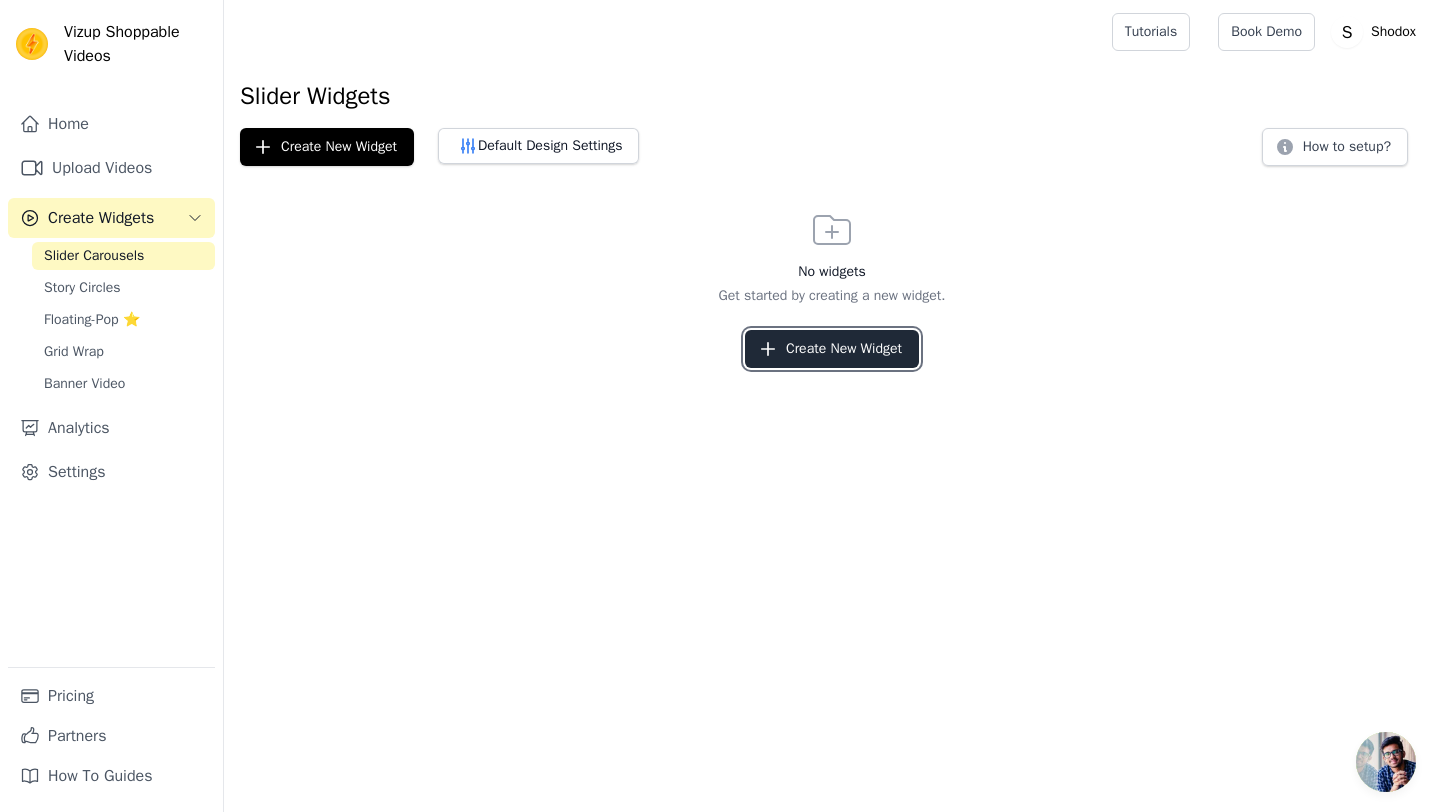 click on "Create New Widget" at bounding box center [832, 349] 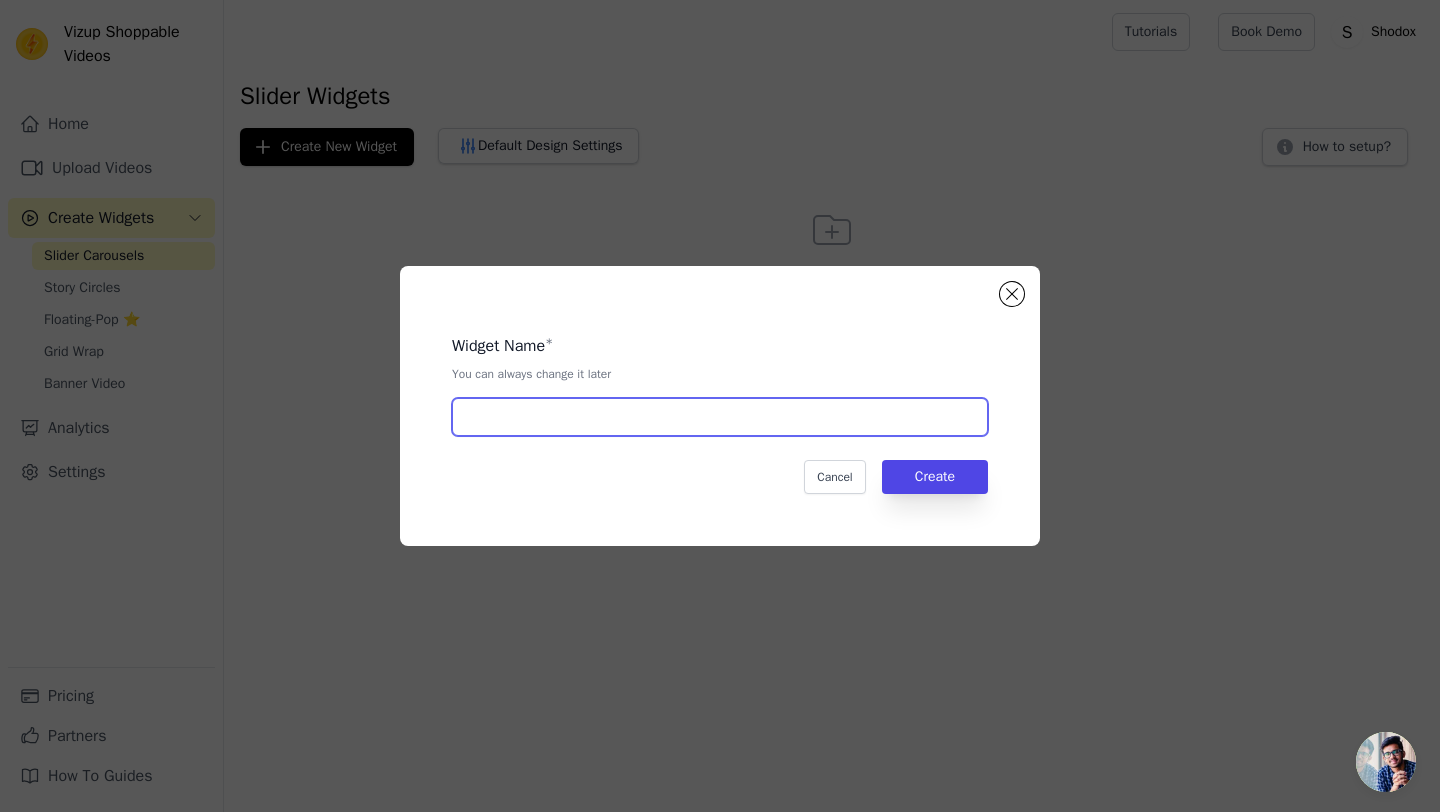 click at bounding box center (720, 417) 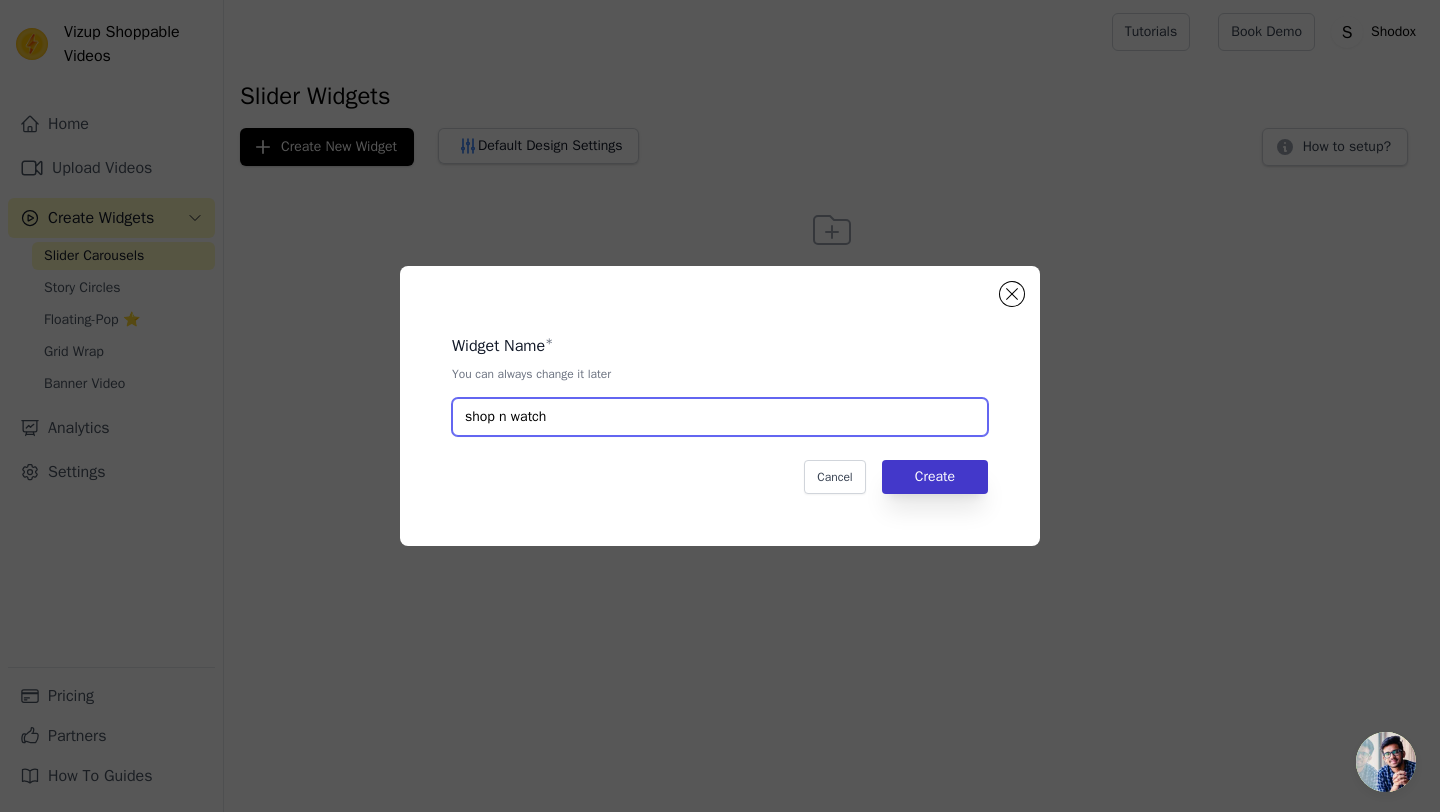 type on "shop n watch" 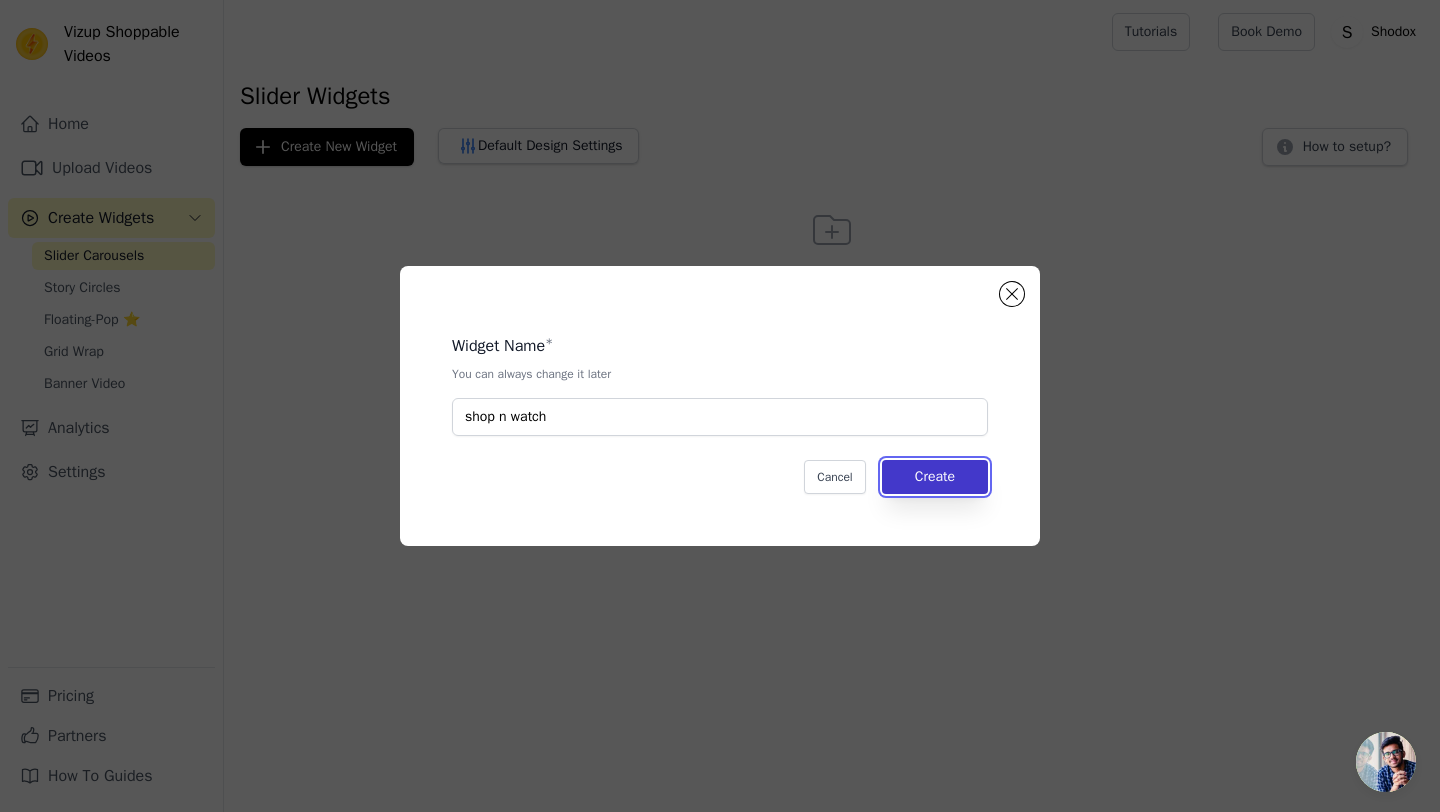 click on "Create" at bounding box center [935, 477] 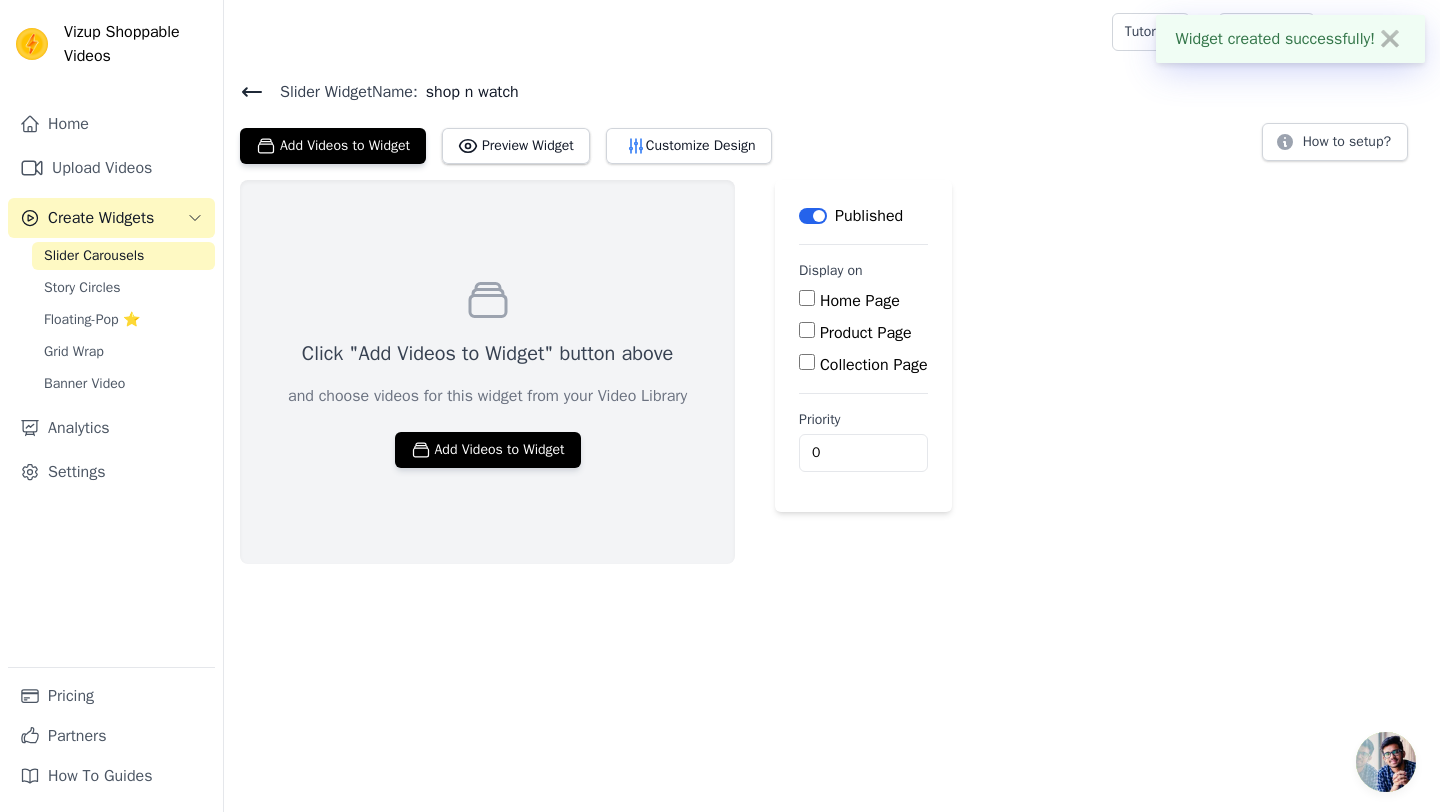 click on "Product Page" at bounding box center (807, 330) 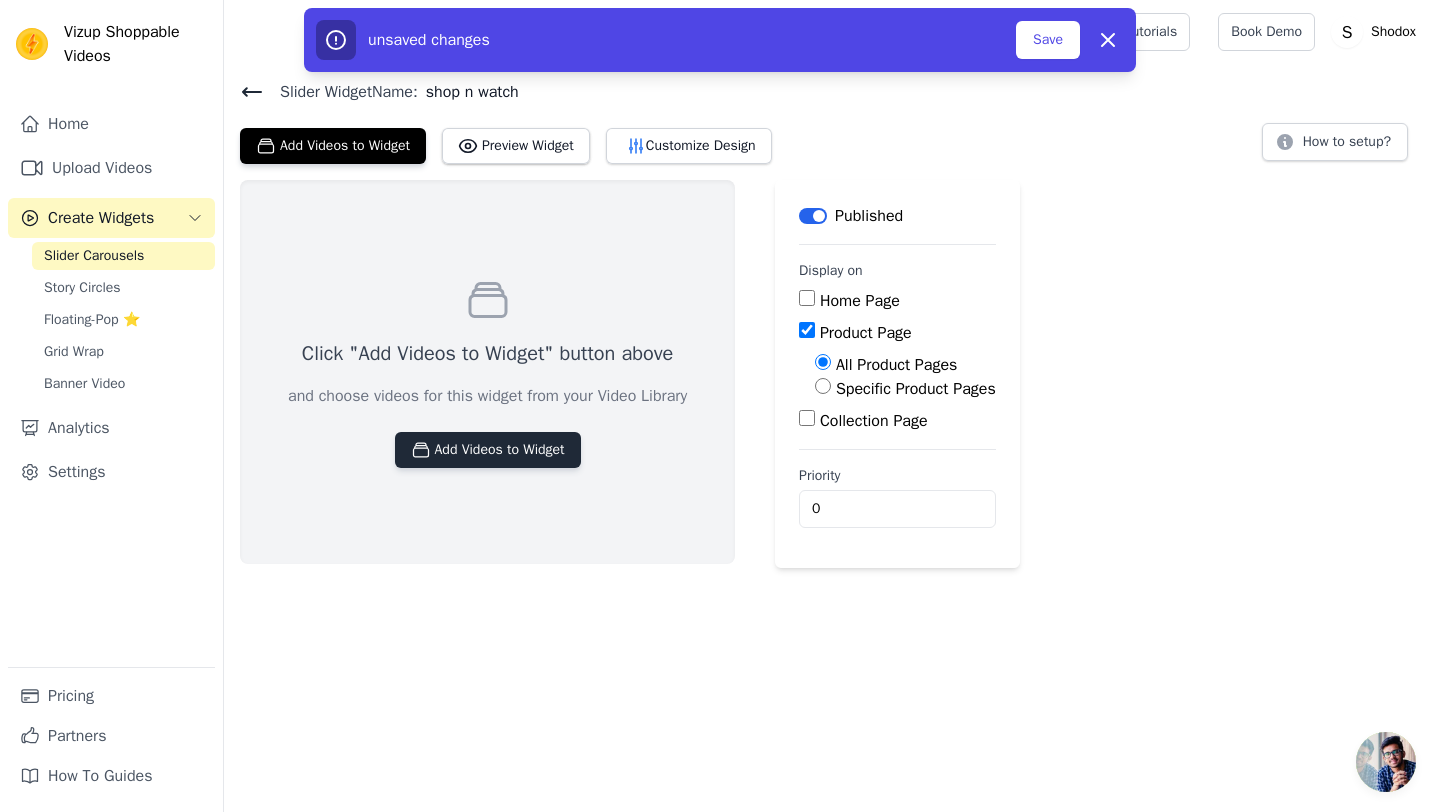 click on "Add Videos to Widget" at bounding box center [488, 450] 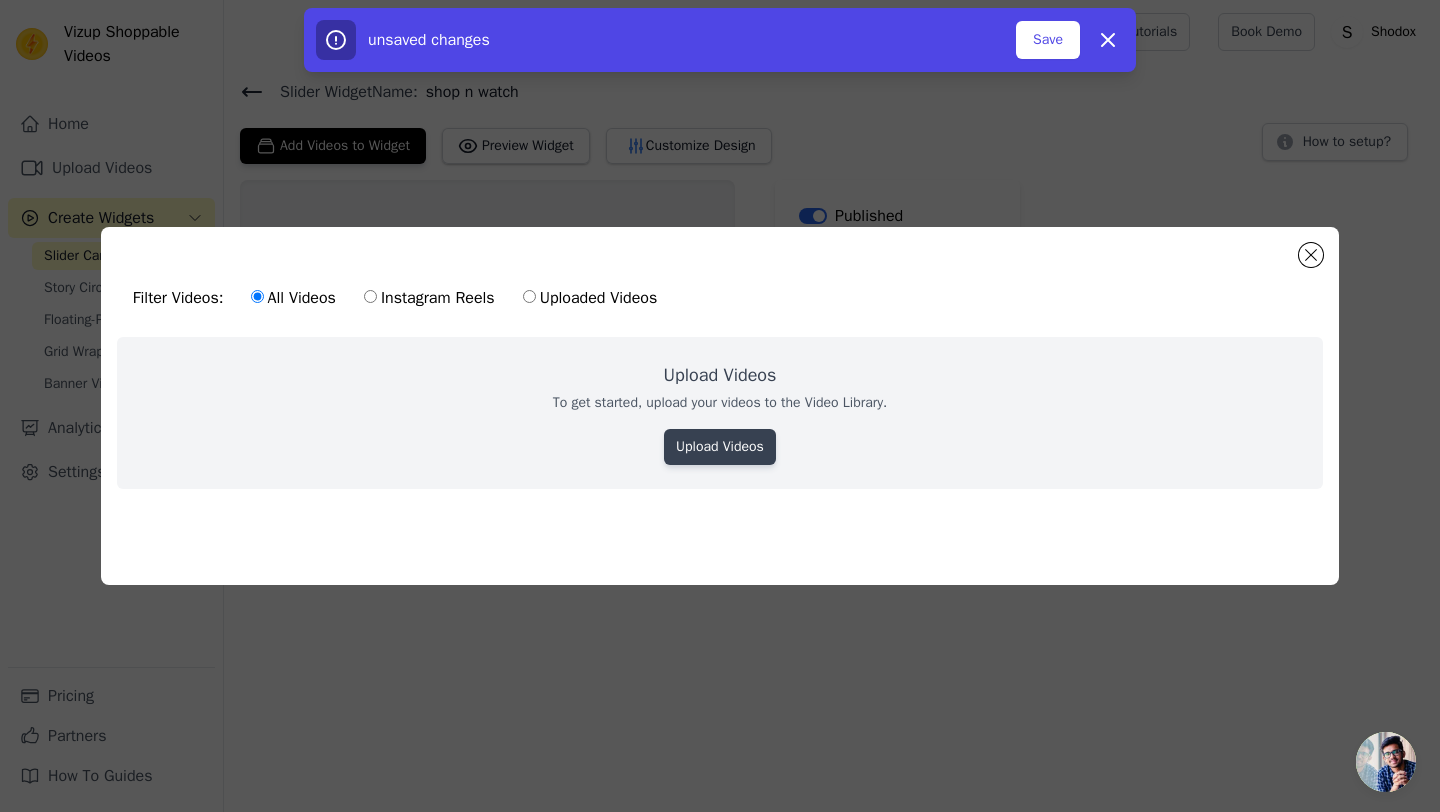 click on "Upload Videos" at bounding box center [720, 447] 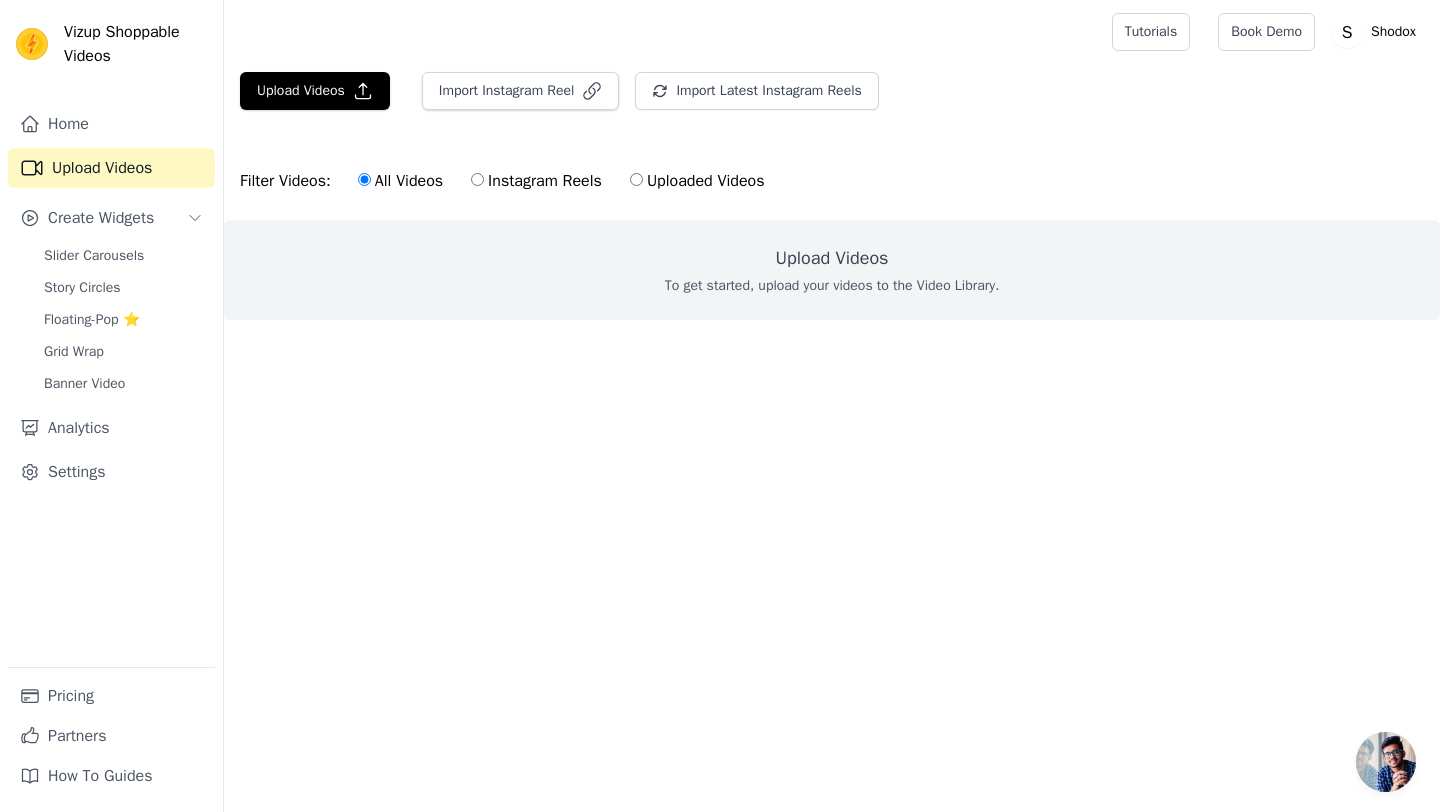 click on "Upload Videos" at bounding box center [832, 258] 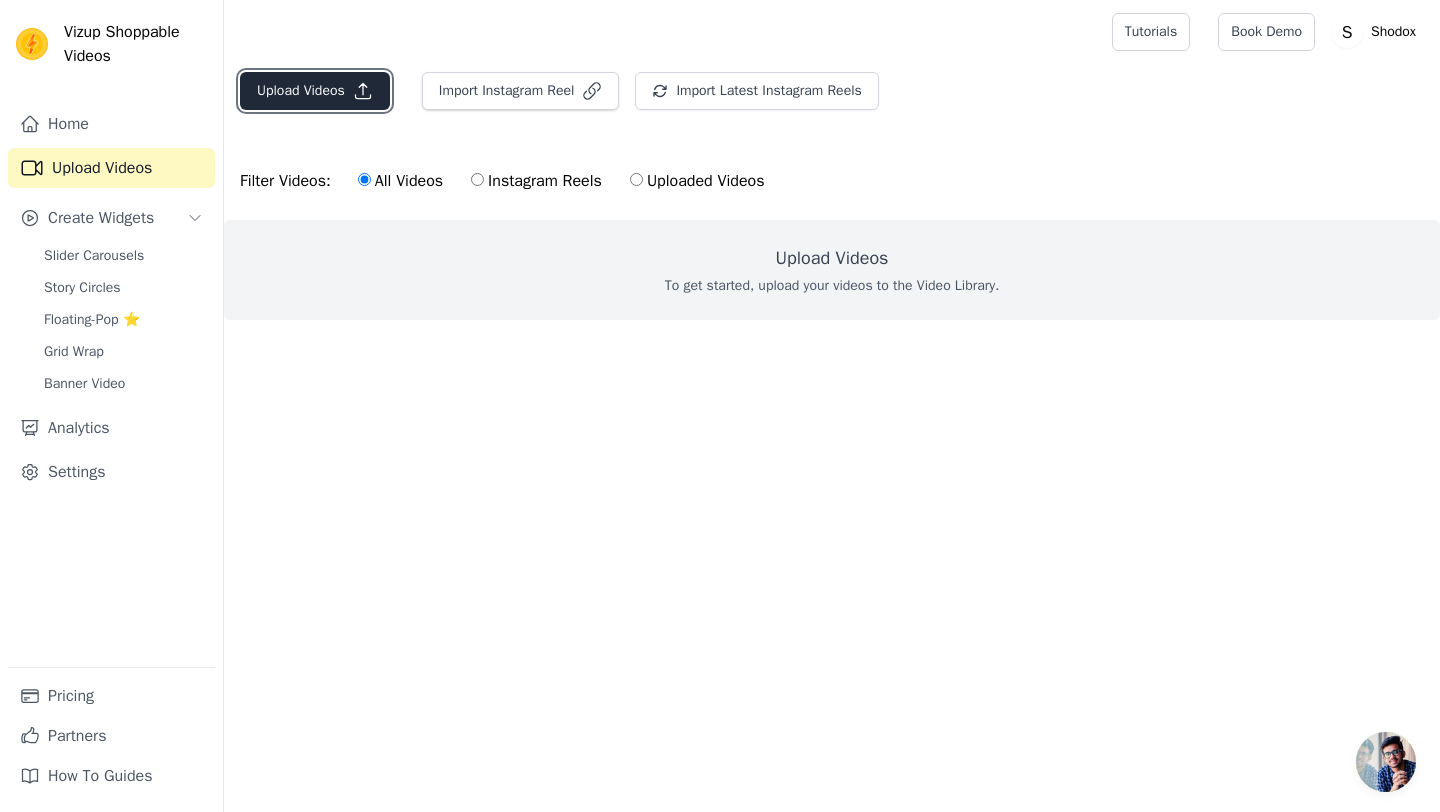 click on "Upload Videos" at bounding box center (315, 91) 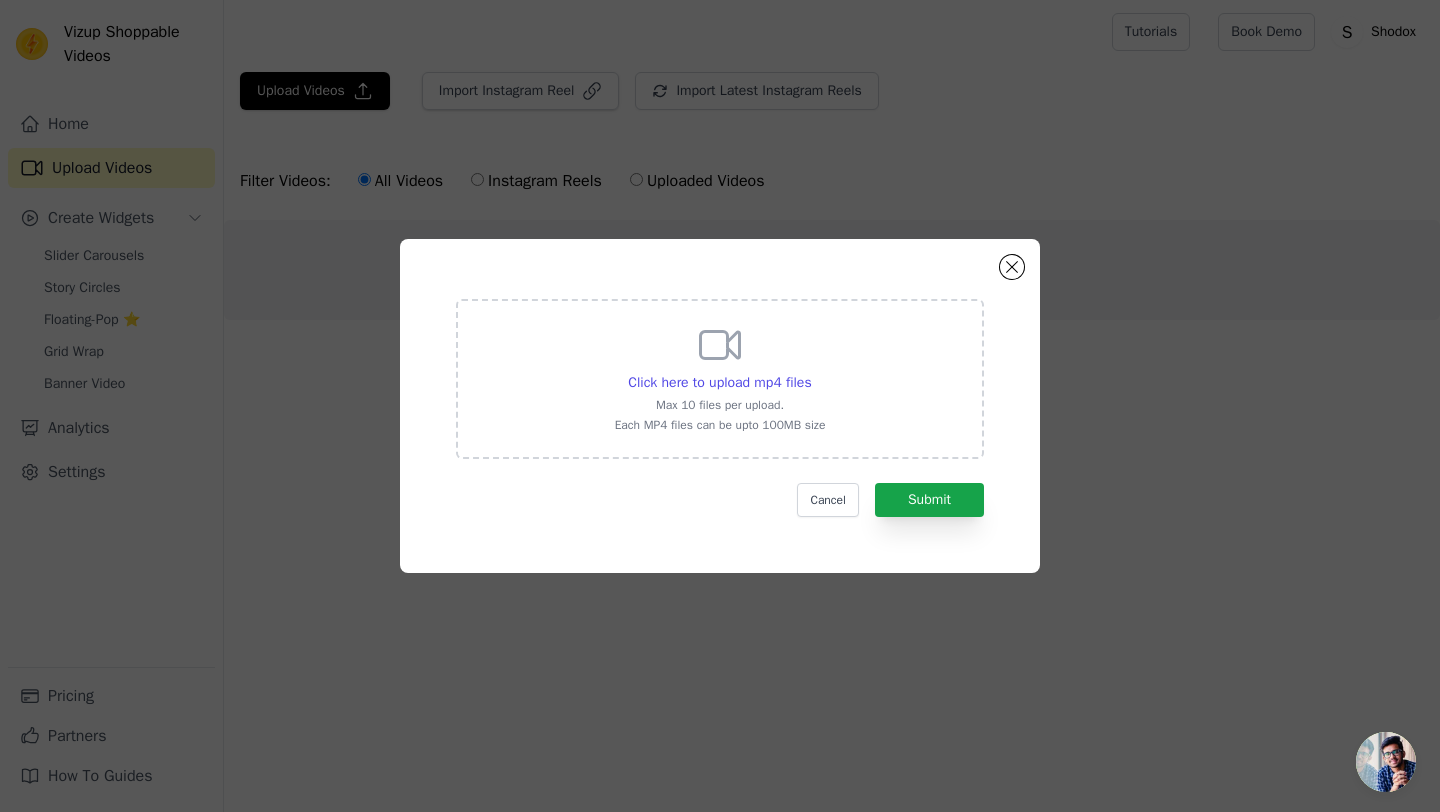 click on "Click here to upload mp4 files     Max 10 files per upload.   Each MP4 files can be upto 100MB size" at bounding box center [720, 377] 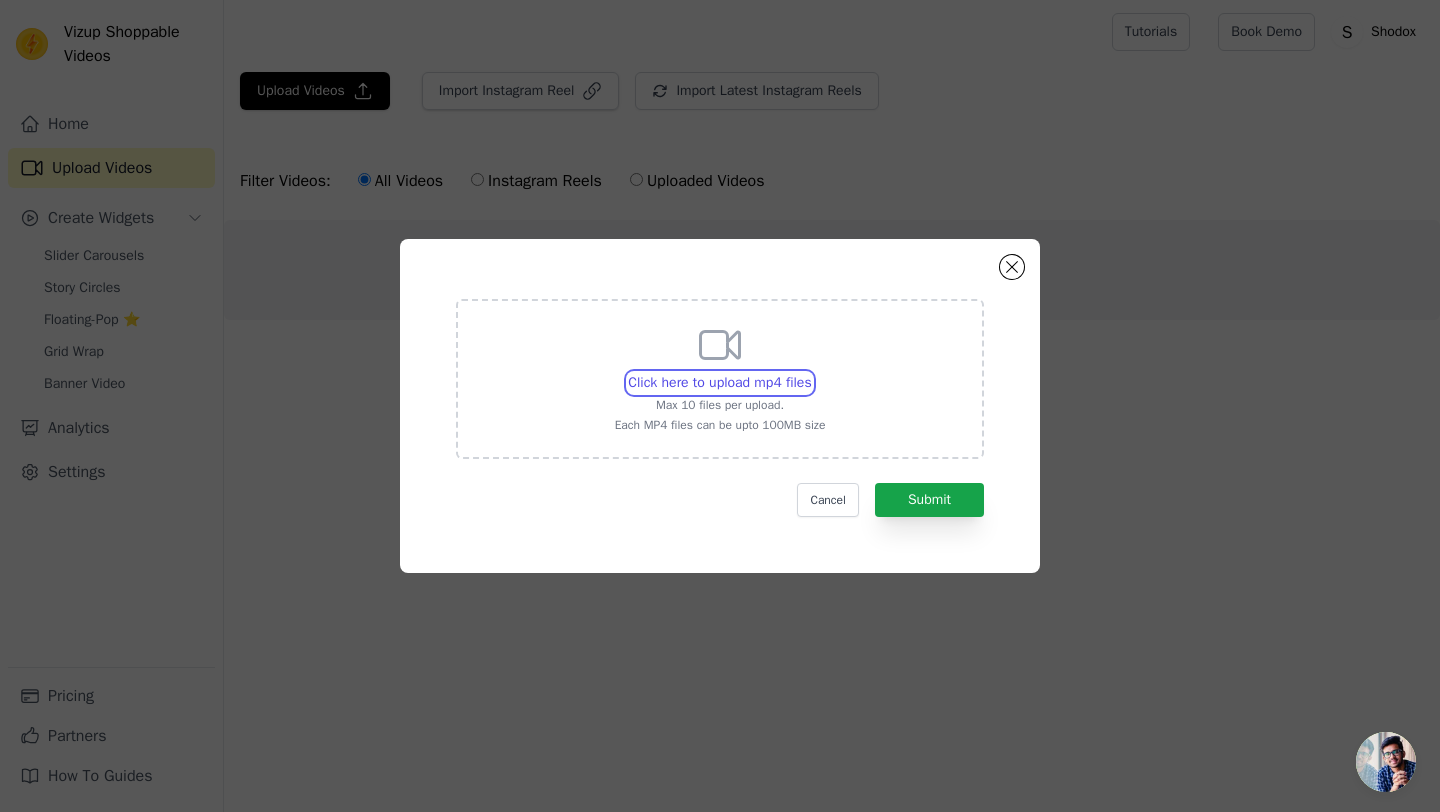 click on "Click here to upload mp4 files     Max 10 files per upload.   Each MP4 files can be upto 100MB size" at bounding box center (811, 372) 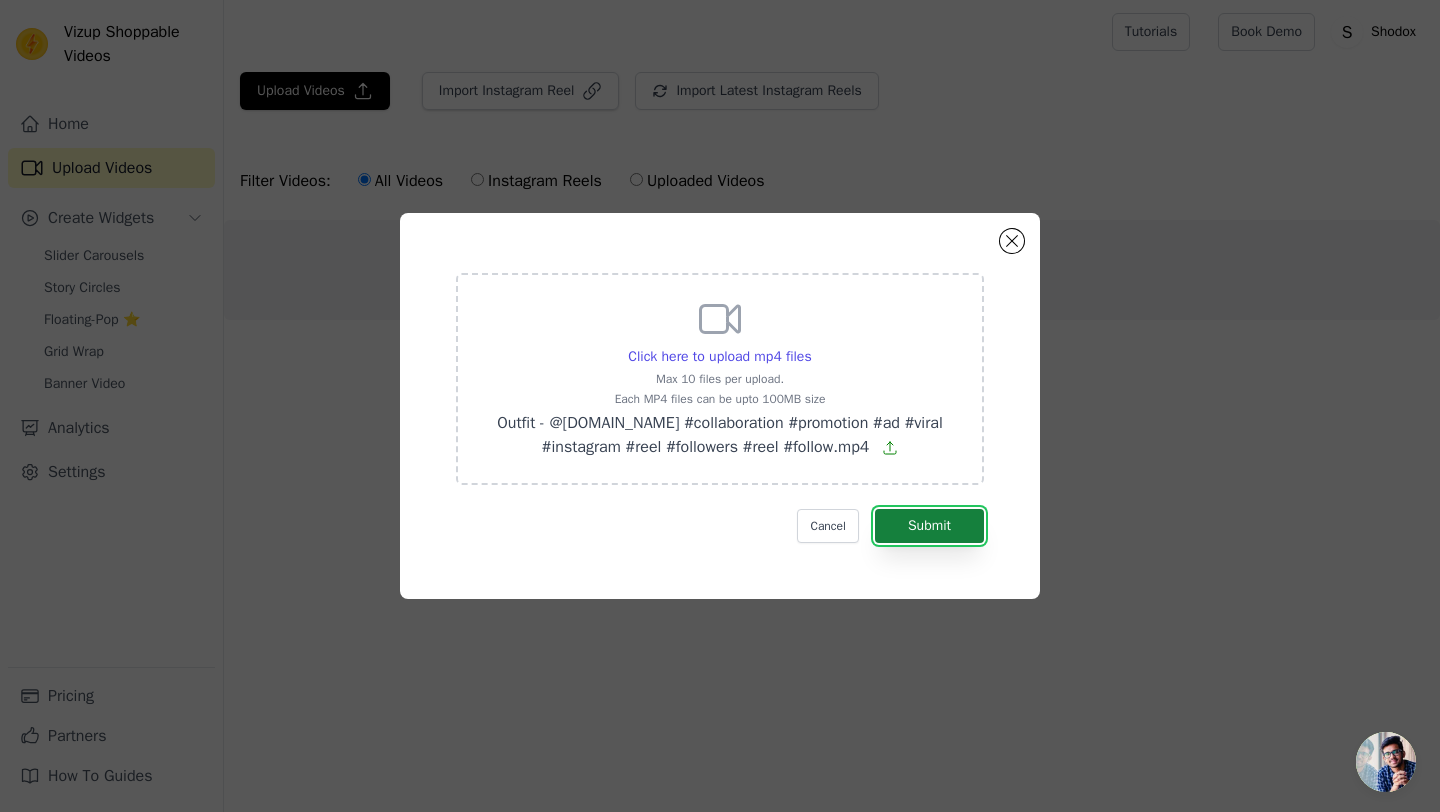click on "Submit" at bounding box center (929, 526) 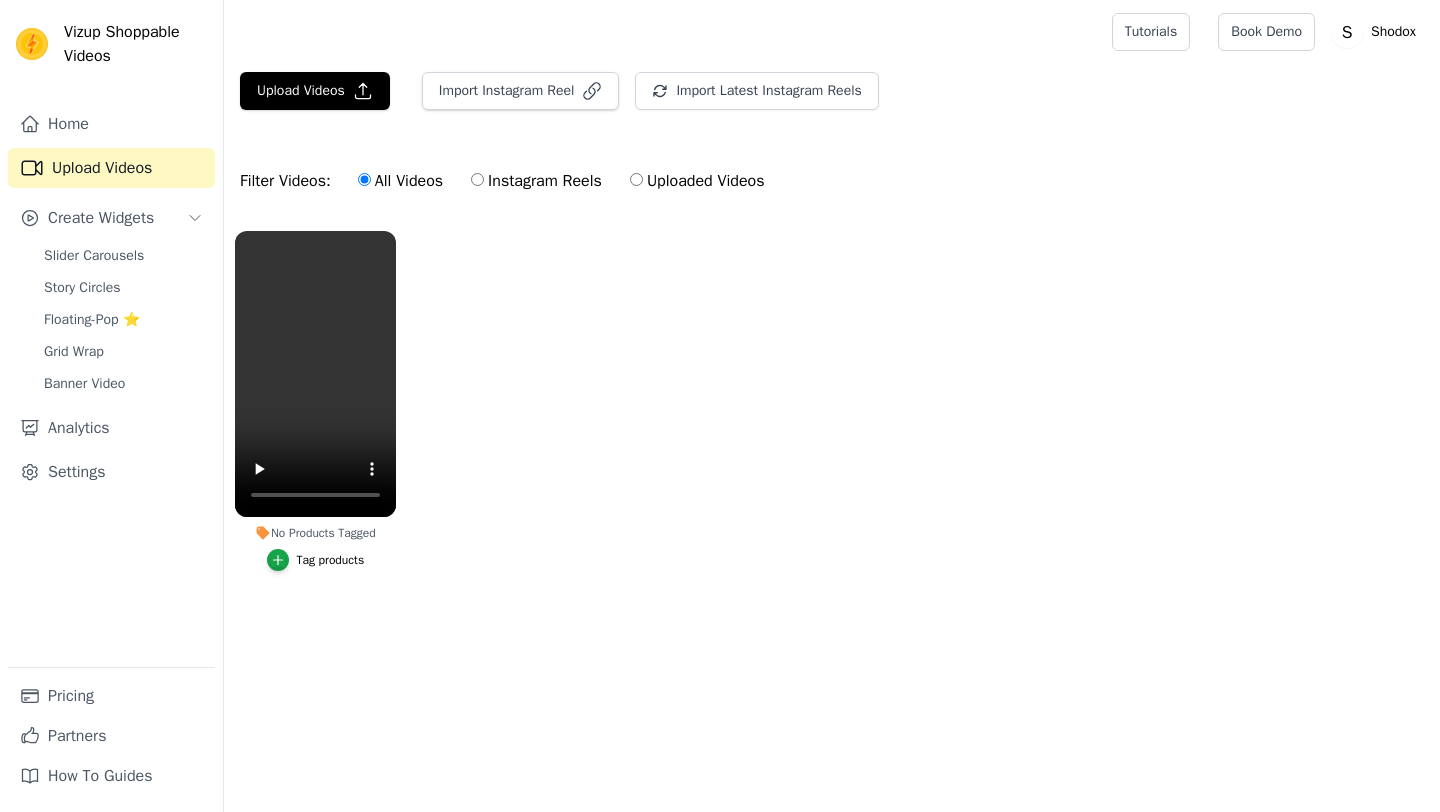 scroll, scrollTop: 0, scrollLeft: 0, axis: both 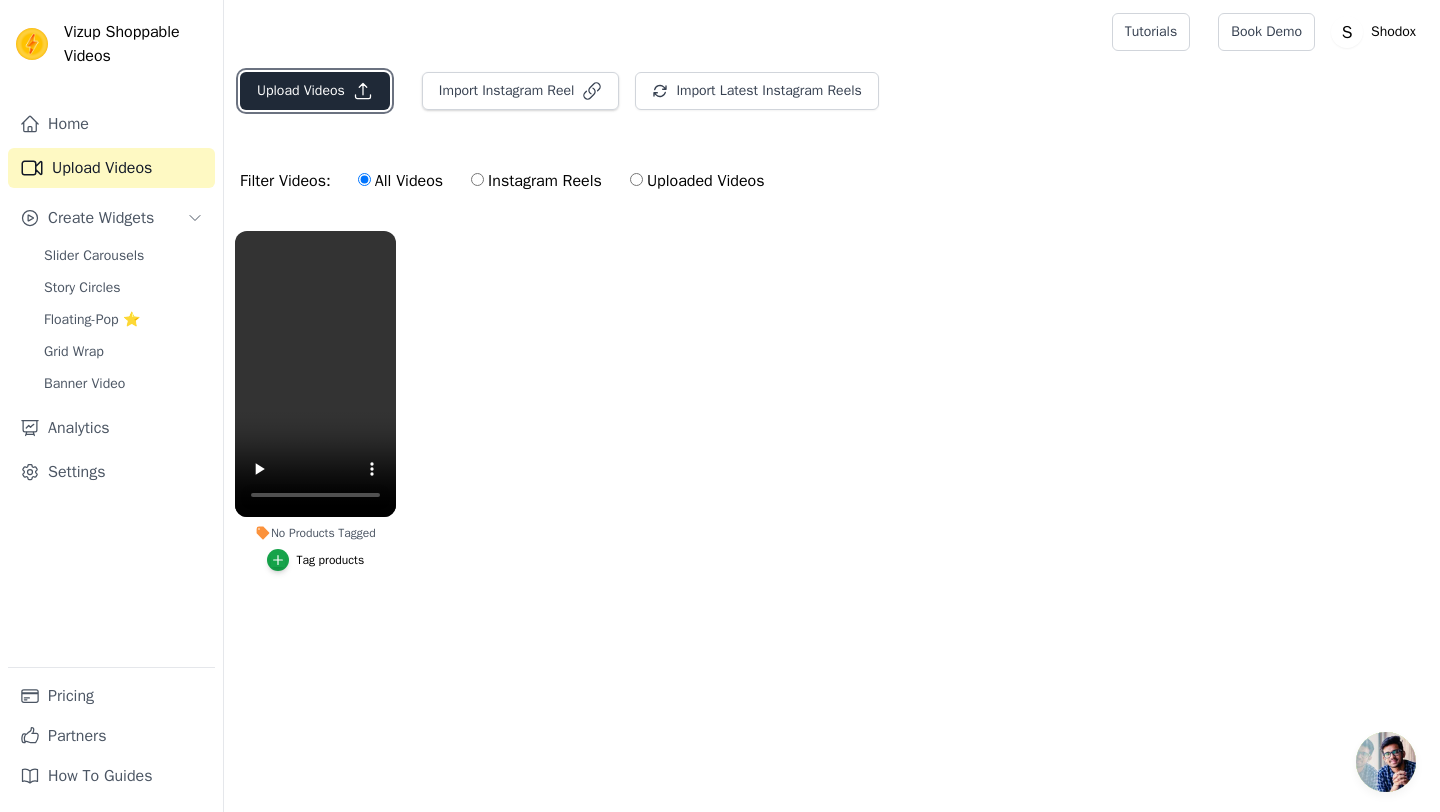 click on "Upload Videos" at bounding box center (315, 91) 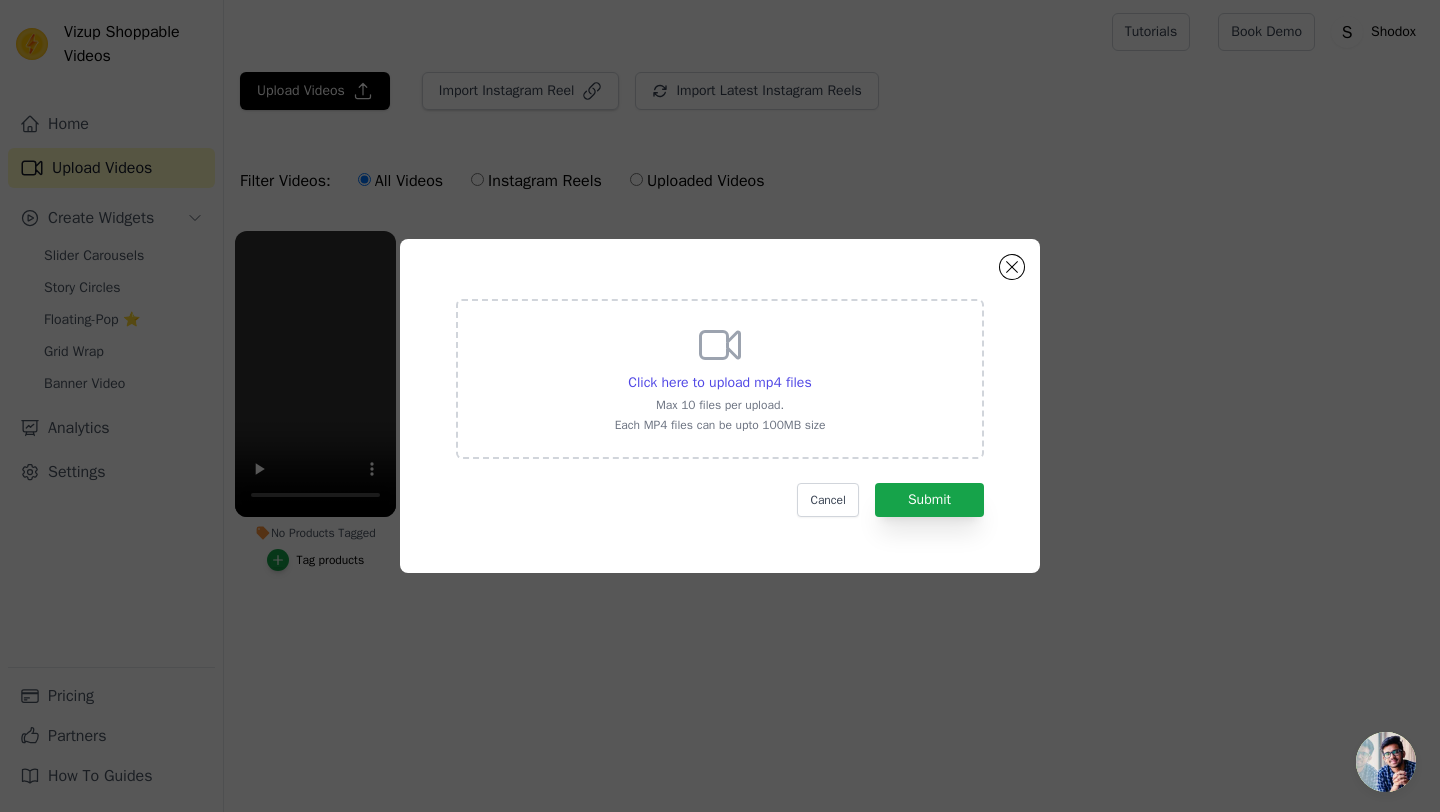 click on "Max 10 files per upload." at bounding box center [720, 405] 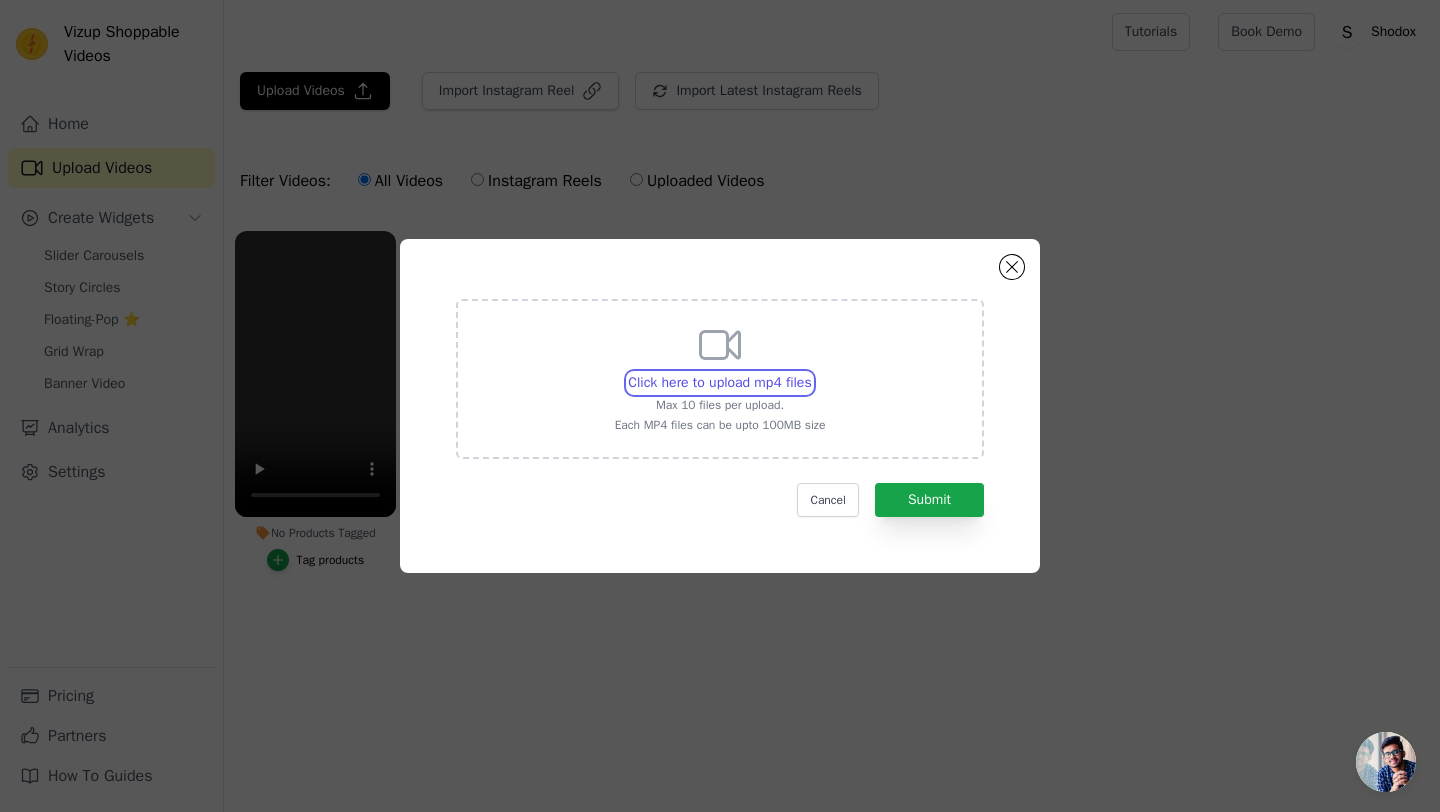 click on "Click here to upload mp4 files     Max 10 files per upload.   Each MP4 files can be upto 100MB size" at bounding box center (811, 372) 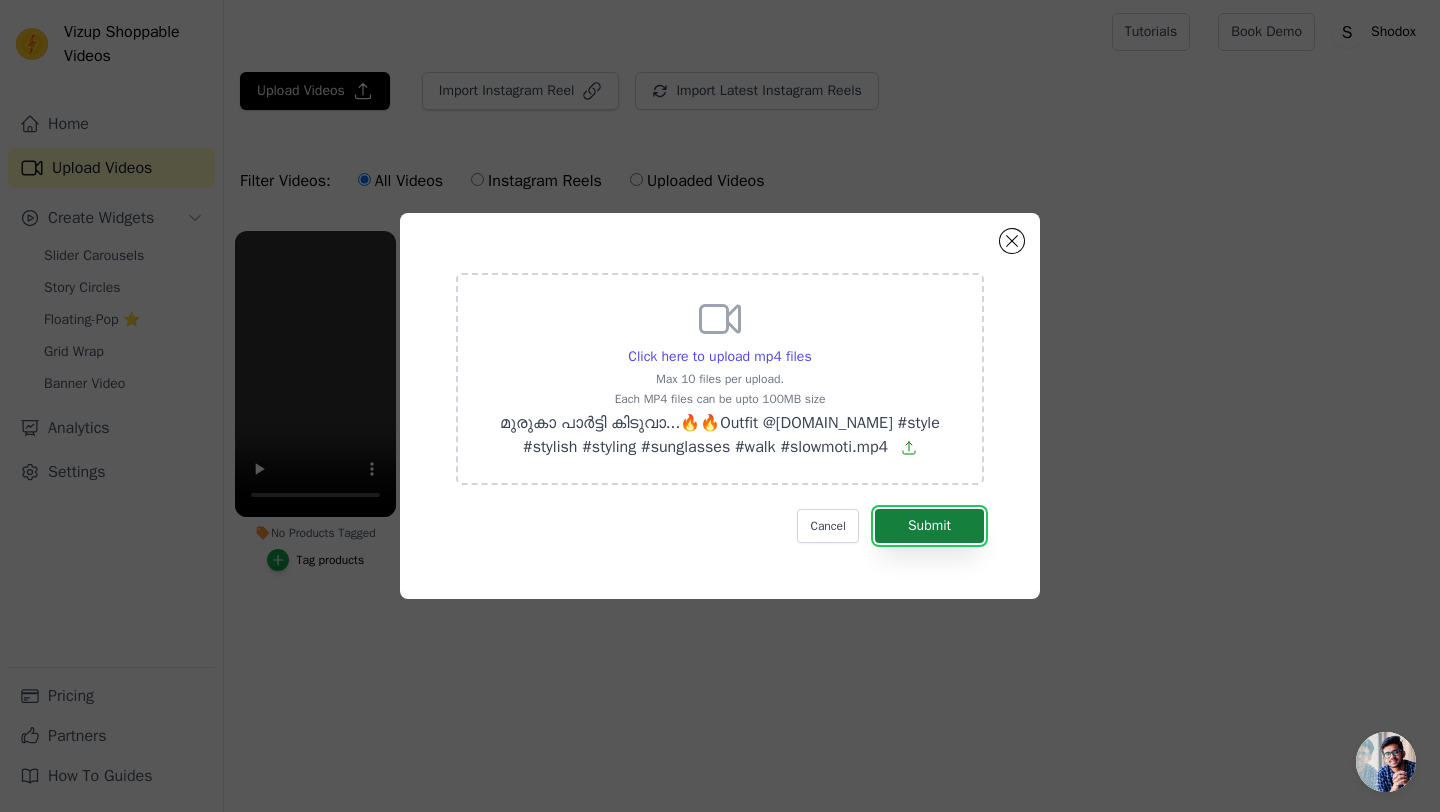 click on "Submit" at bounding box center [929, 526] 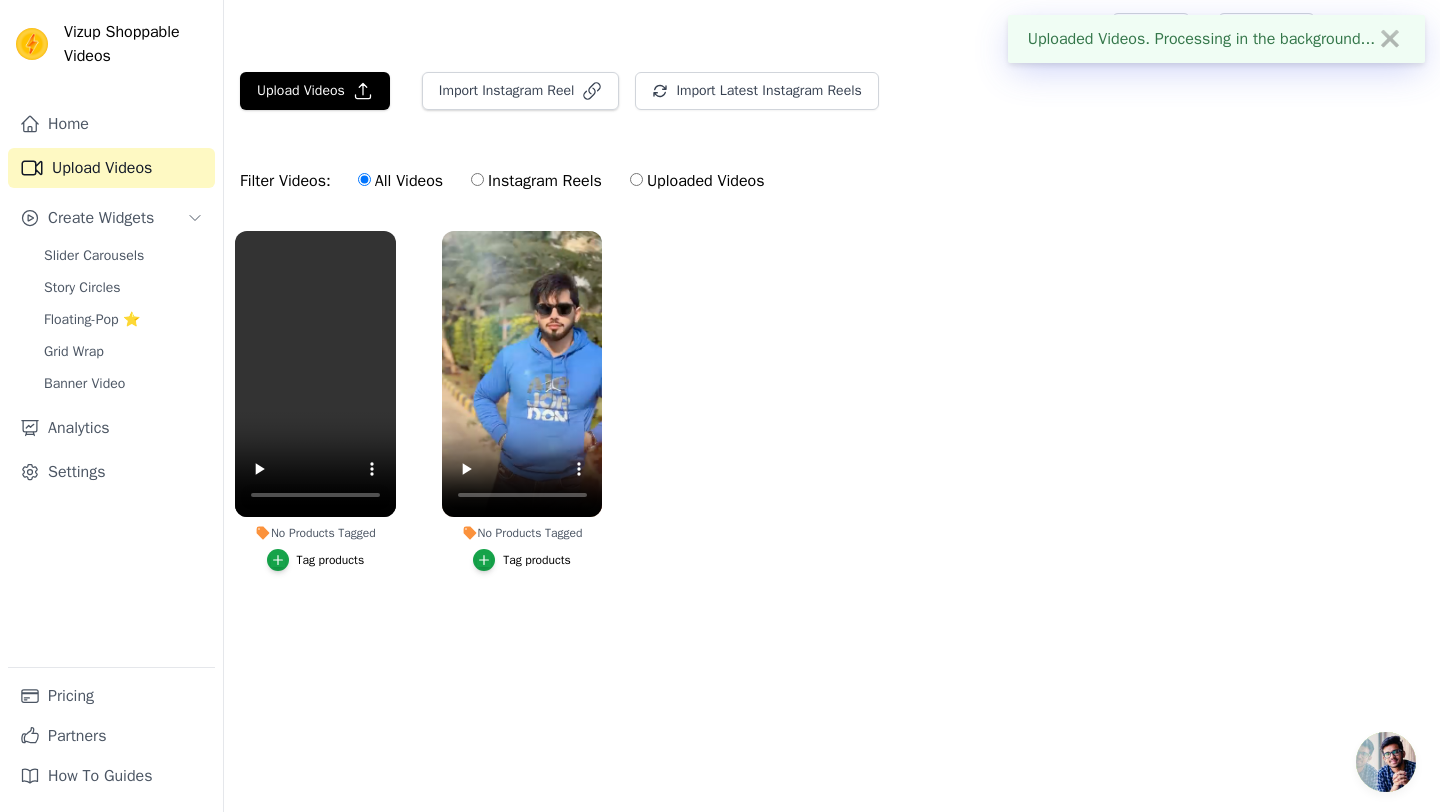 click on "No Products Tagged       Tag products
No Products Tagged       Tag products" at bounding box center [832, 421] 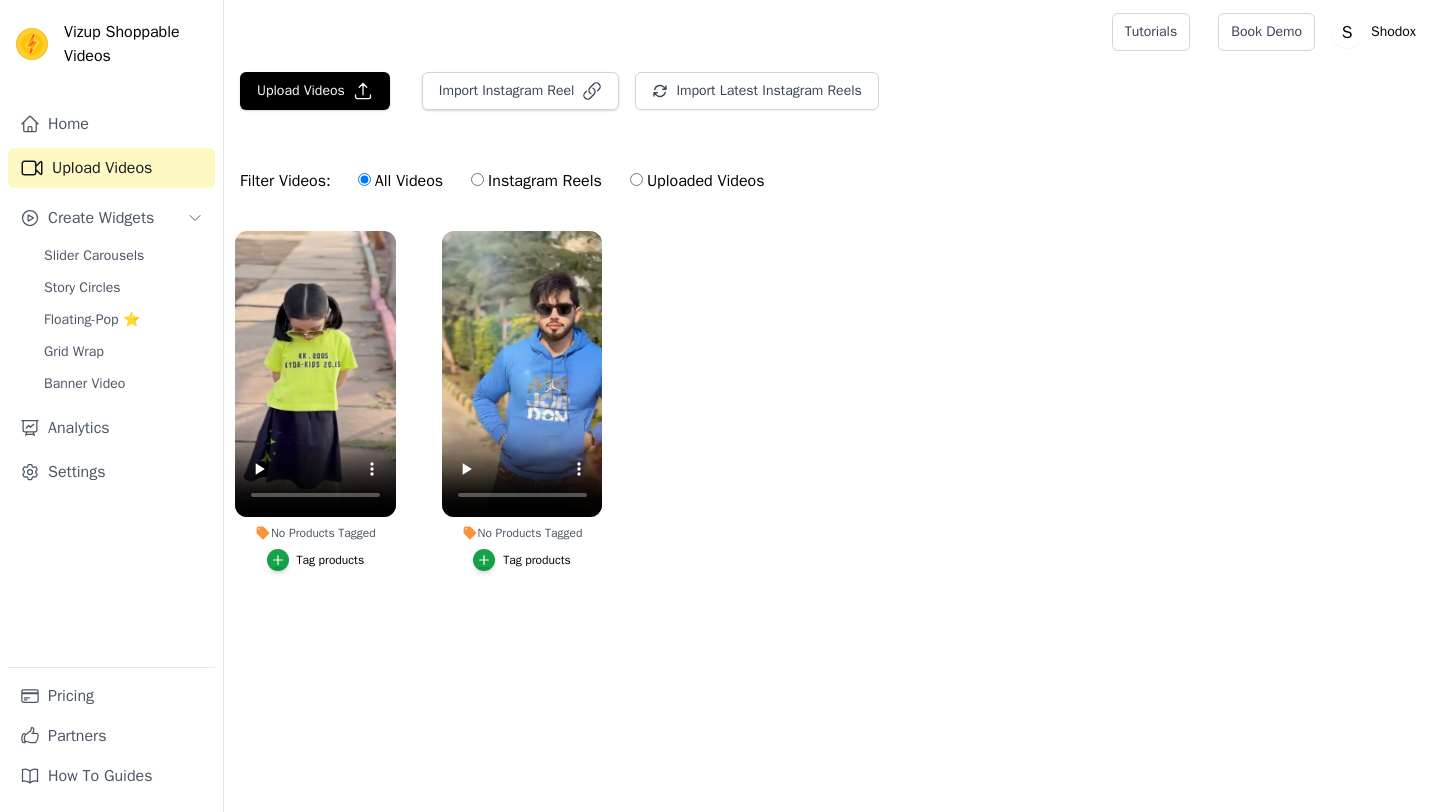 scroll, scrollTop: 0, scrollLeft: 0, axis: both 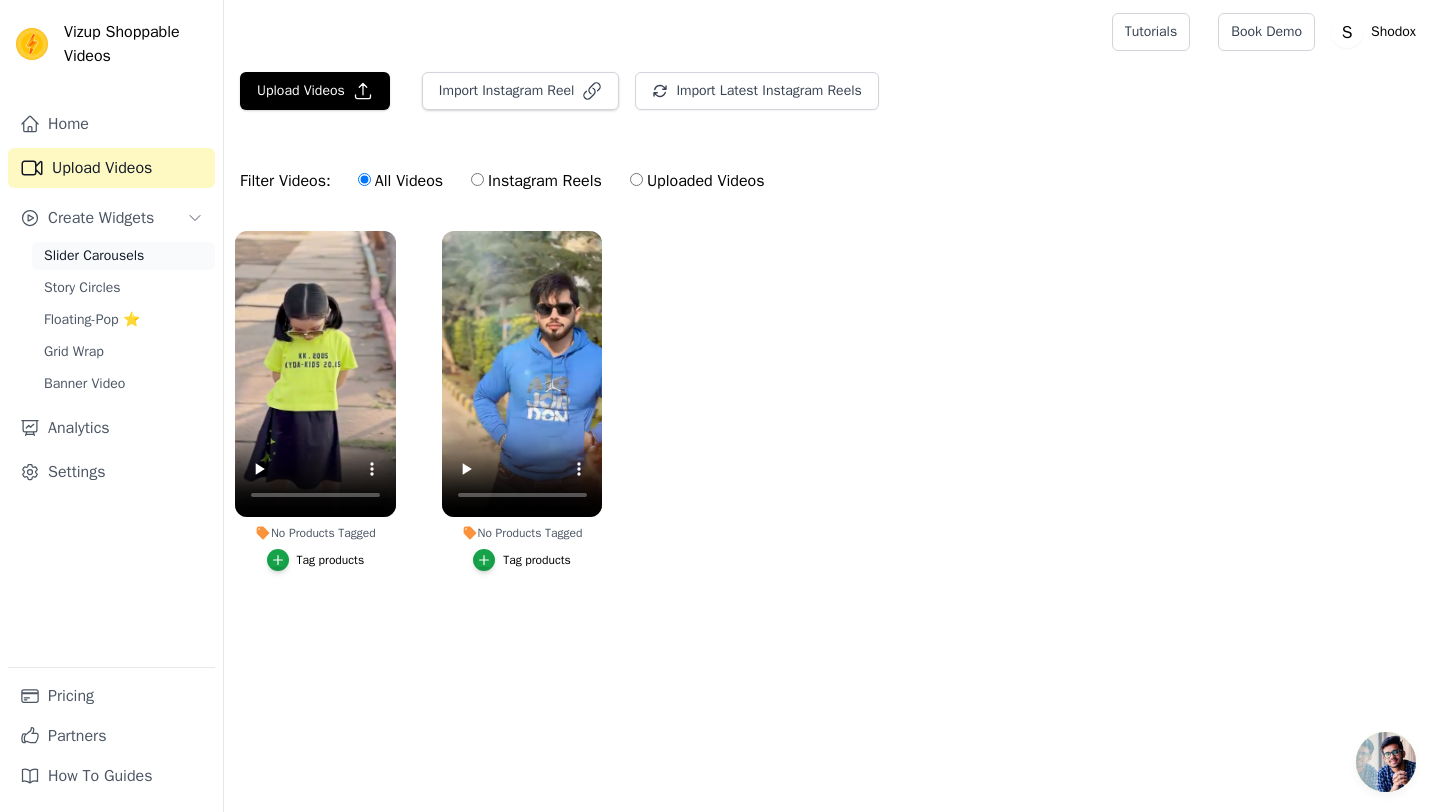 click on "Slider Carousels" at bounding box center [94, 256] 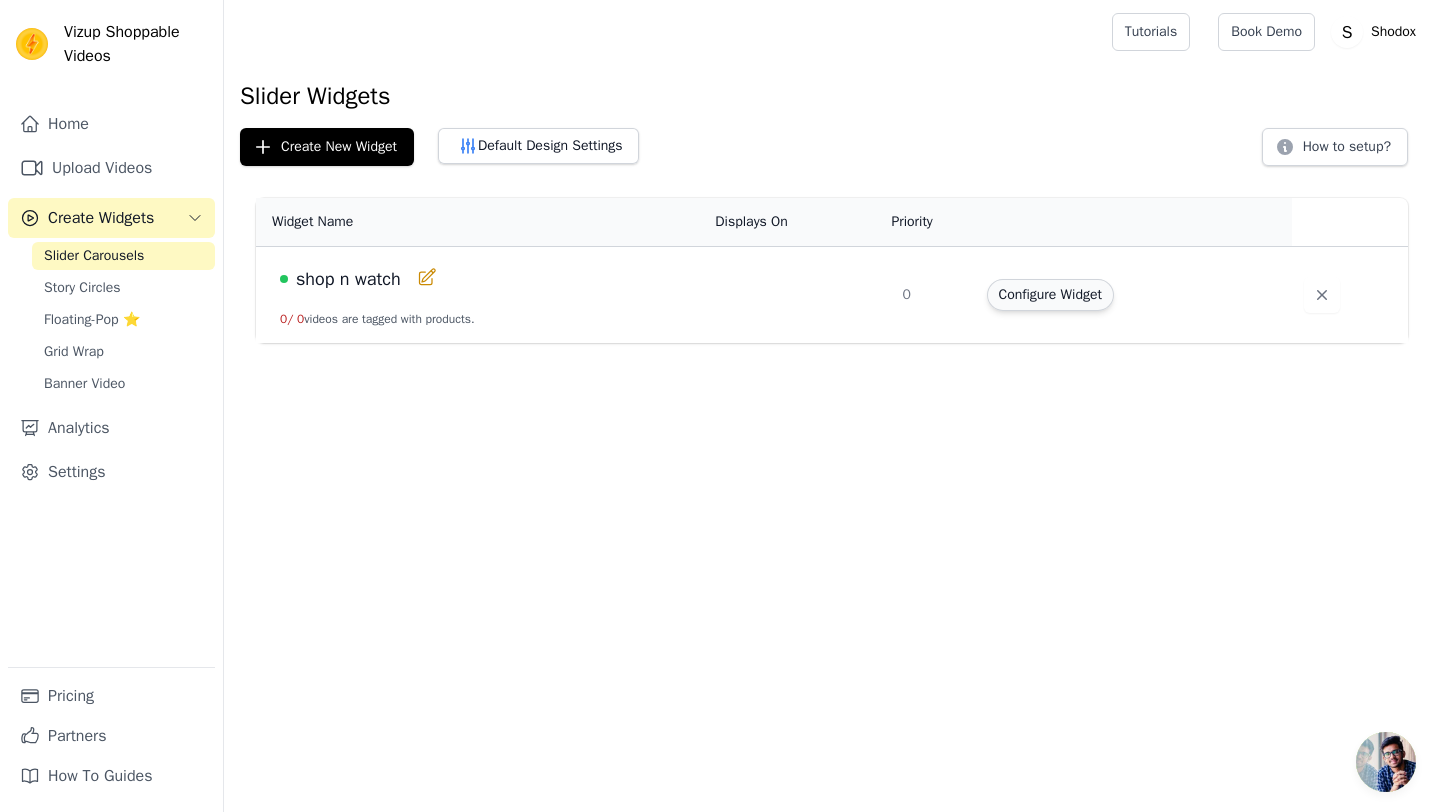 click on "Configure Widget" at bounding box center (1050, 295) 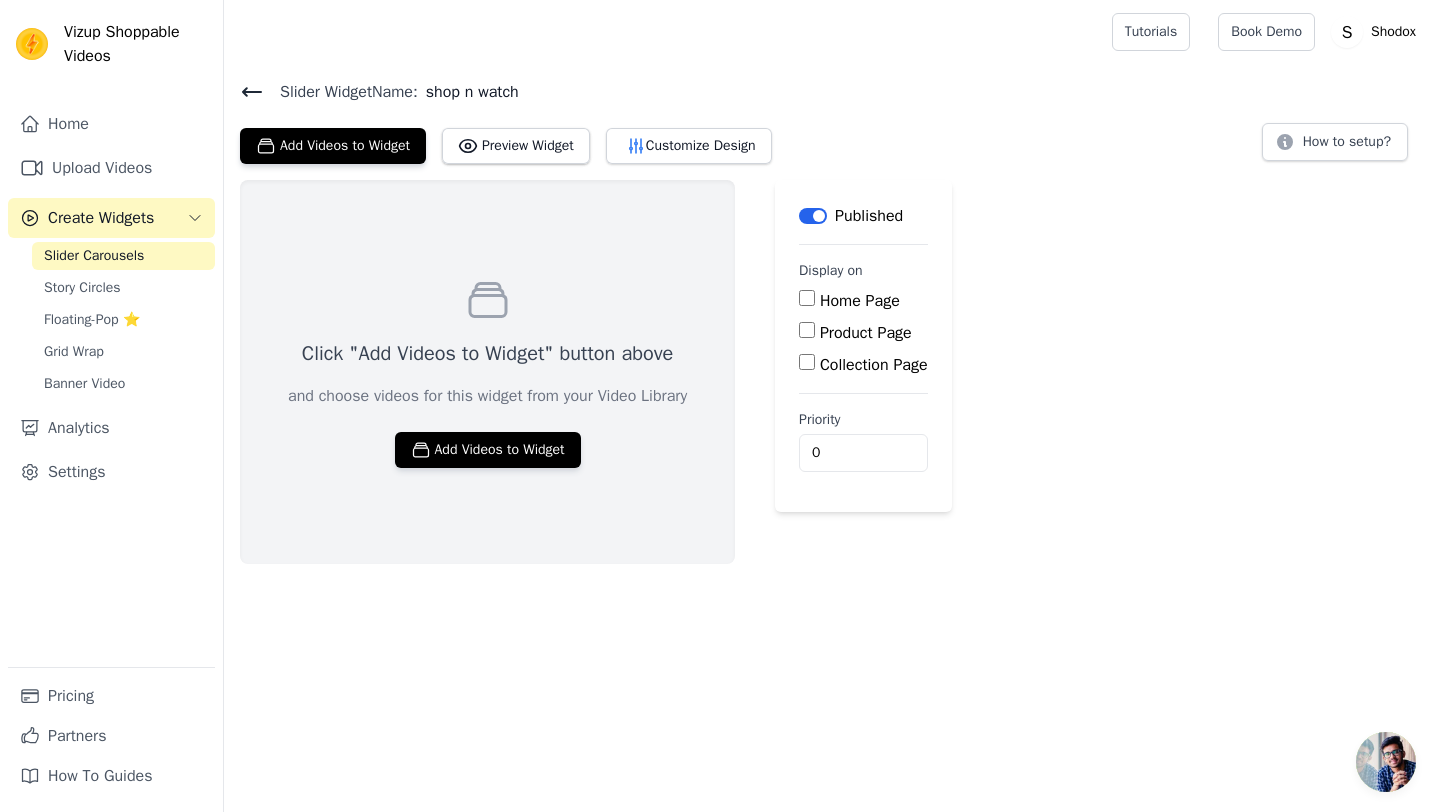 click on "Product Page" at bounding box center (807, 330) 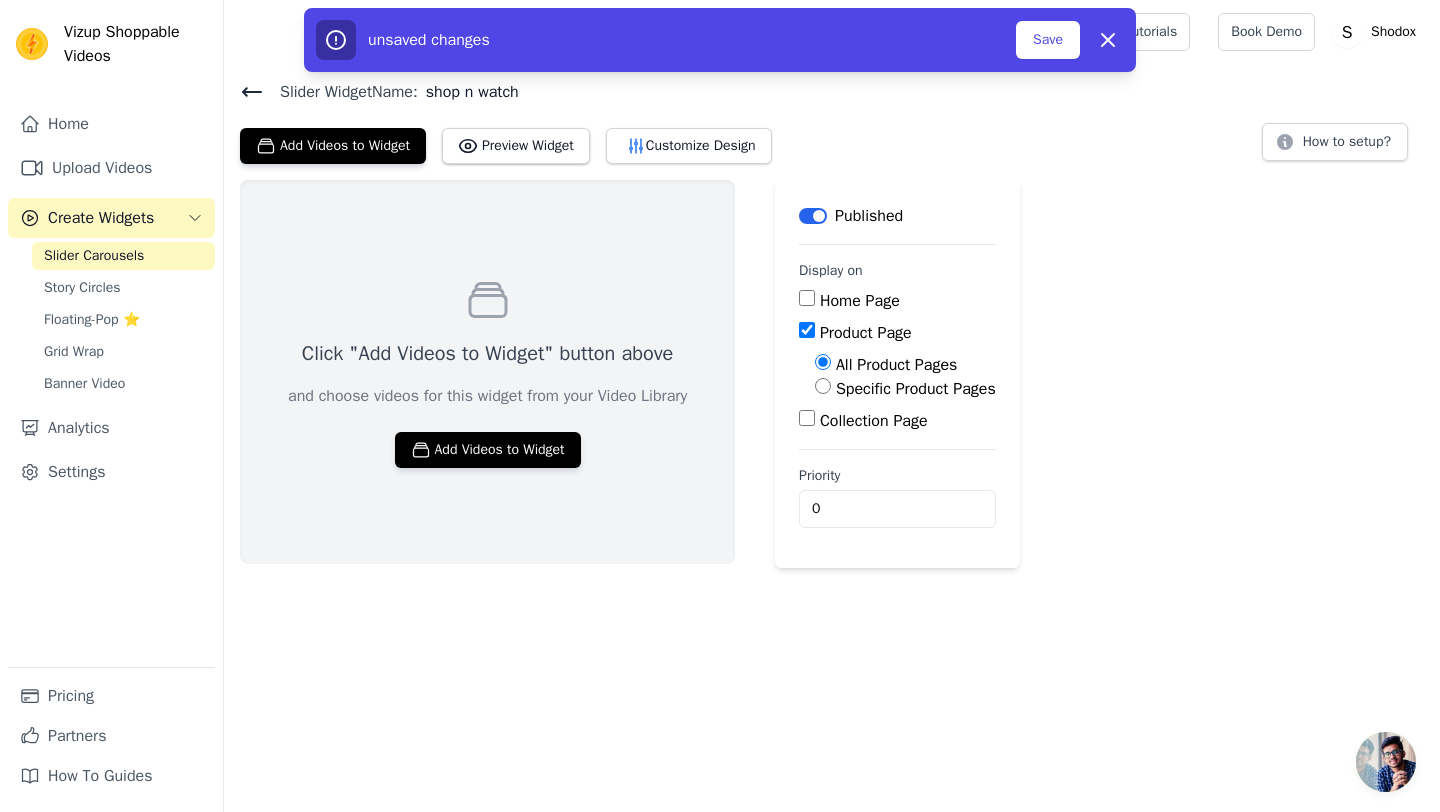 click on "Specific Product Pages" at bounding box center [823, 386] 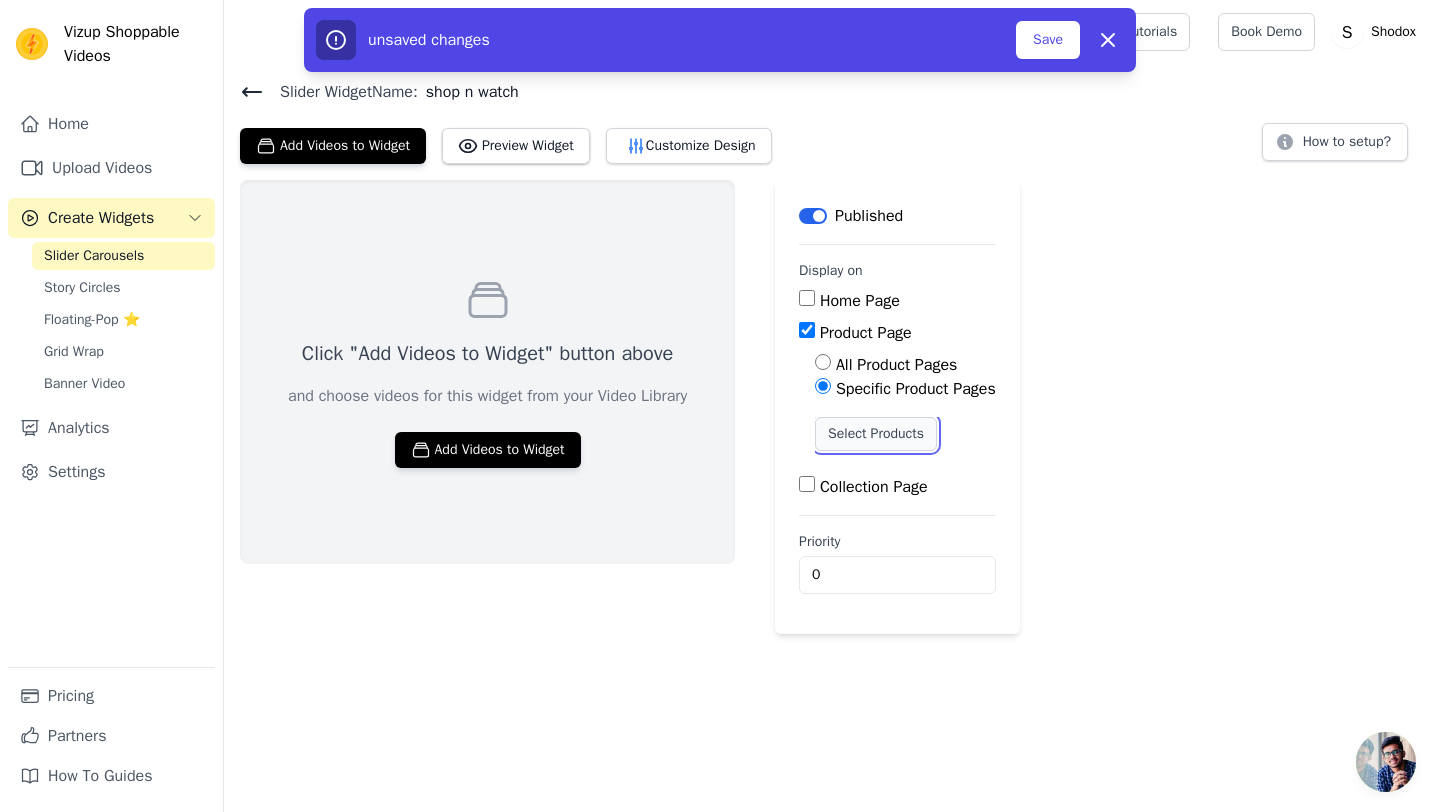 click on "Select Products" at bounding box center (876, 434) 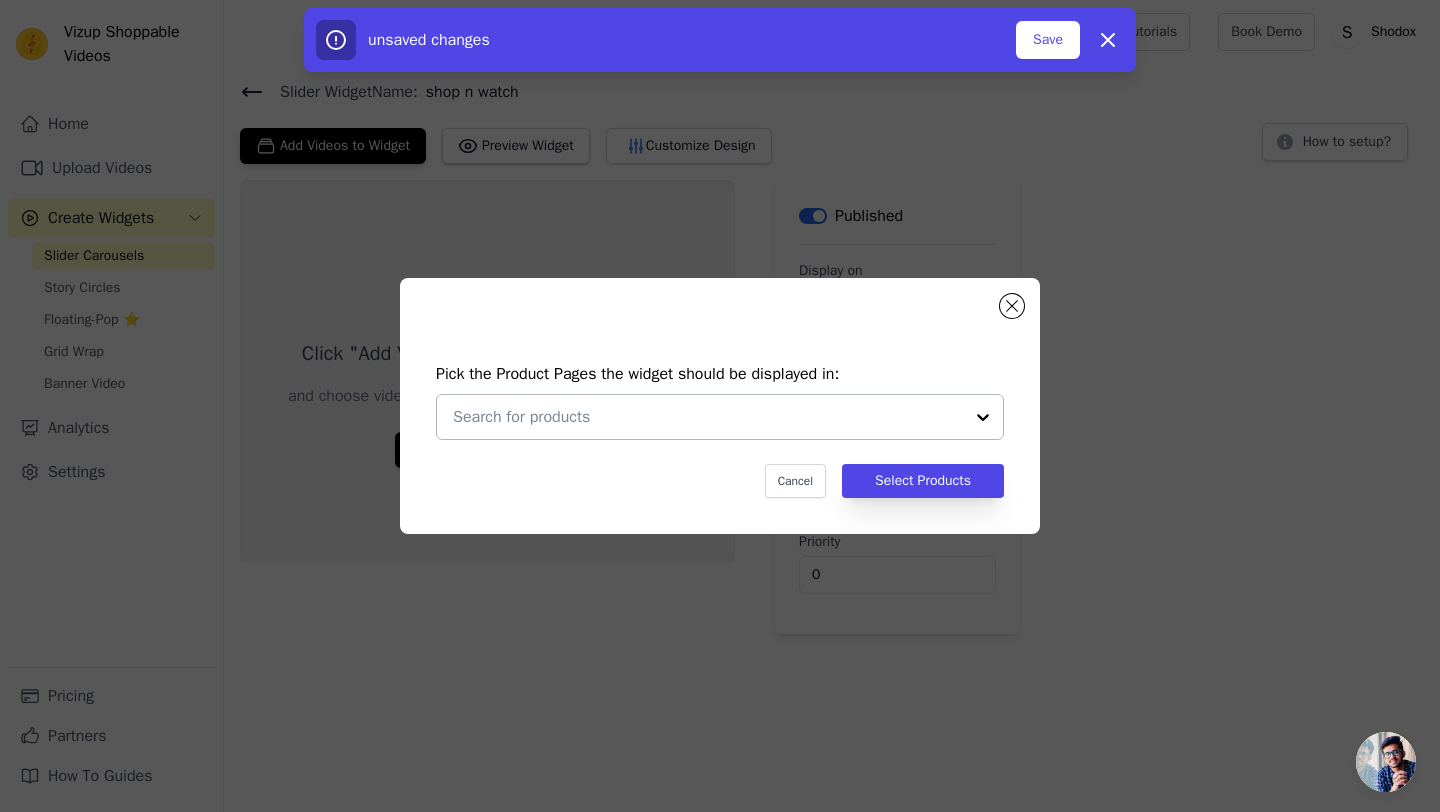 click at bounding box center (708, 417) 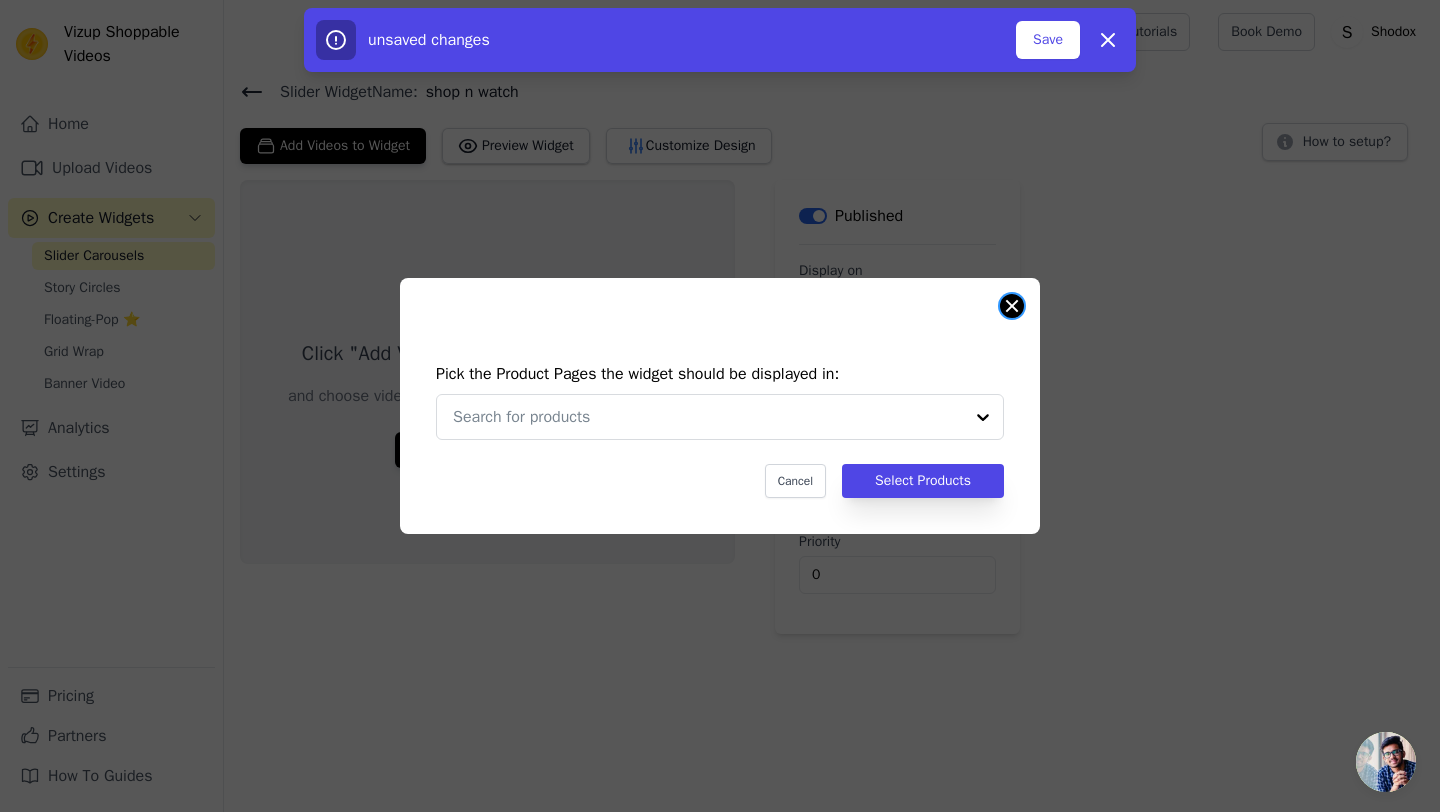 click at bounding box center [1012, 306] 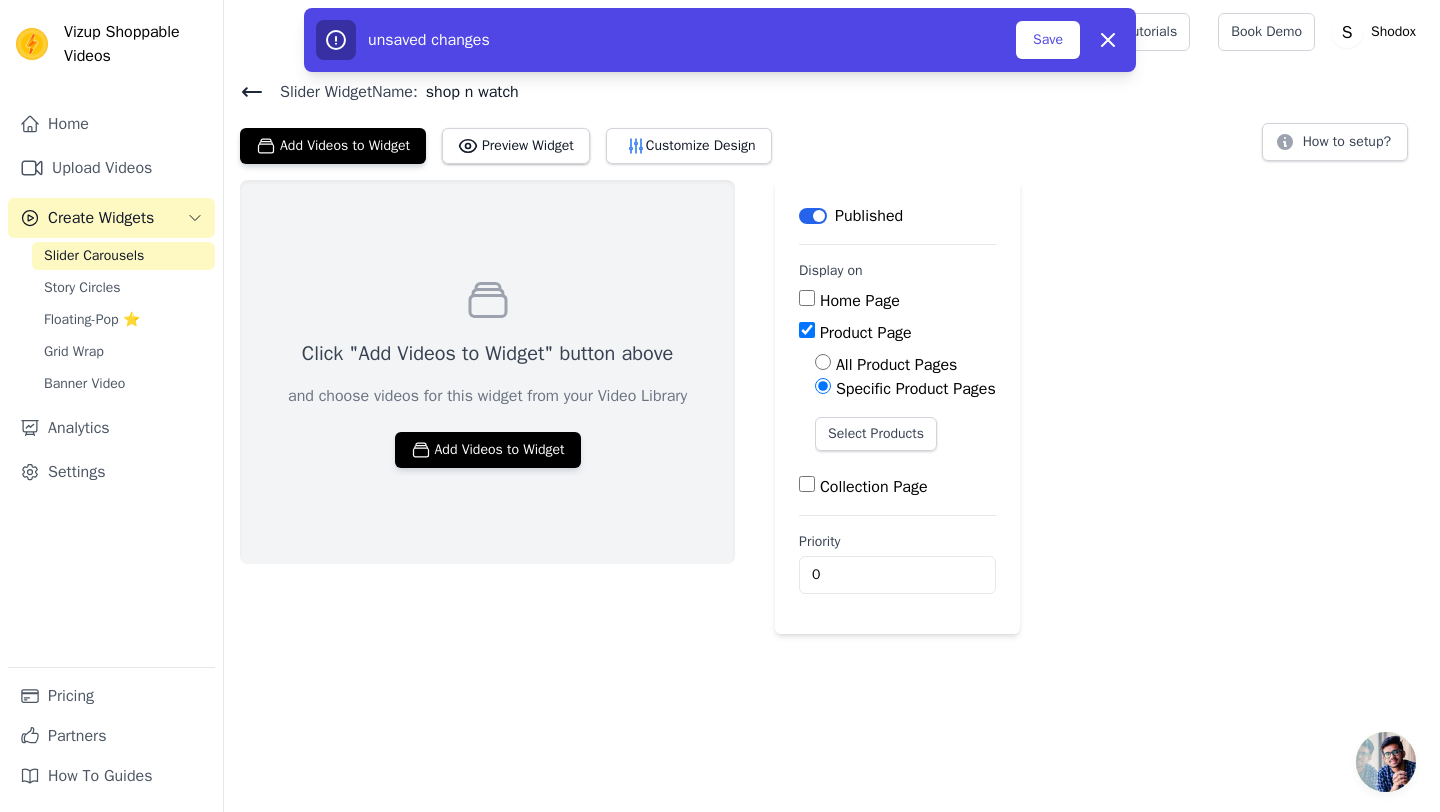 click on "All Product Pages" at bounding box center [823, 362] 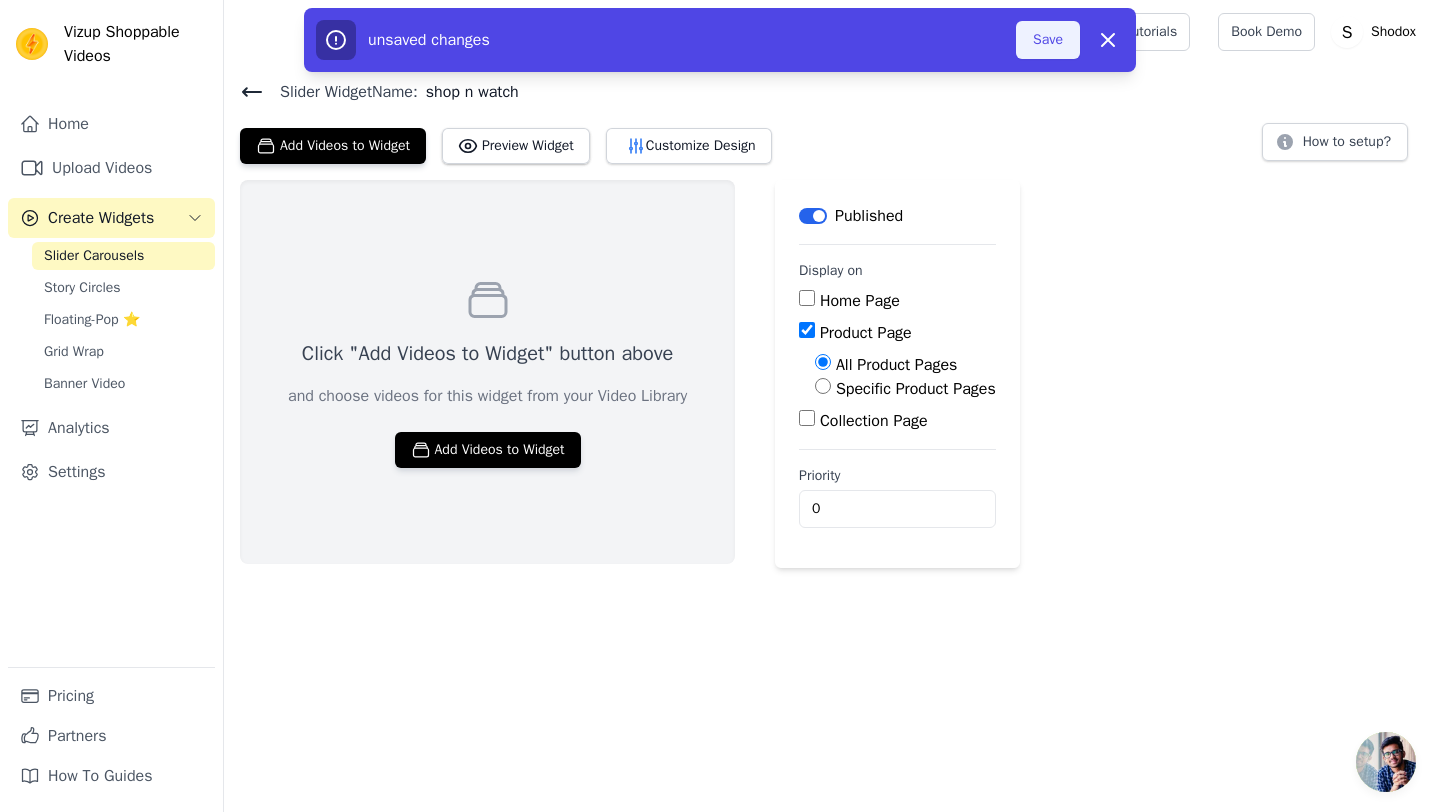click on "Save" at bounding box center (1048, 40) 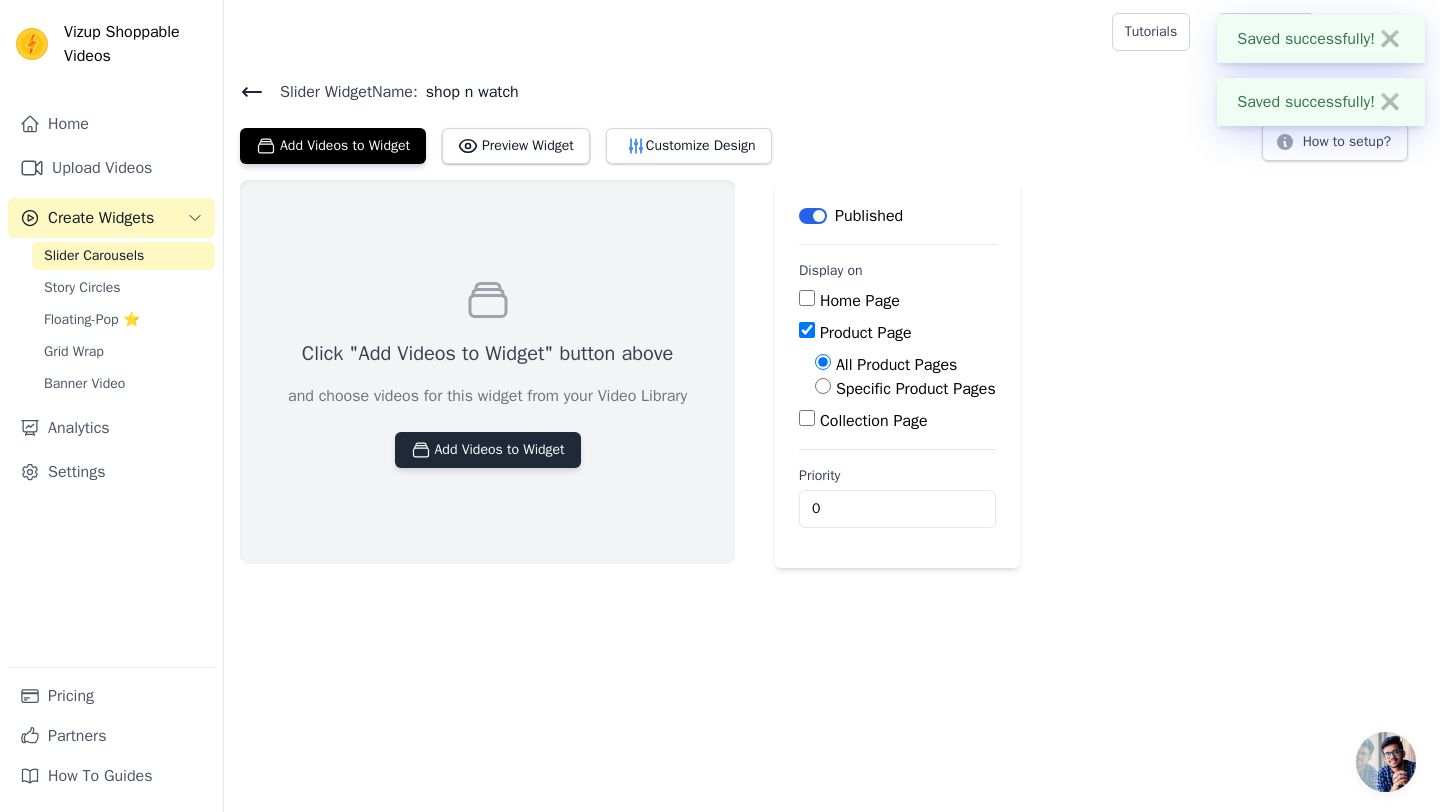 click on "Add Videos to Widget" at bounding box center (488, 450) 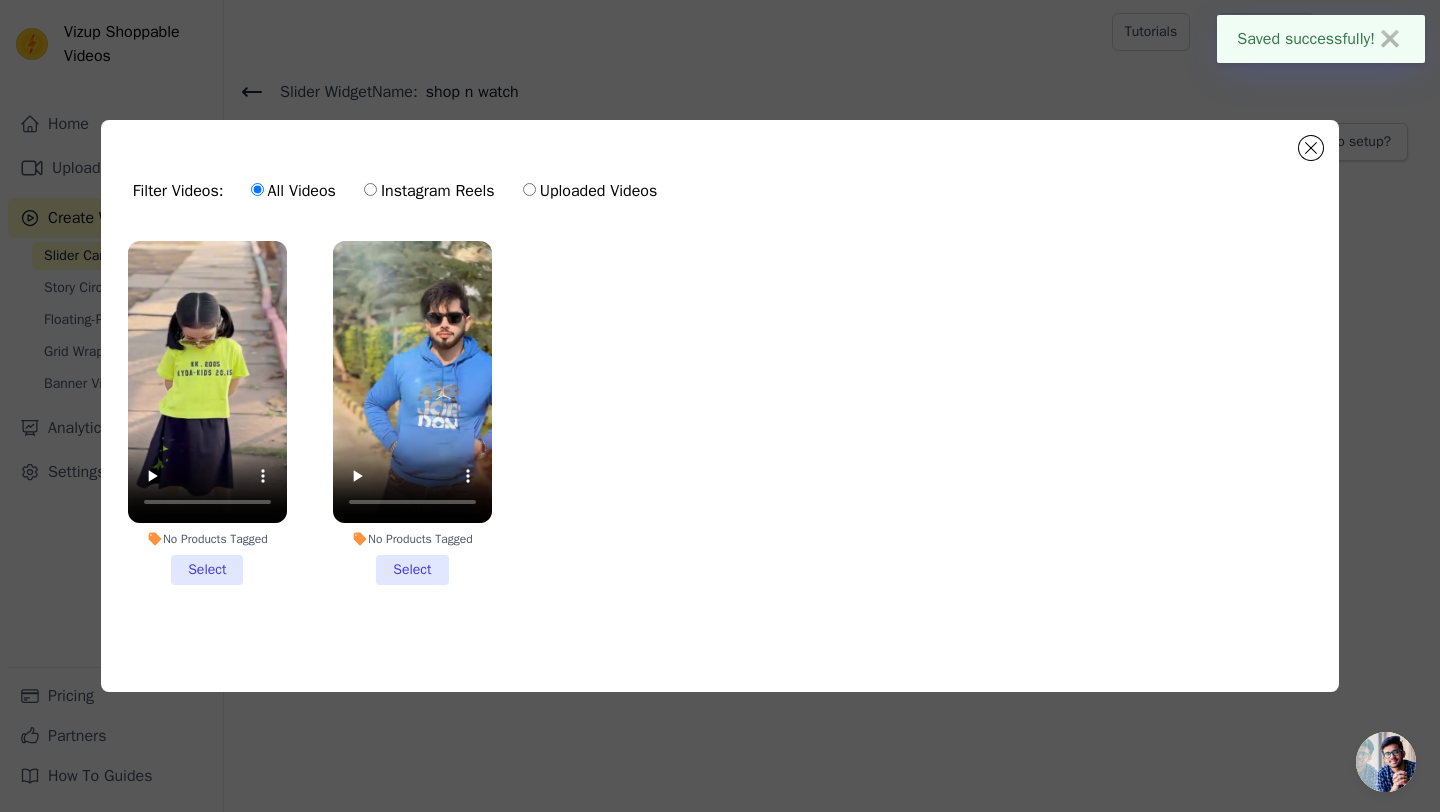 click on "No Products Tagged     Select" at bounding box center (207, 413) 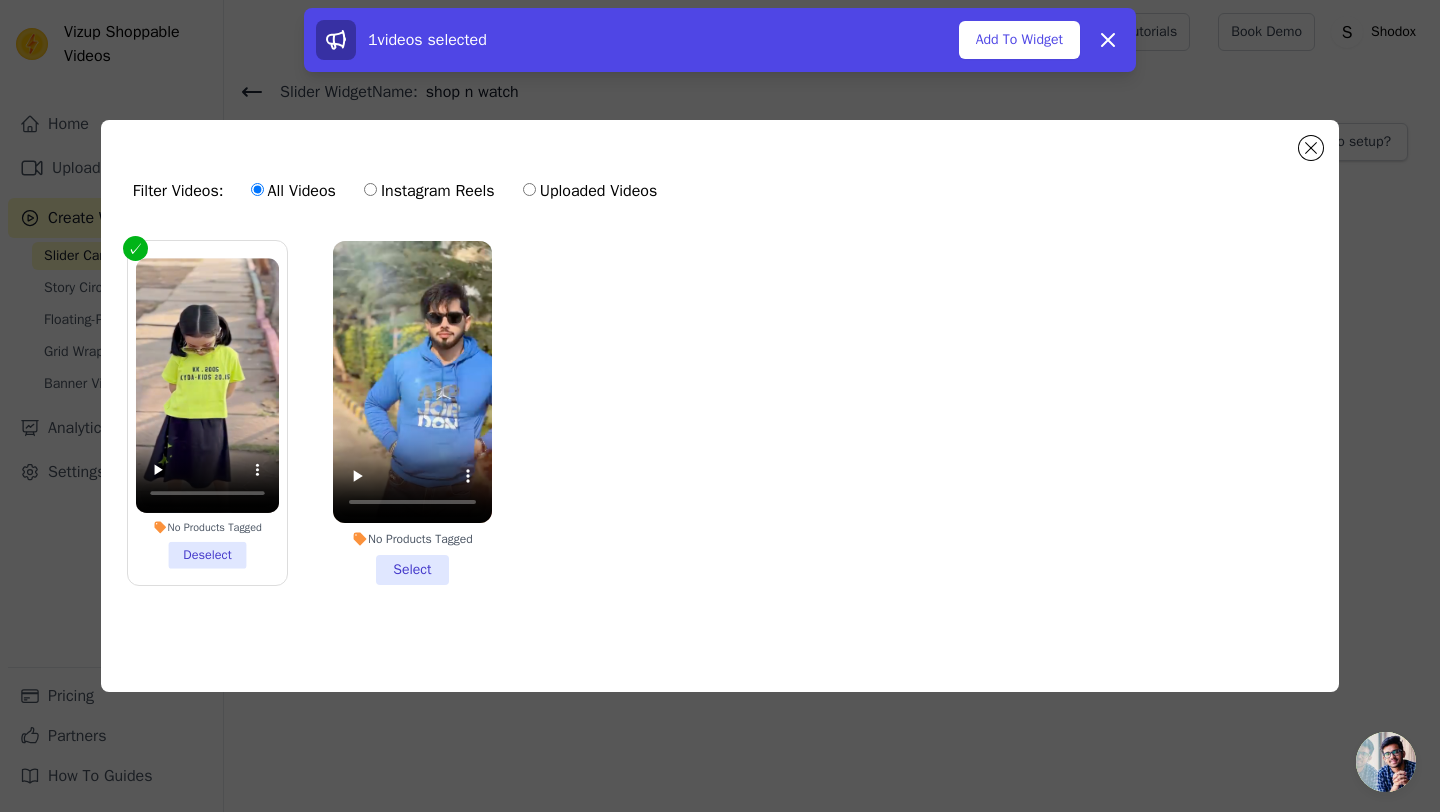 click on "No Products Tagged     Select" at bounding box center [412, 413] 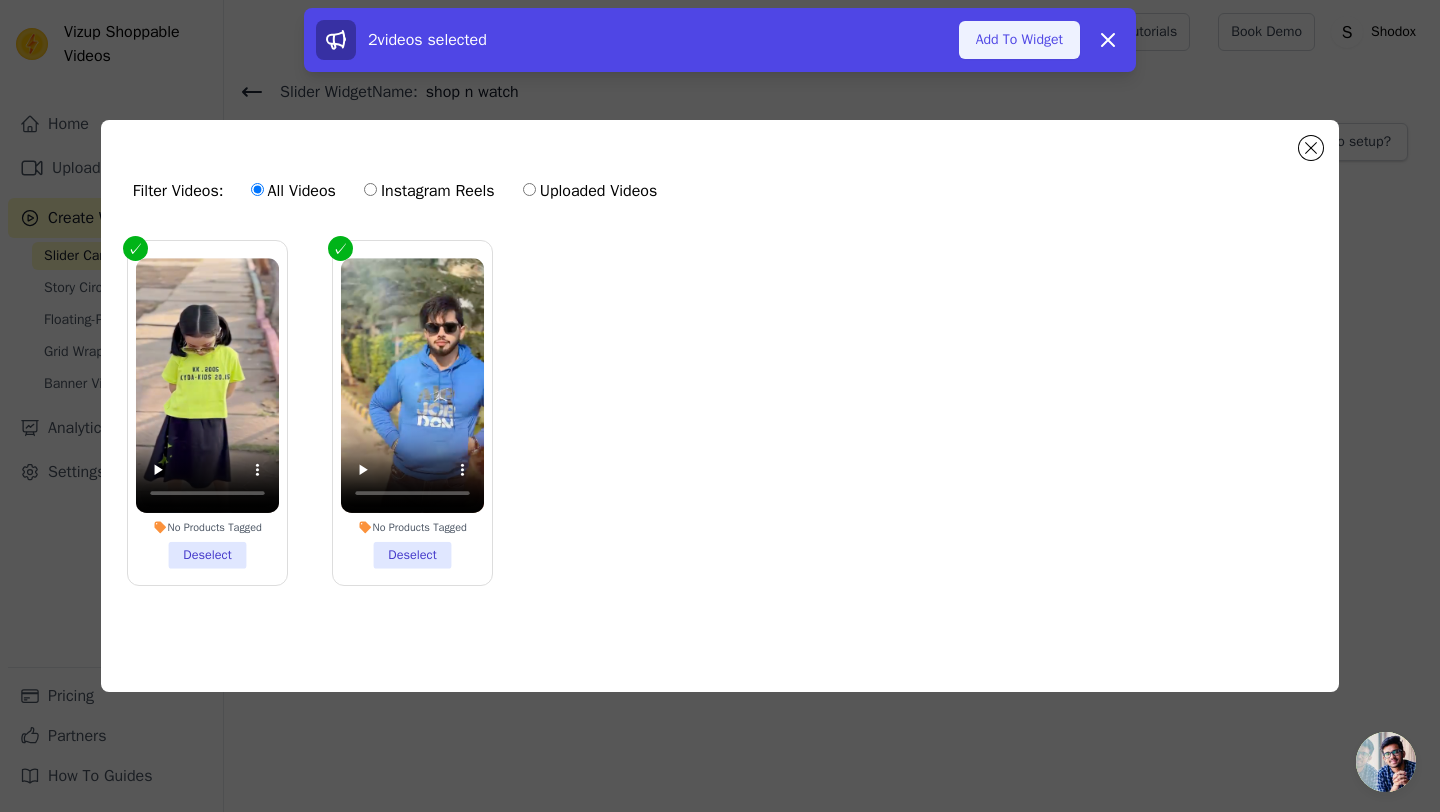 click on "Add To Widget" at bounding box center (1019, 40) 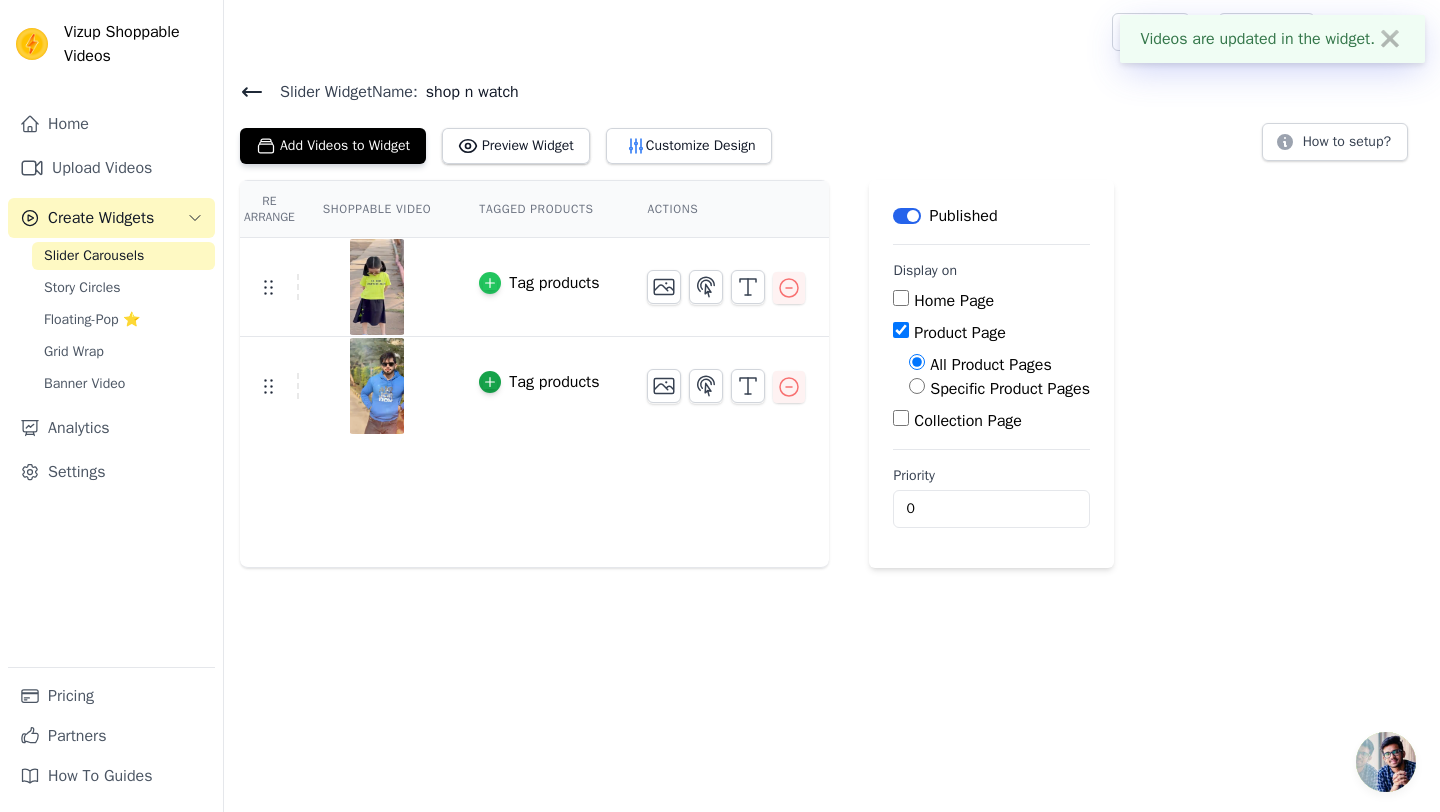 click 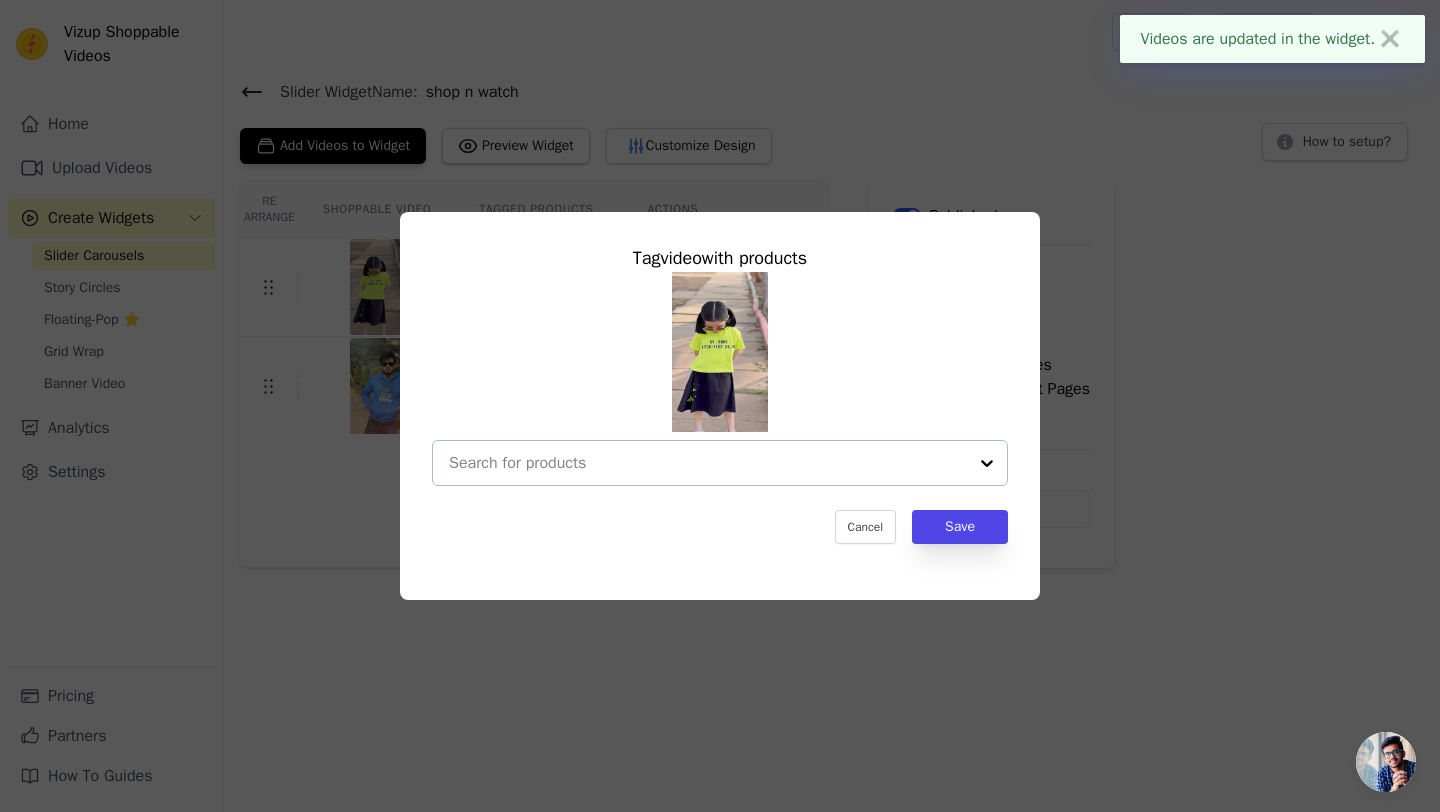 click at bounding box center [708, 463] 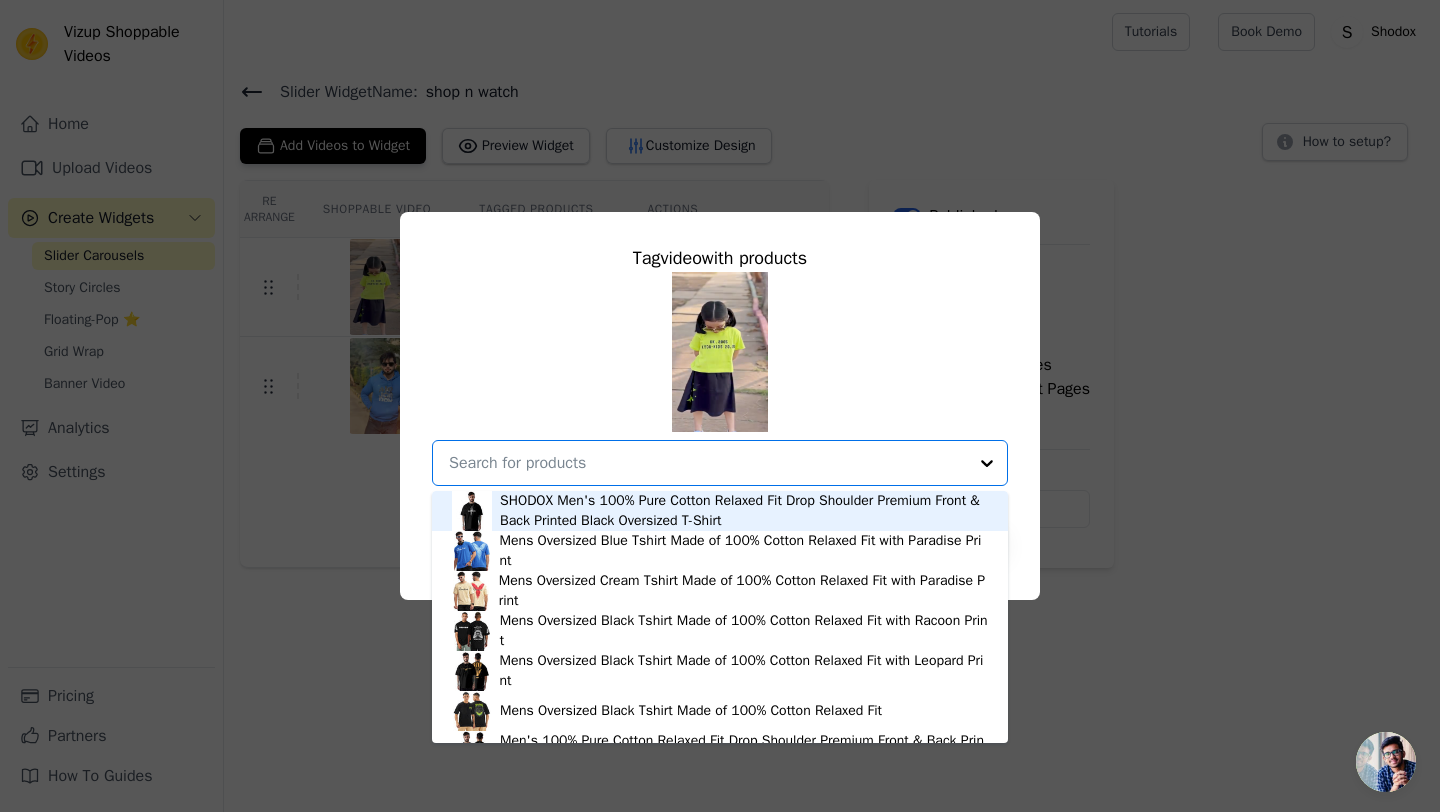 click on "SHODOX Men's 100% Pure Cotton Relaxed Fit Drop Shoulder Premium Front & Back Printed Black Oversized T-Shirt" at bounding box center (744, 511) 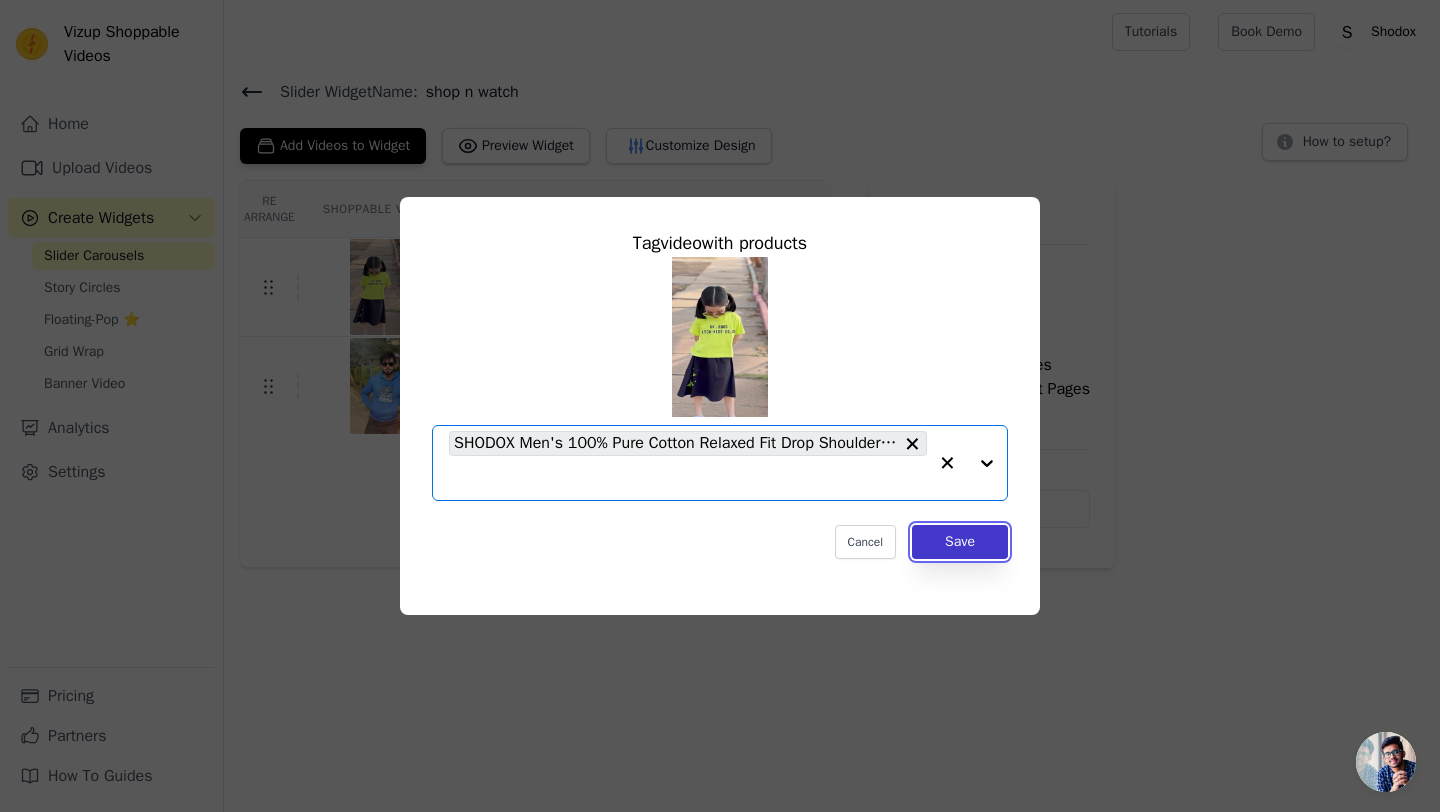click on "Save" at bounding box center (960, 542) 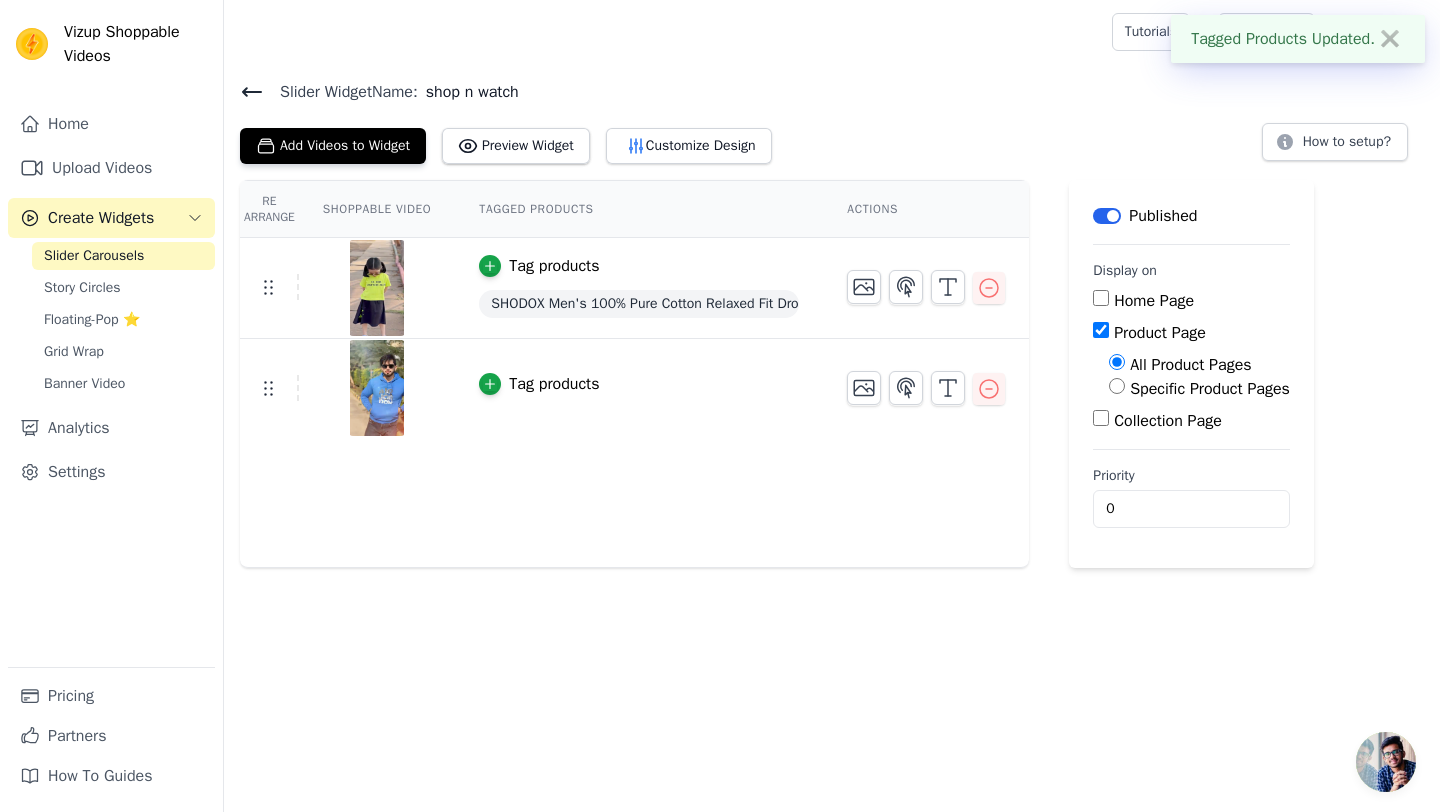click on "Tag products" at bounding box center [554, 384] 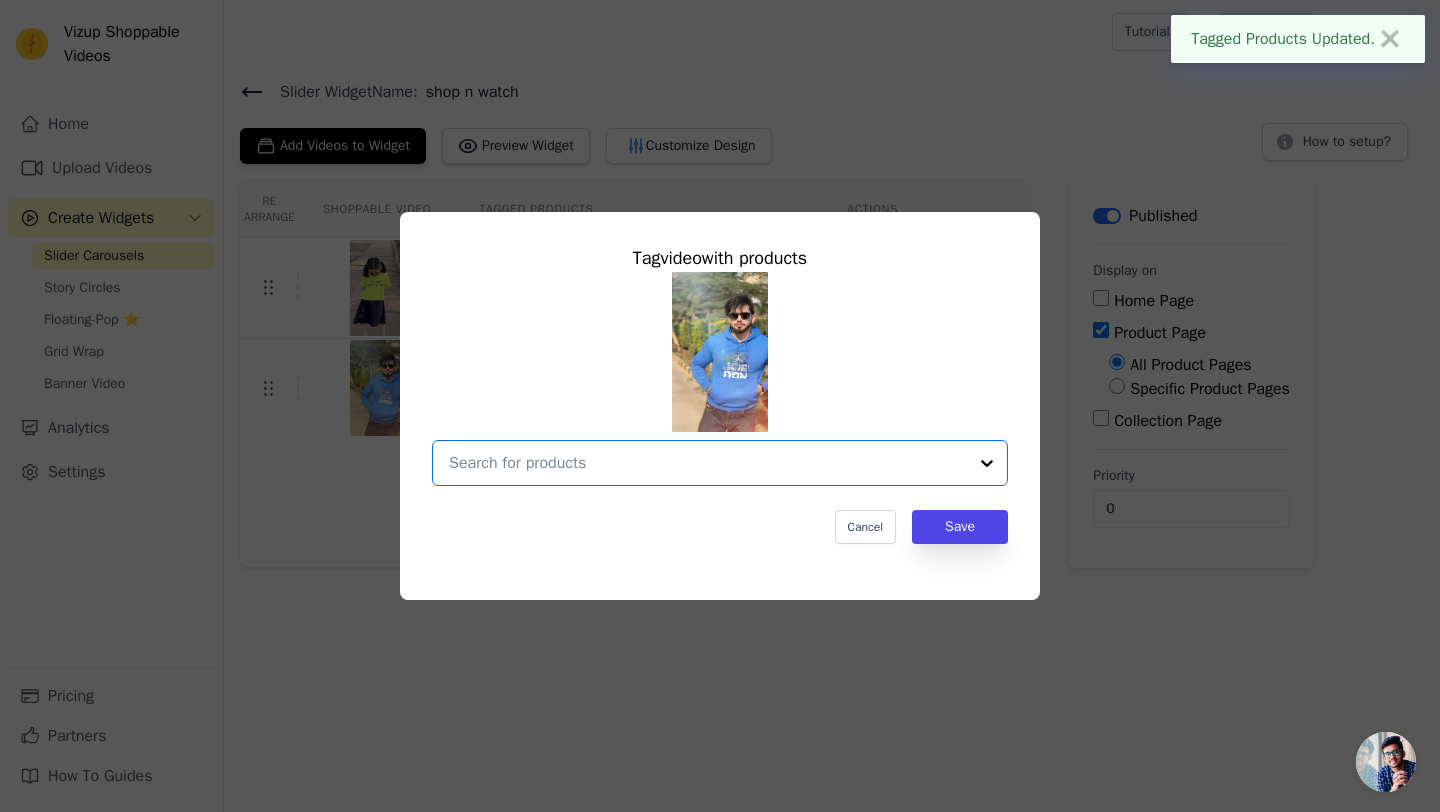 click at bounding box center (708, 463) 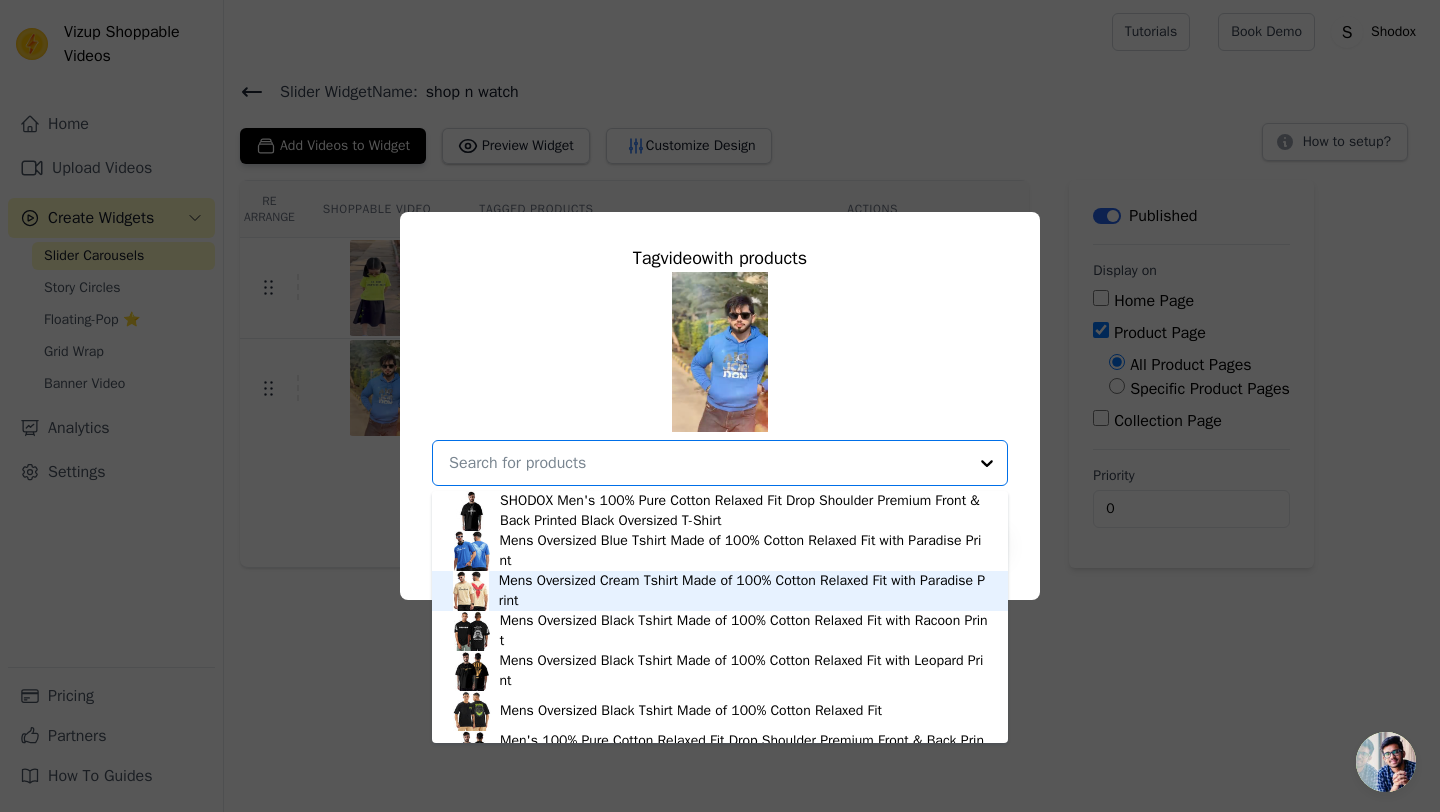 click on "Mens Oversized Cream Tshirt Made of 100% Cotton Relaxed Fit with Paradise Print" at bounding box center (743, 591) 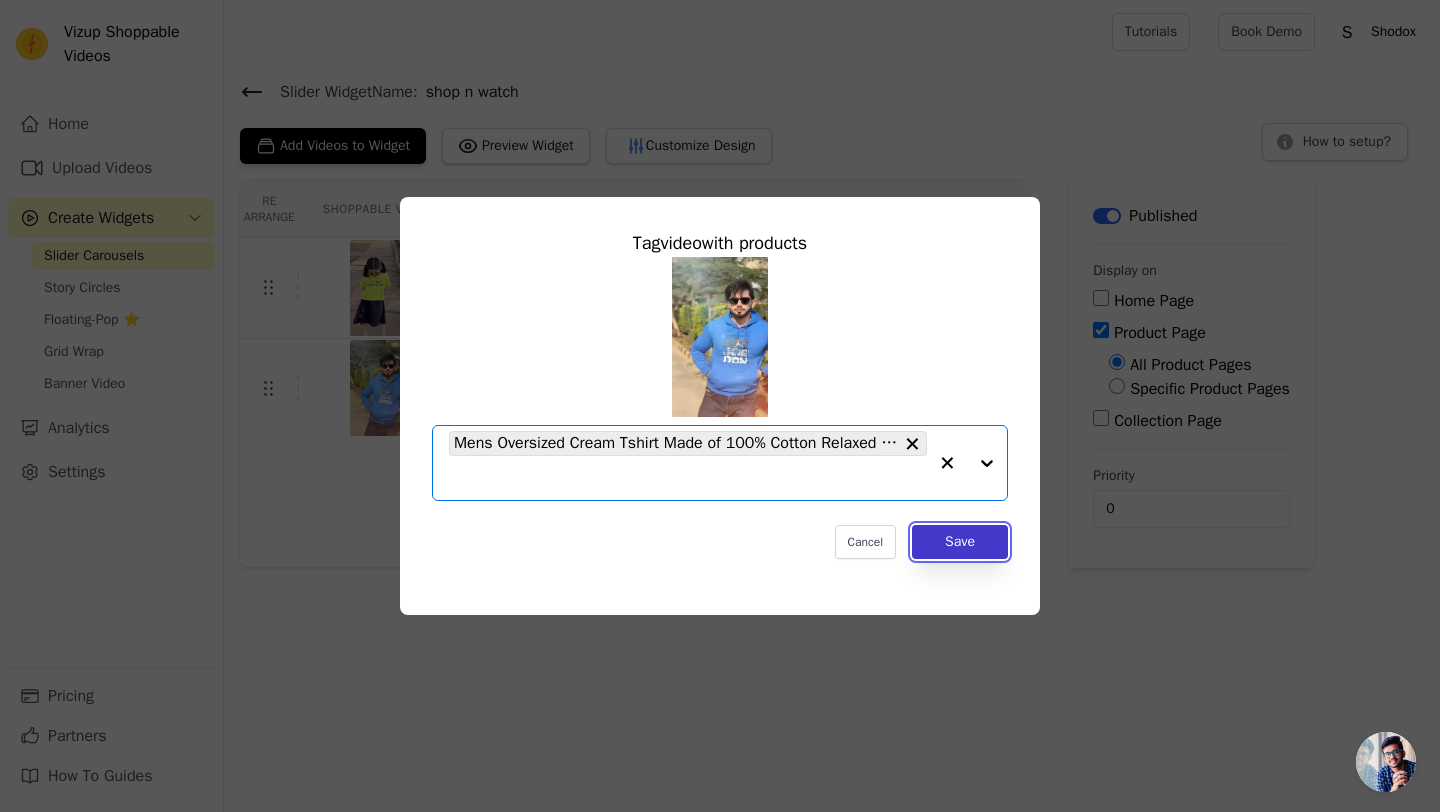 click on "Save" at bounding box center [960, 542] 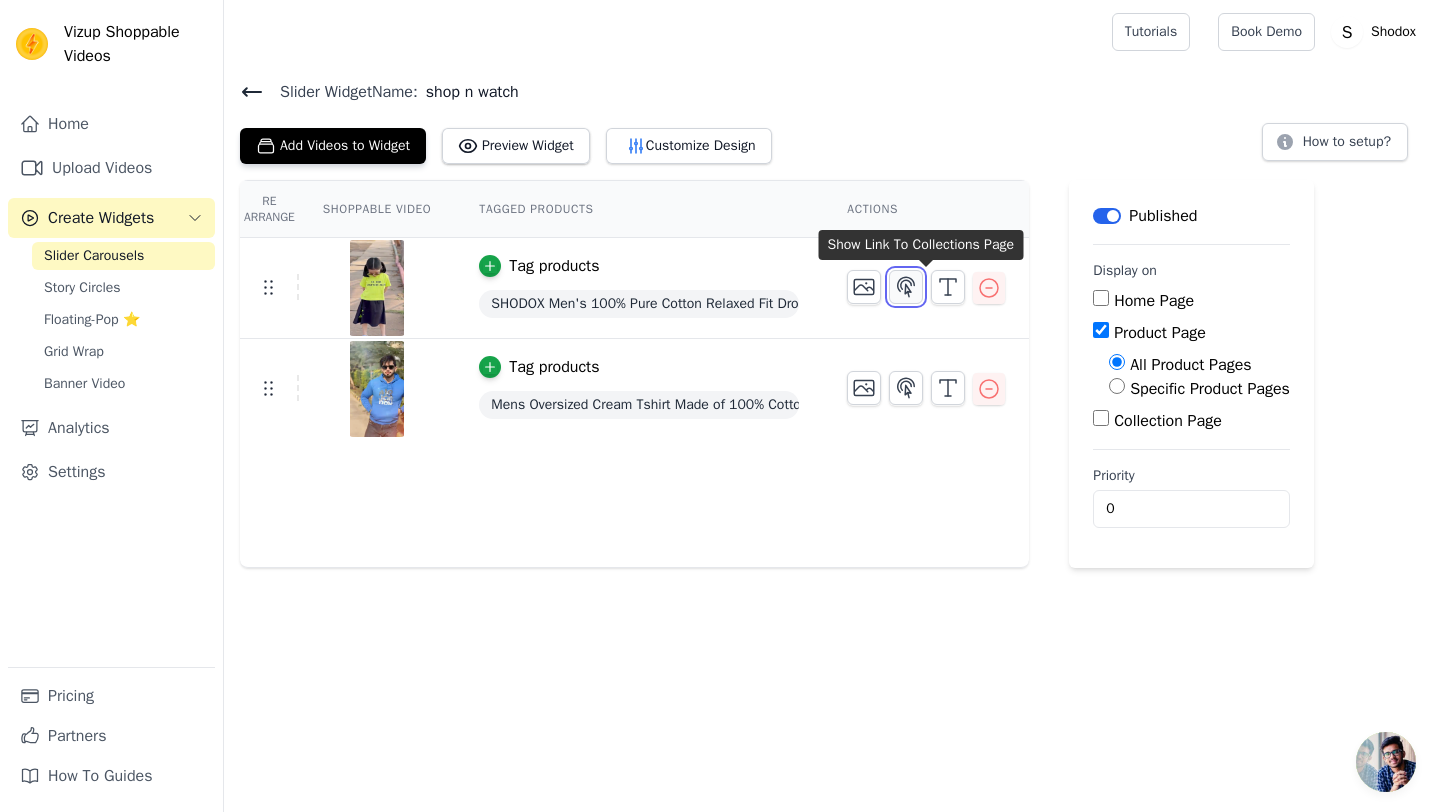 click 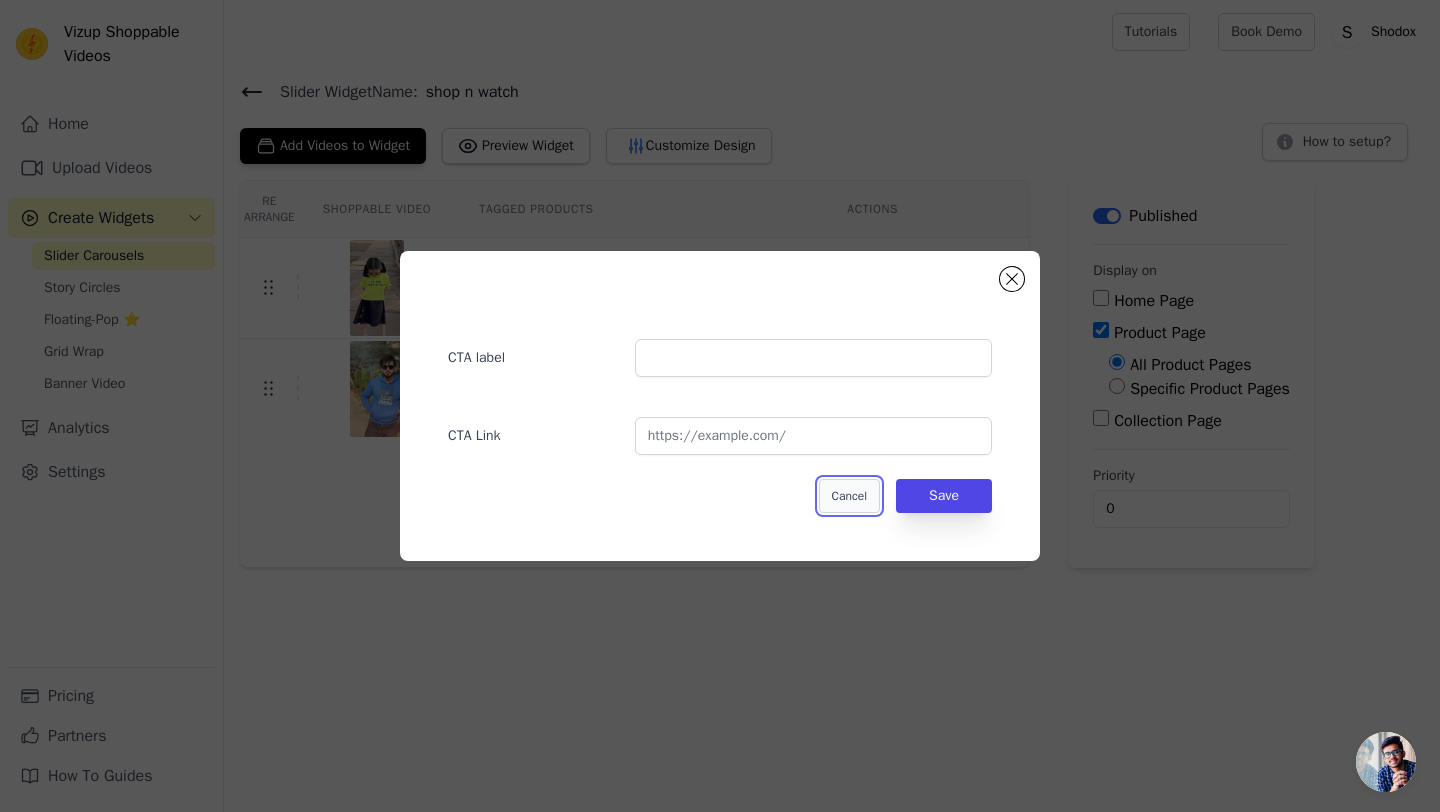 click on "Cancel" at bounding box center [849, 496] 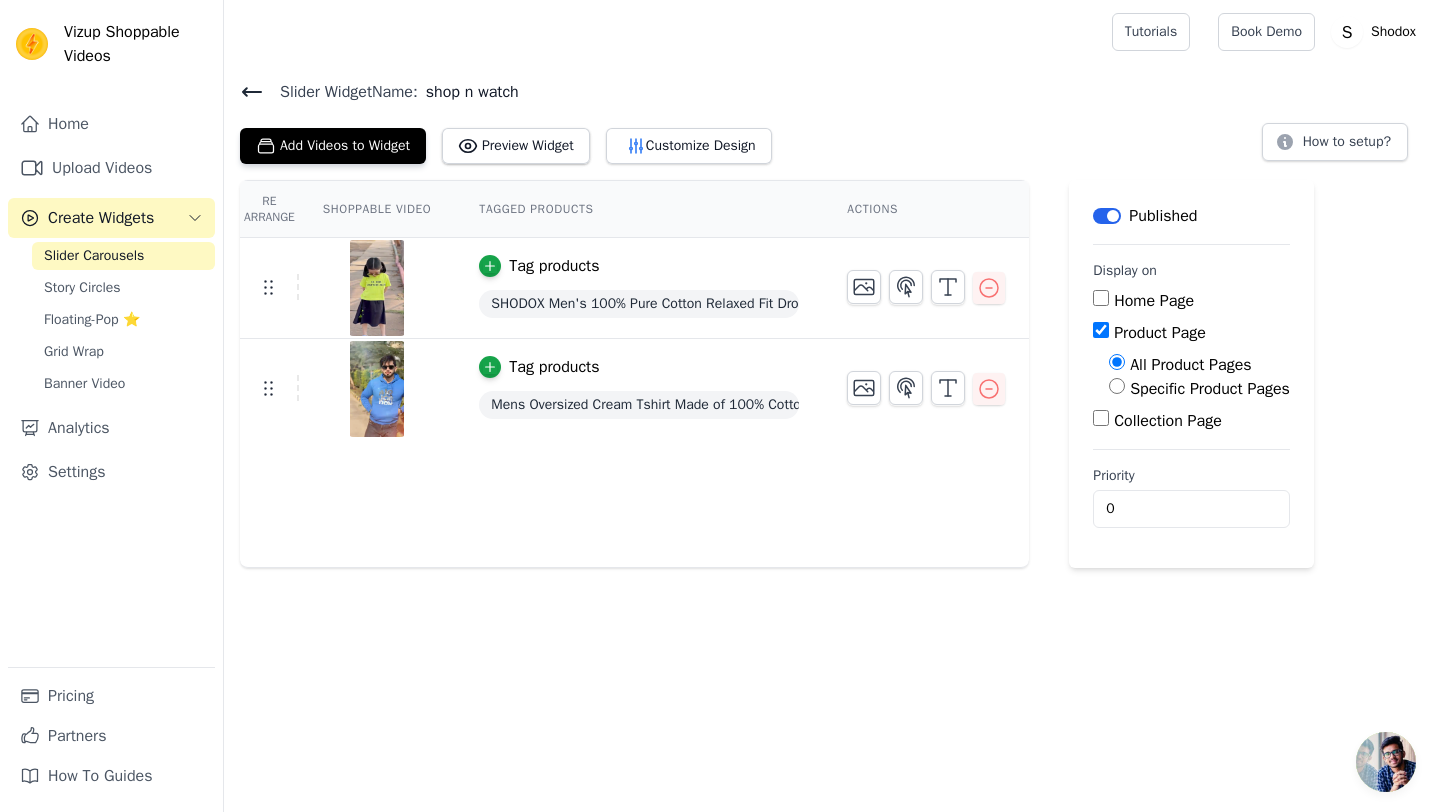 click on "Add Videos to Widget
Preview Widget       Customize Design
How to setup?" at bounding box center [832, 142] 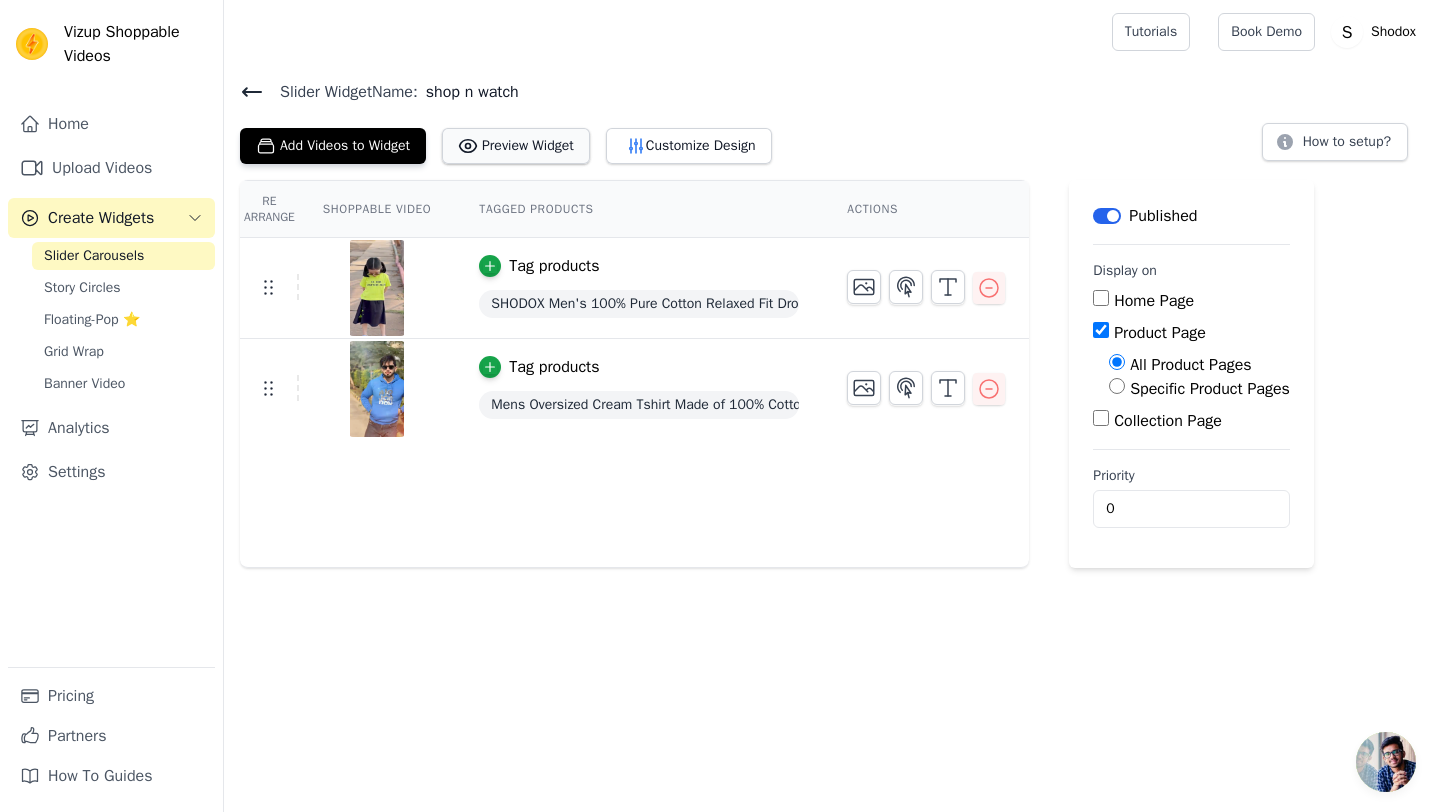 click on "Preview Widget" at bounding box center (516, 146) 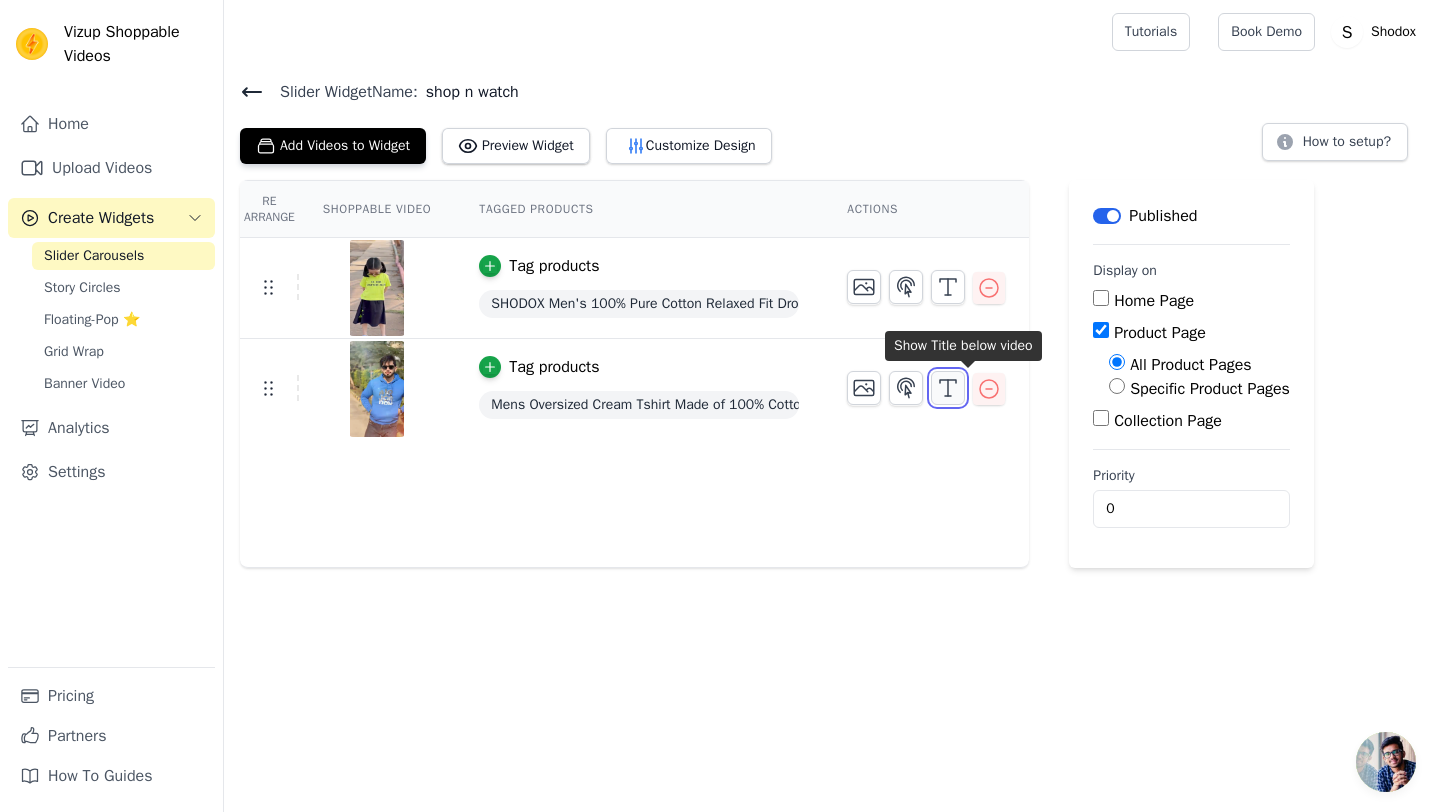 click 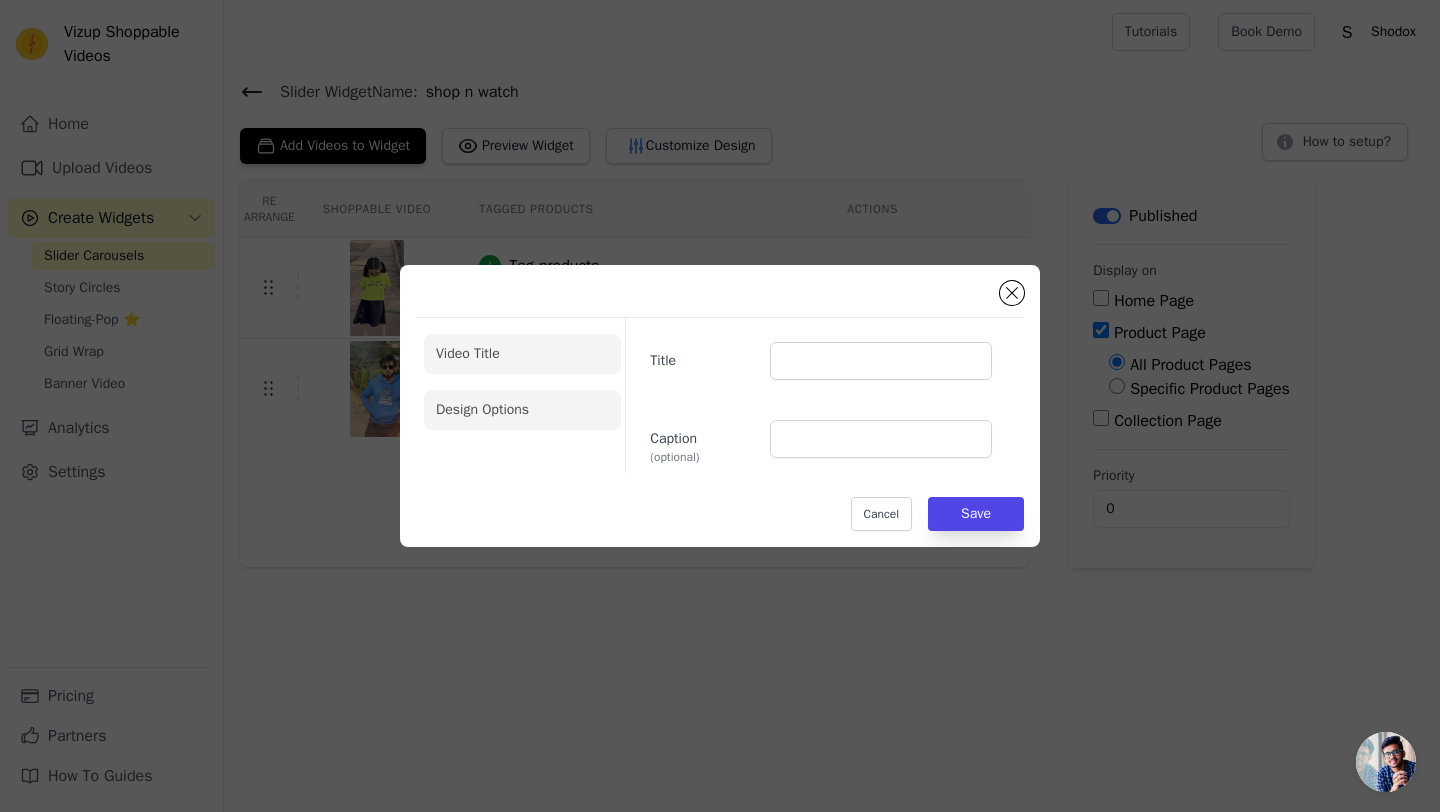 click on "Design Options" 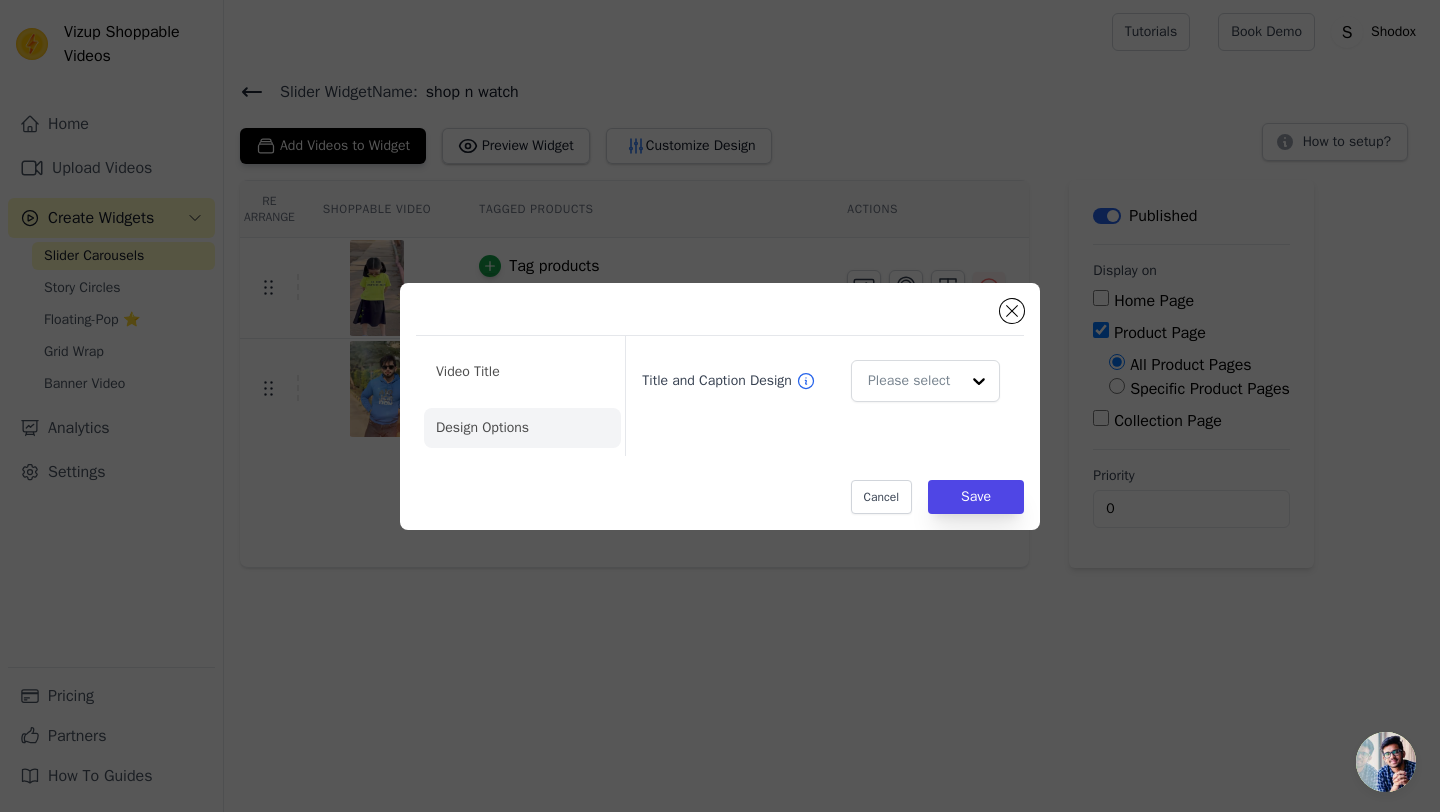 click on "Title and Caption Design" at bounding box center [821, 381] 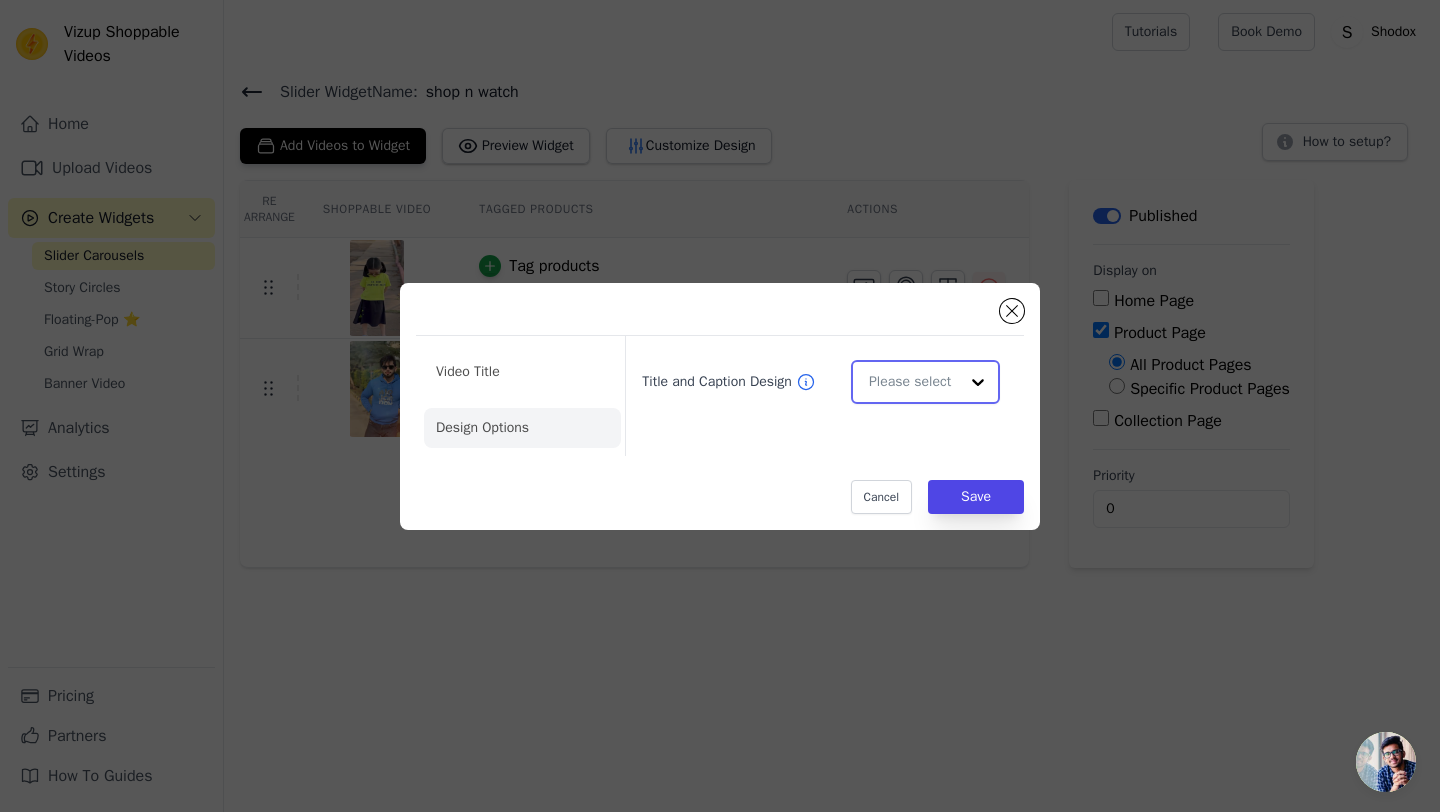 click on "Title and Caption Design" at bounding box center [913, 382] 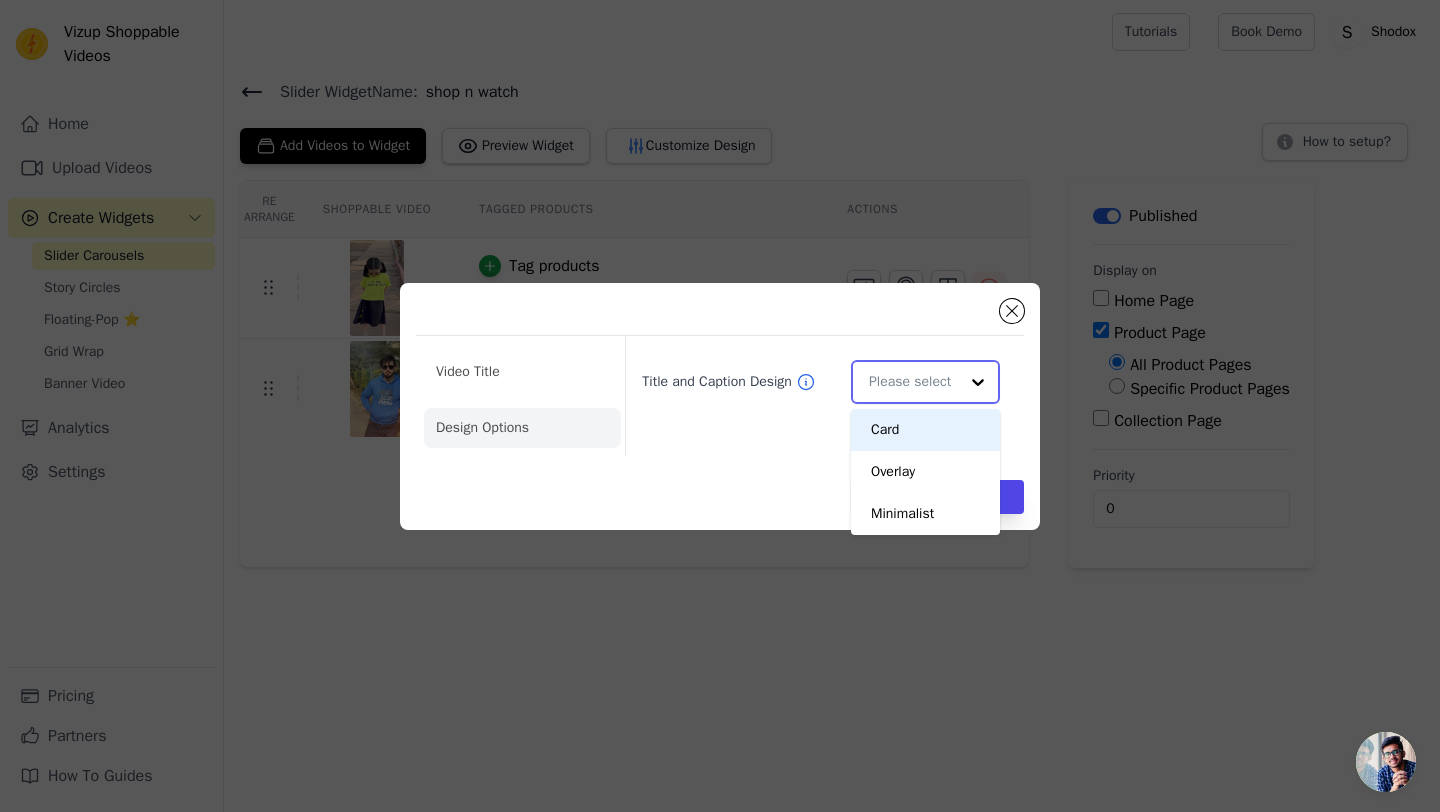 scroll, scrollTop: 0, scrollLeft: 0, axis: both 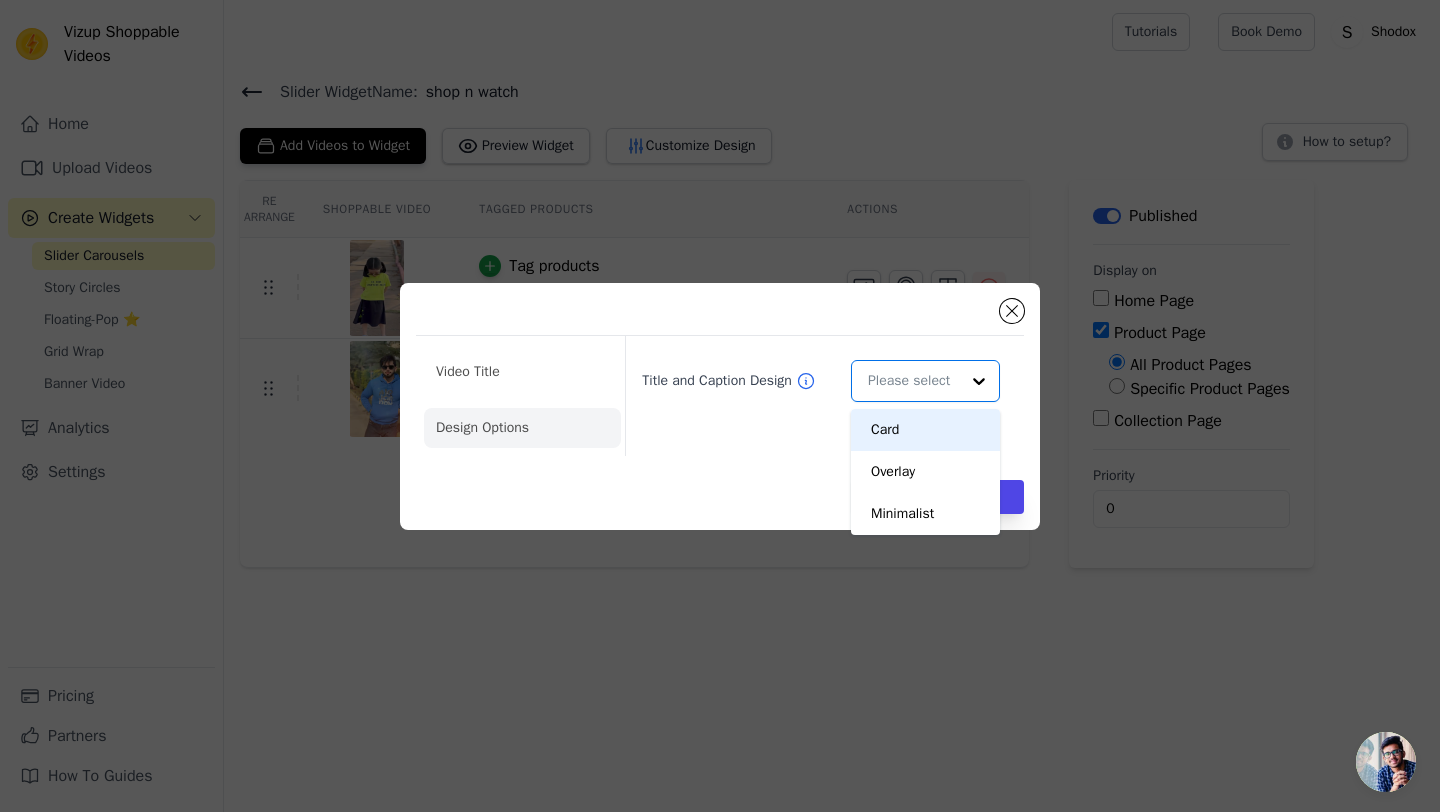 click on "Video Title Design Options   Title and Caption Design       Card   Overlay   Minimalist         You are currently focused on option Card. There are 3 results available.                   Cancel   Save" at bounding box center (720, 406) 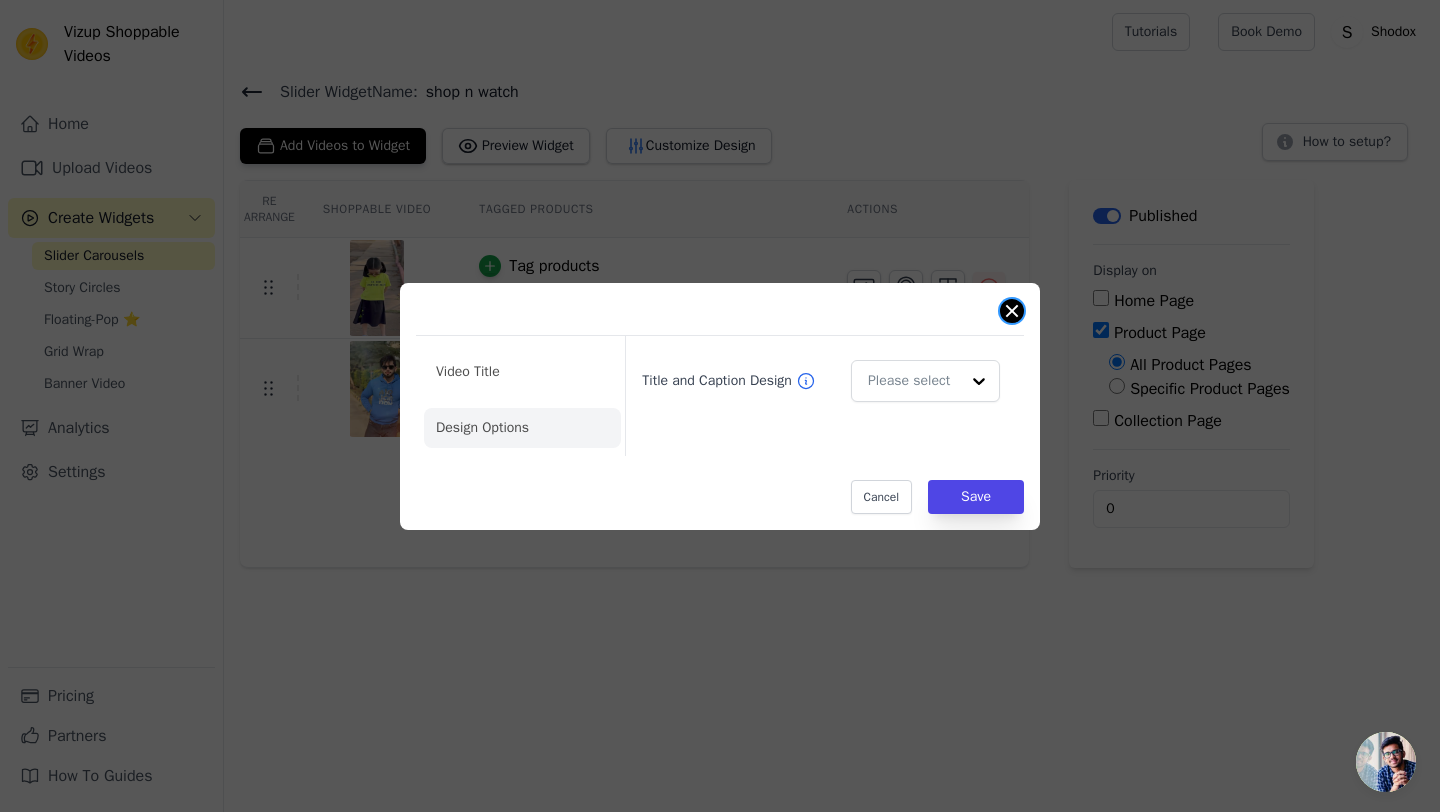 click at bounding box center [1012, 311] 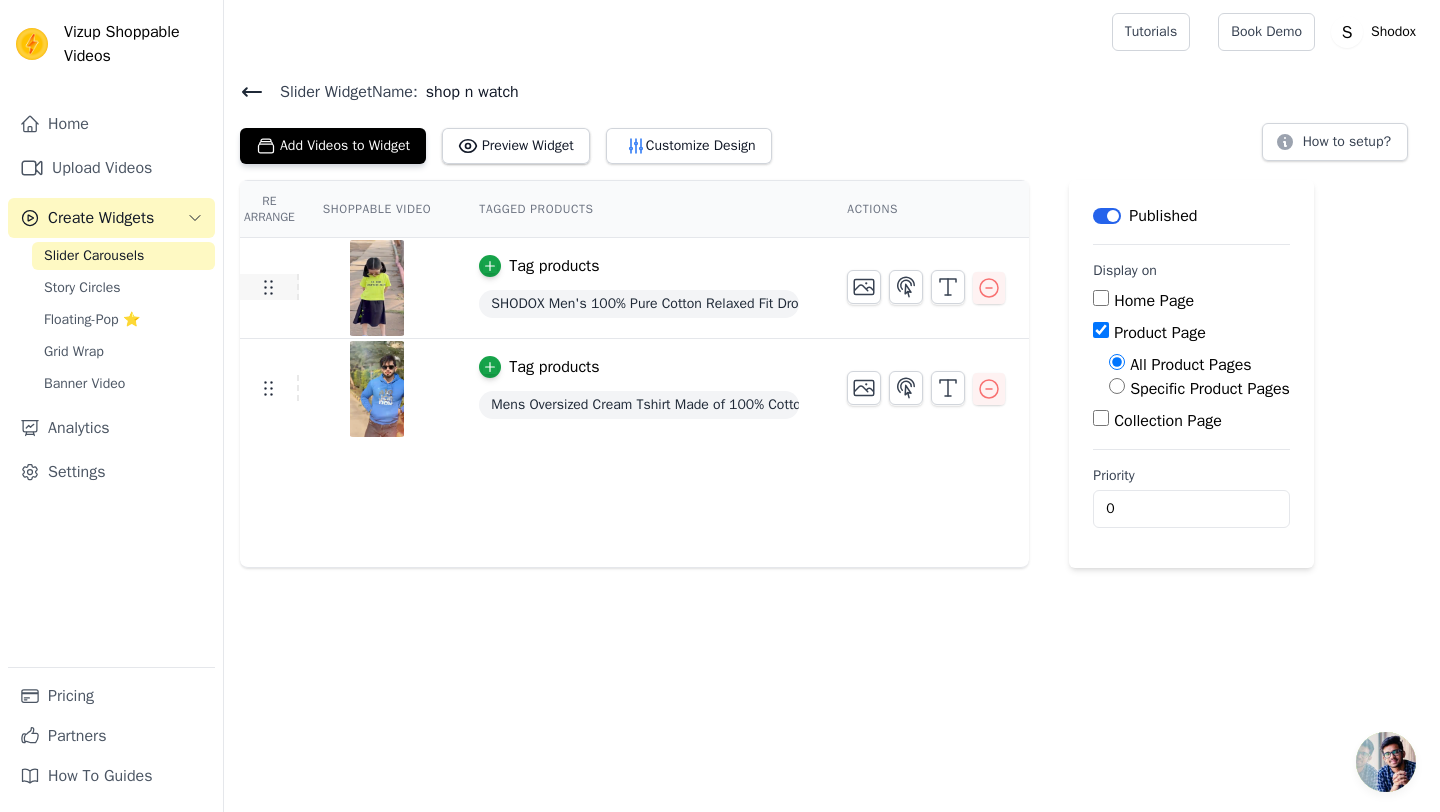 click 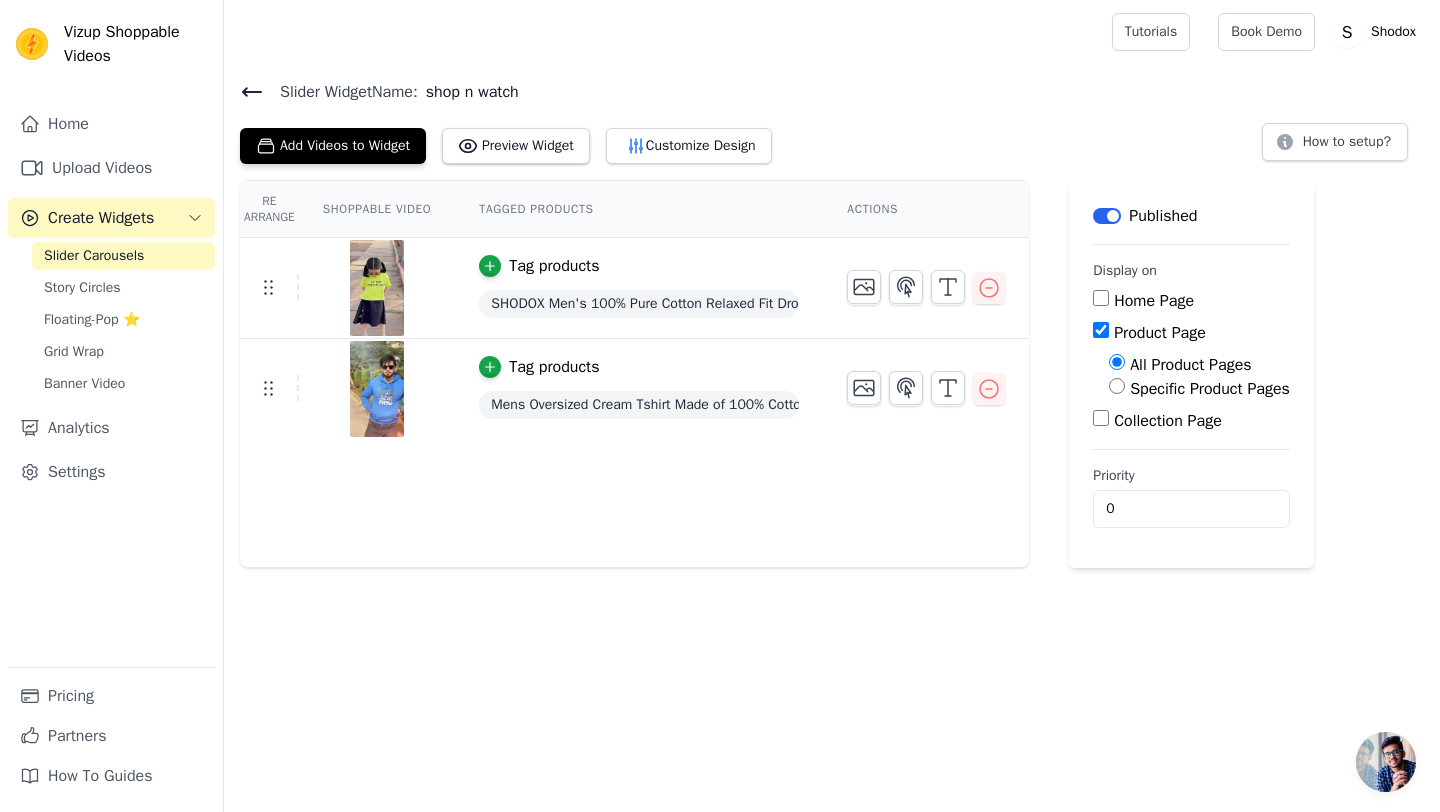 click on "SHODOX Men's 100% Pure Cotton Relaxed Fit Drop Shoulder Premium Front & Back Printed Black Oversized T-Shirt" at bounding box center [639, 304] 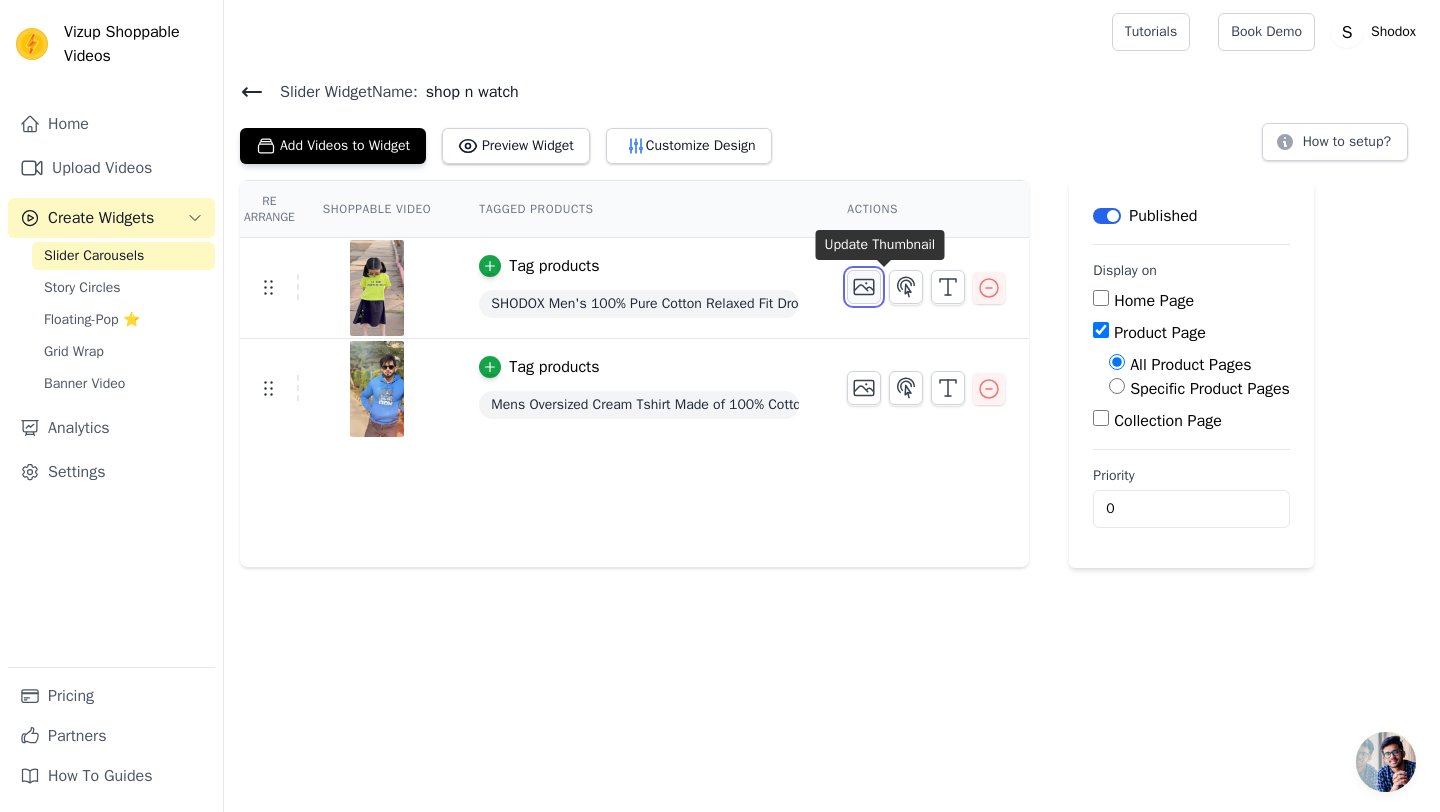 click at bounding box center (864, 287) 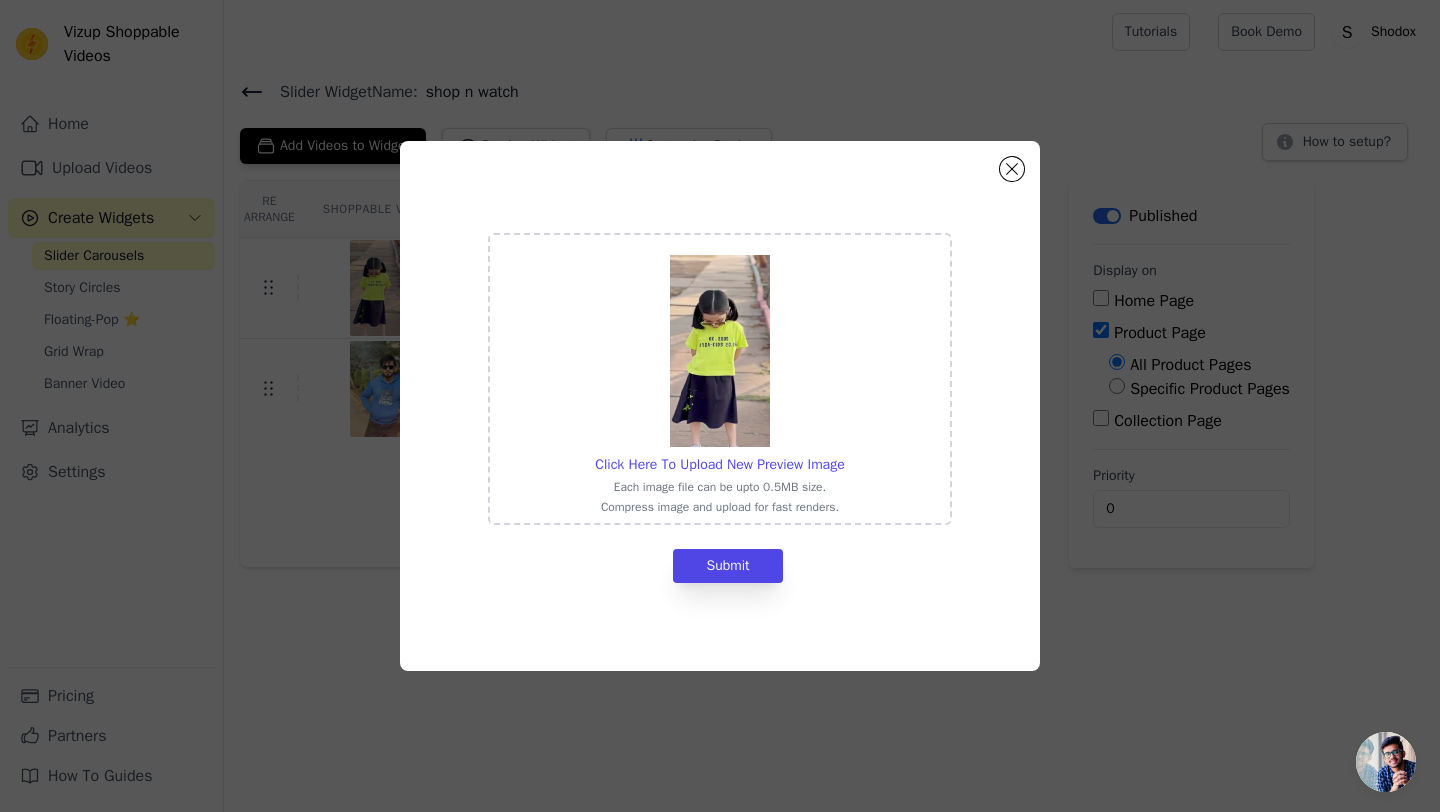 click on "Click Here To Upload New Preview Image     Each image file can be upto 0.5MB size.   Compress image and upload for fast renders.     Submit" 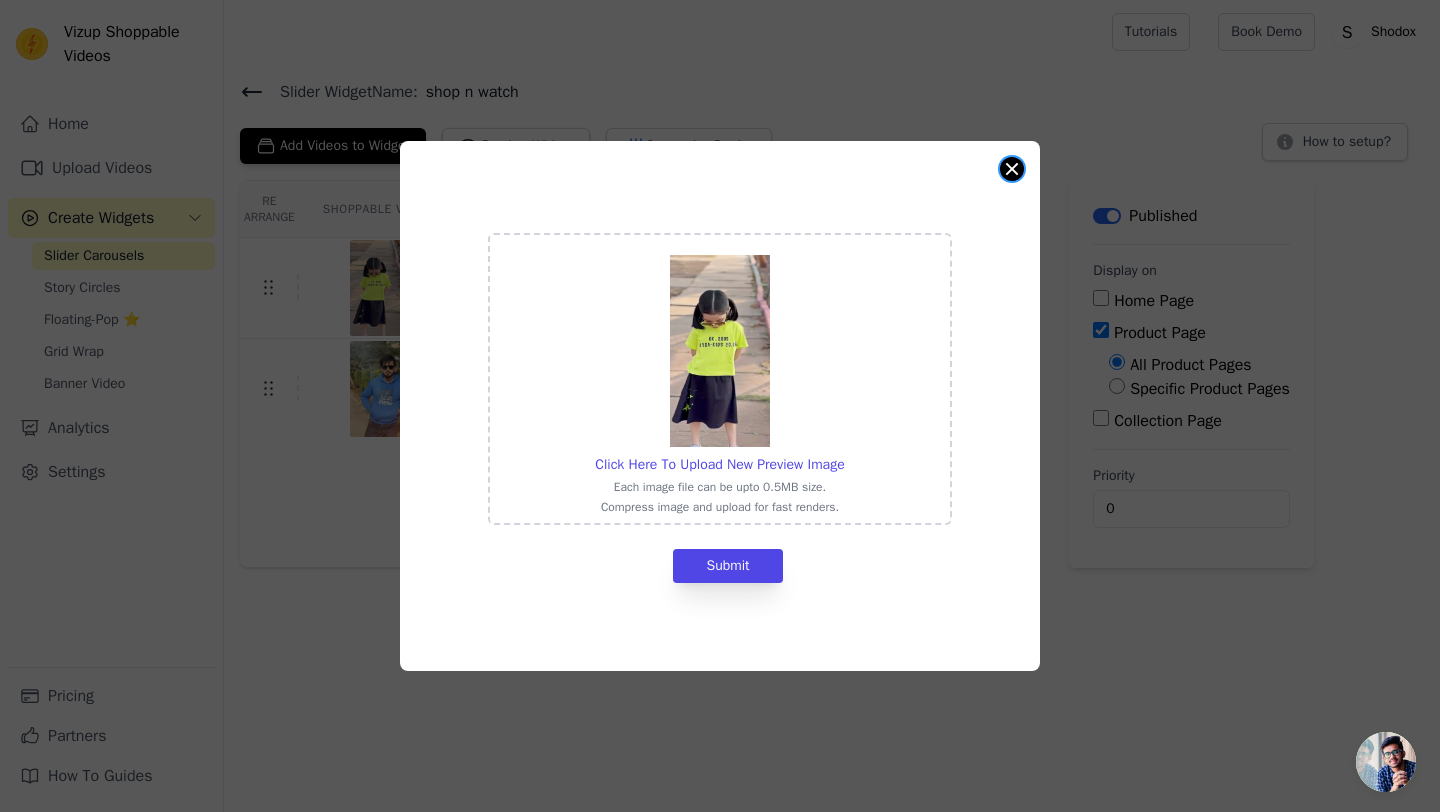 click at bounding box center (1012, 169) 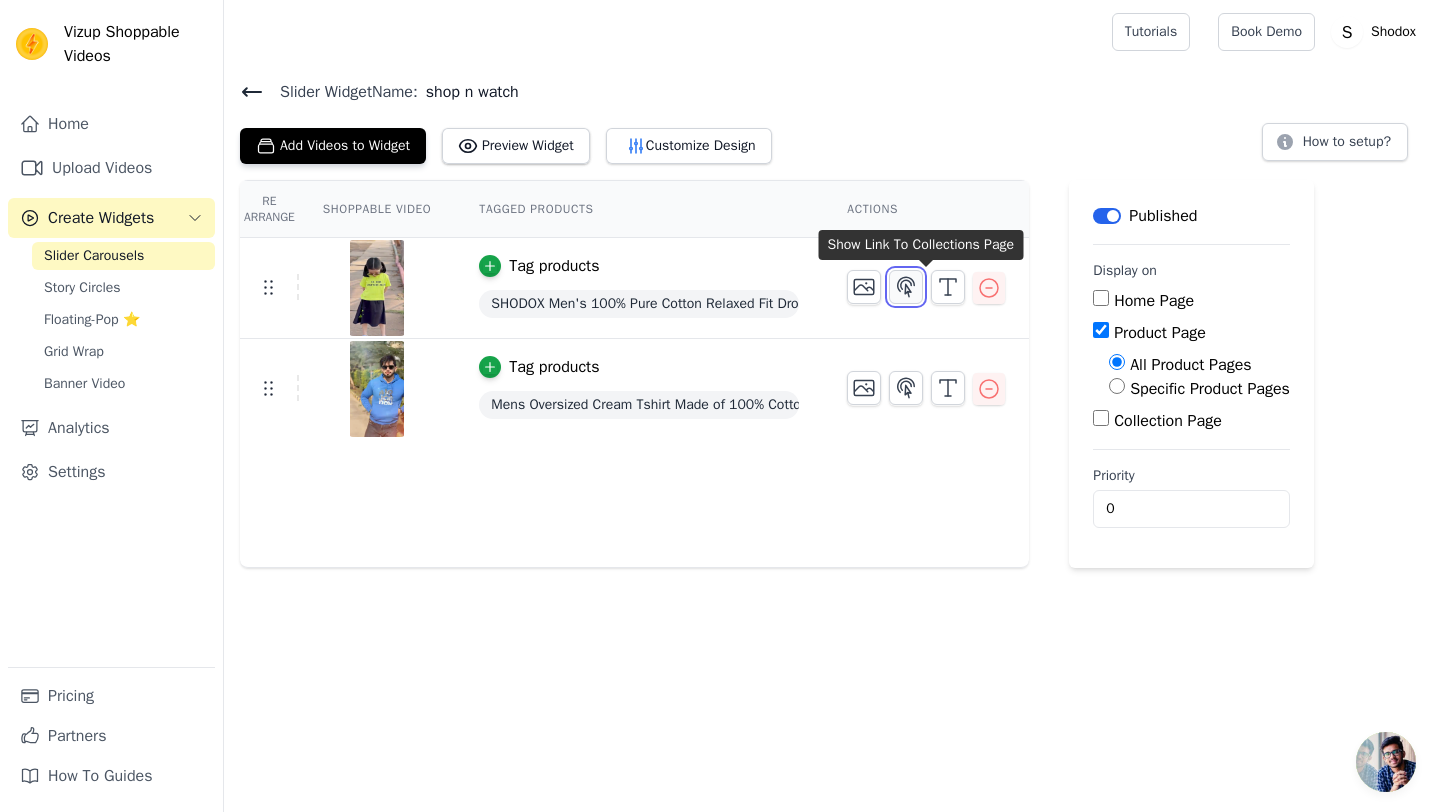 click 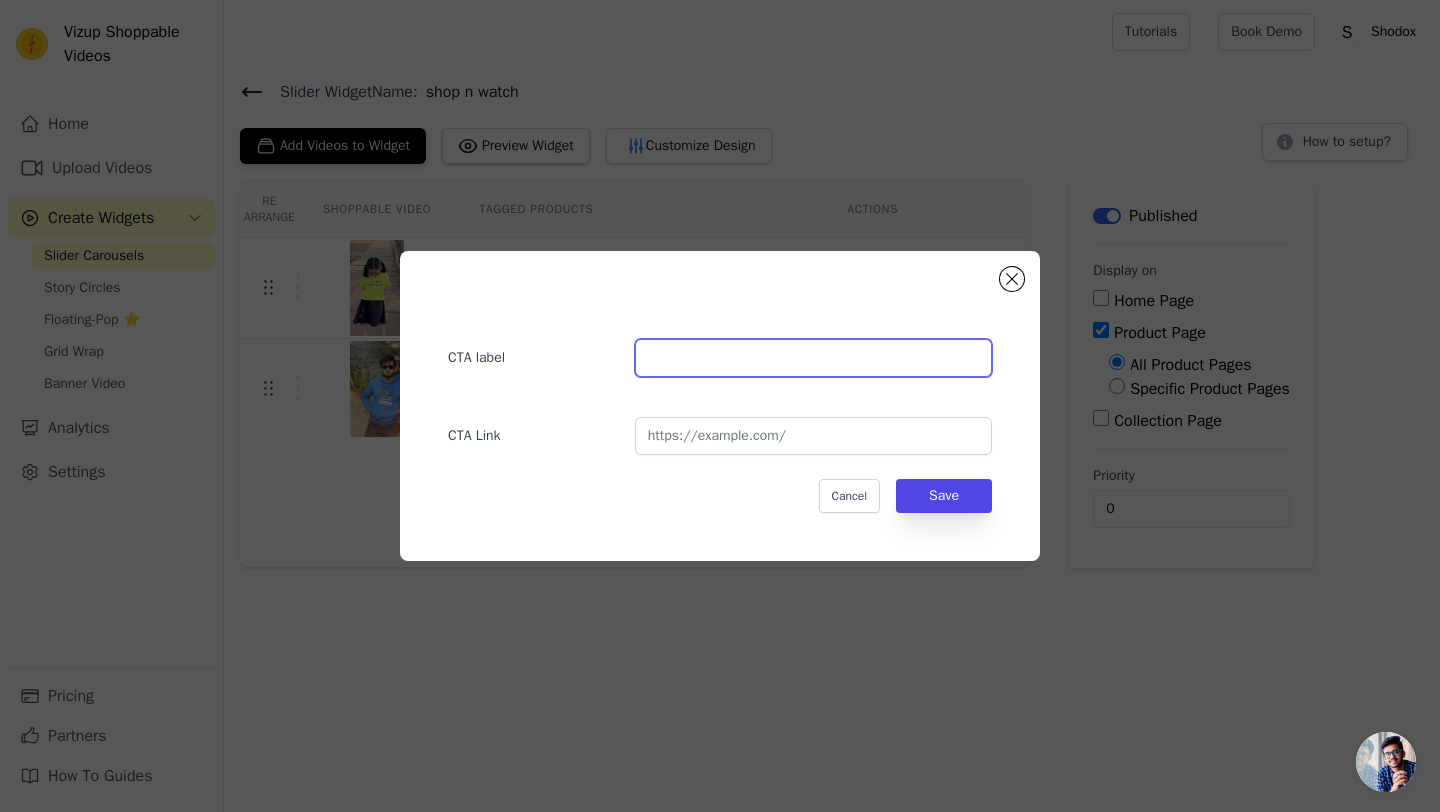 click at bounding box center (813, 358) 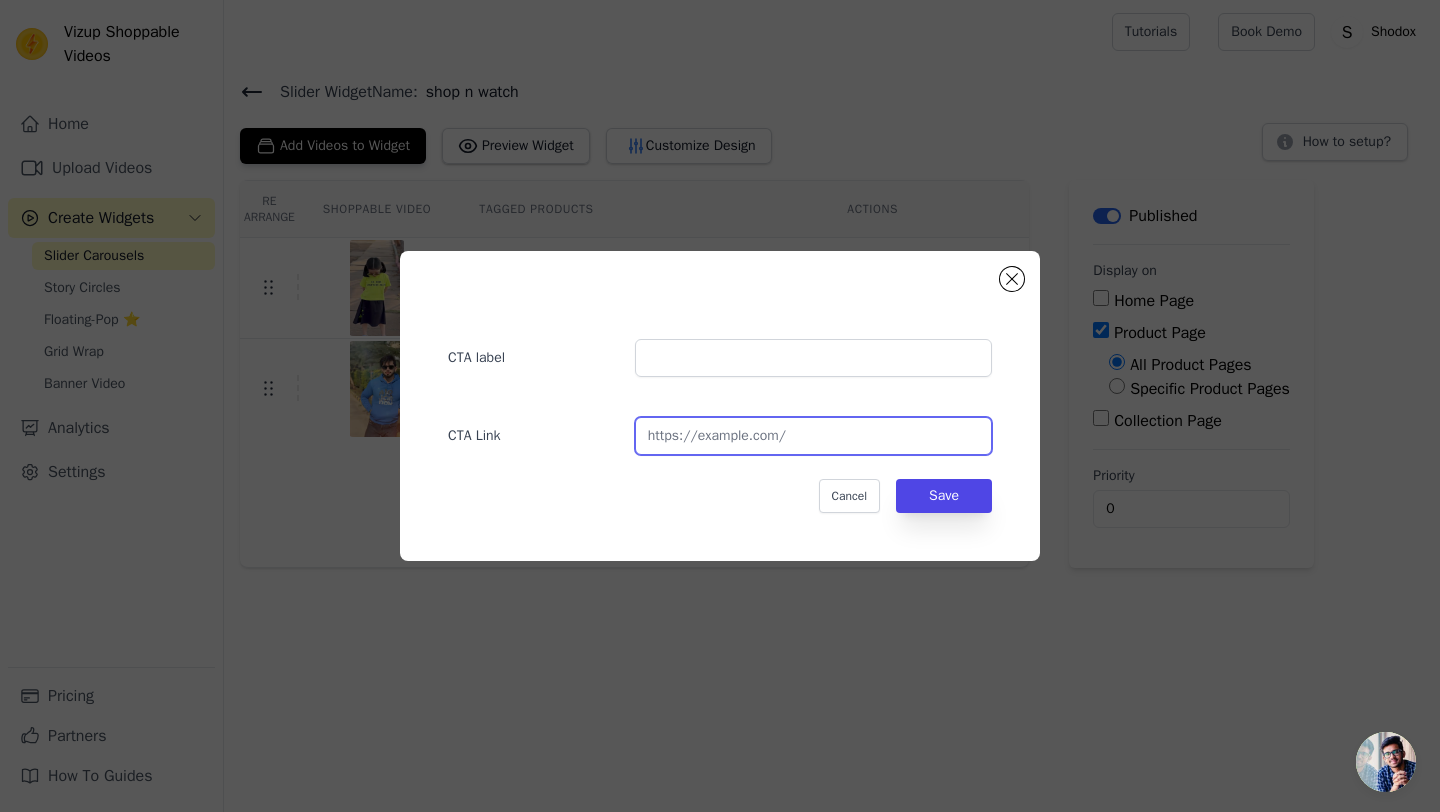 click at bounding box center [813, 436] 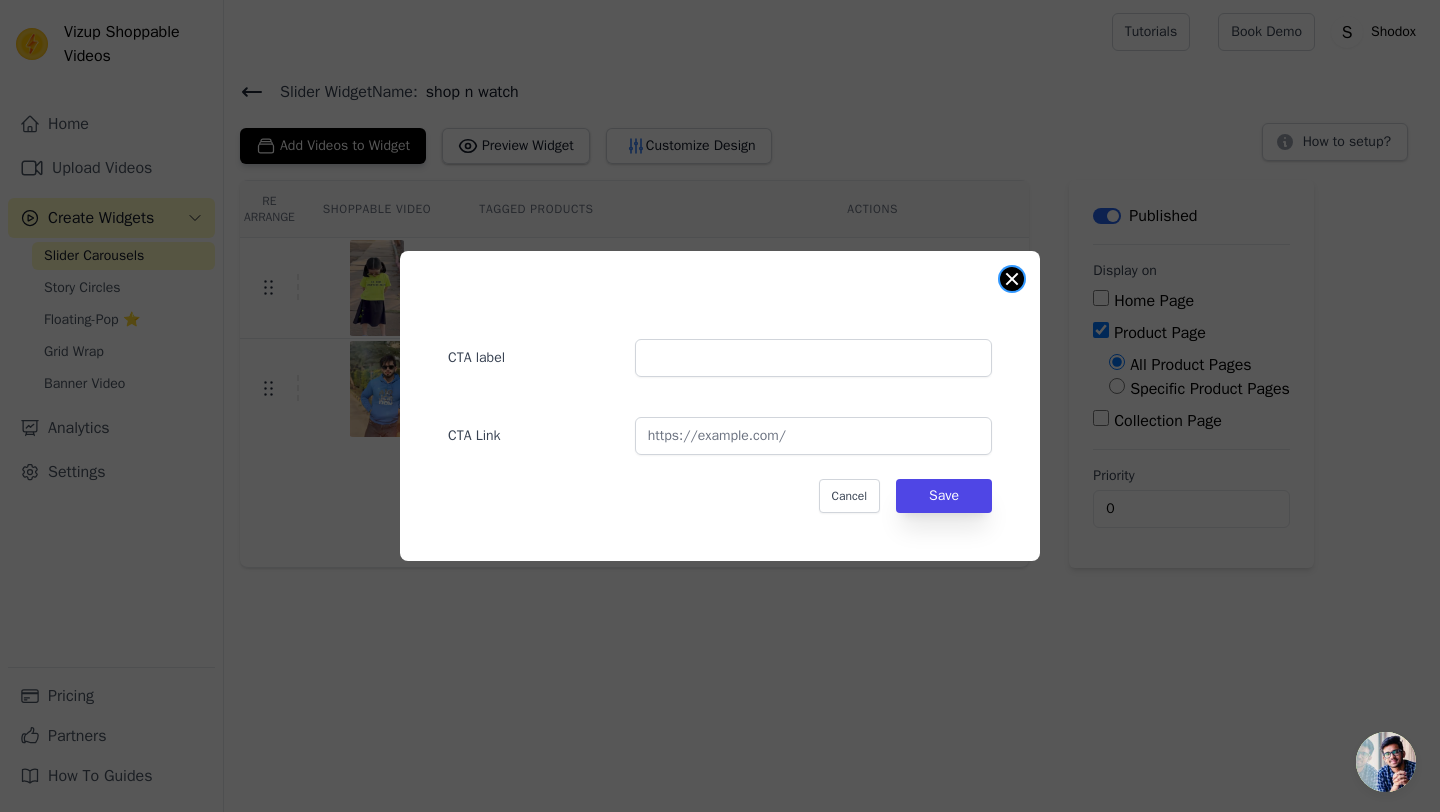 click at bounding box center [1012, 279] 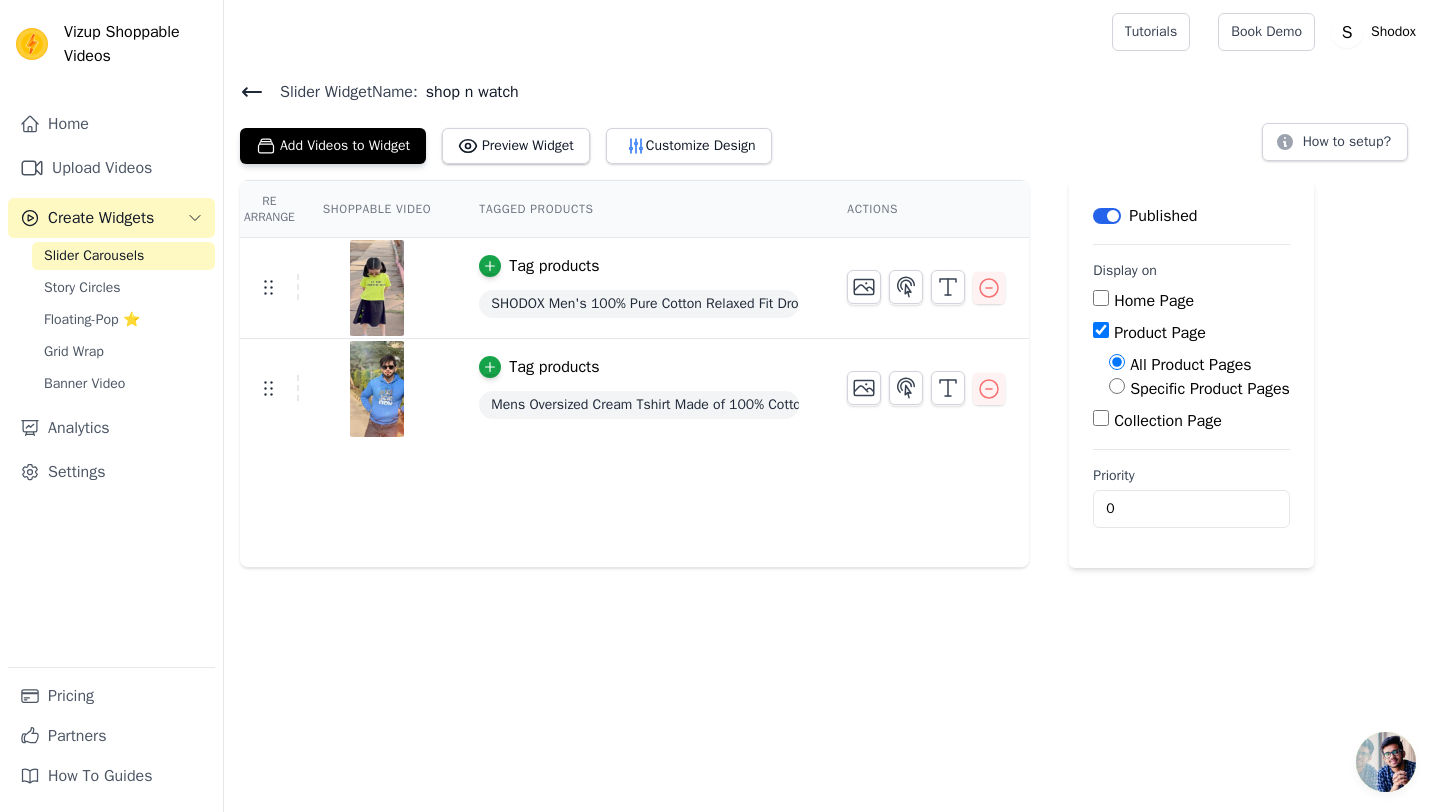 click on "Specific Product Pages" at bounding box center [1210, 389] 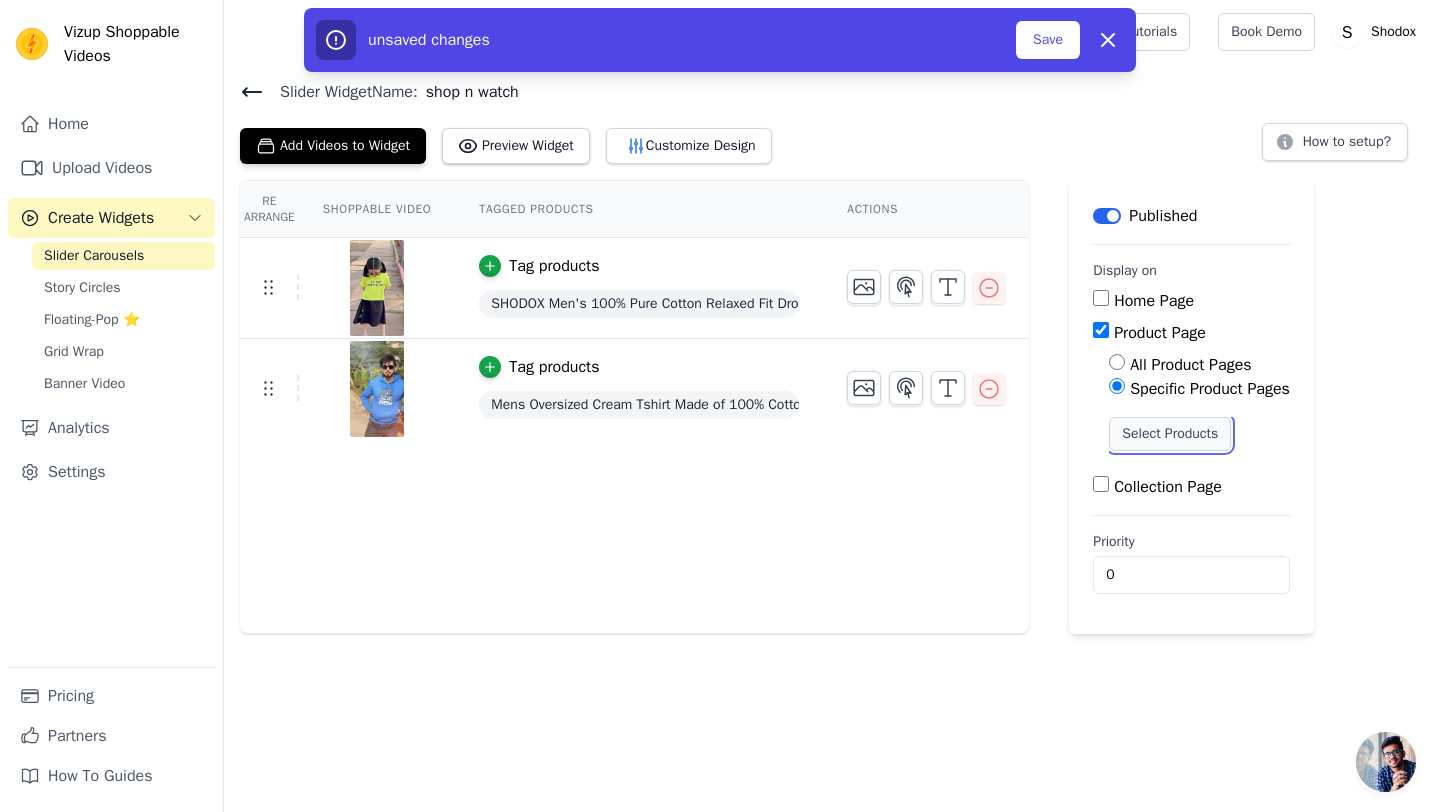 click on "Select Products" at bounding box center (1170, 434) 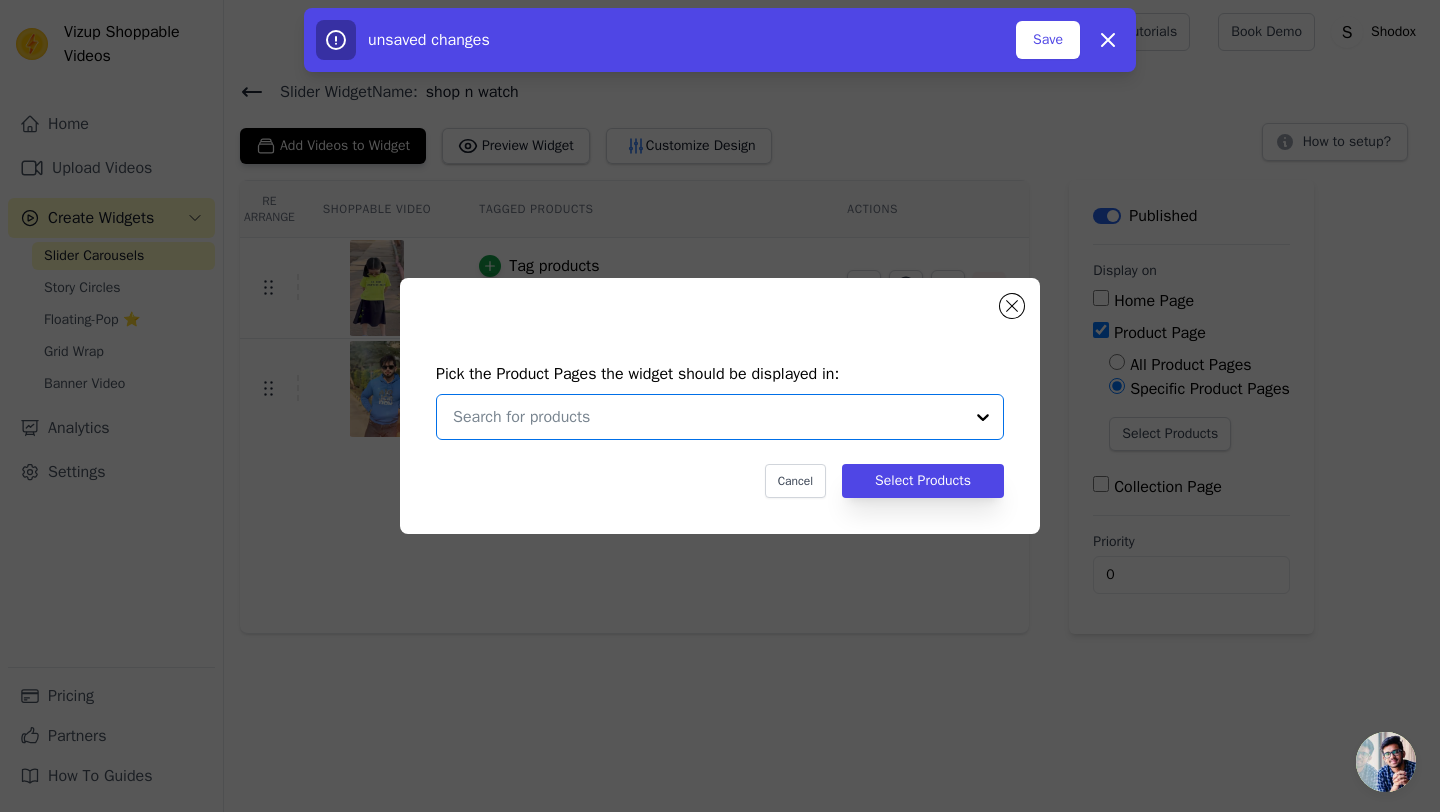 click at bounding box center [708, 417] 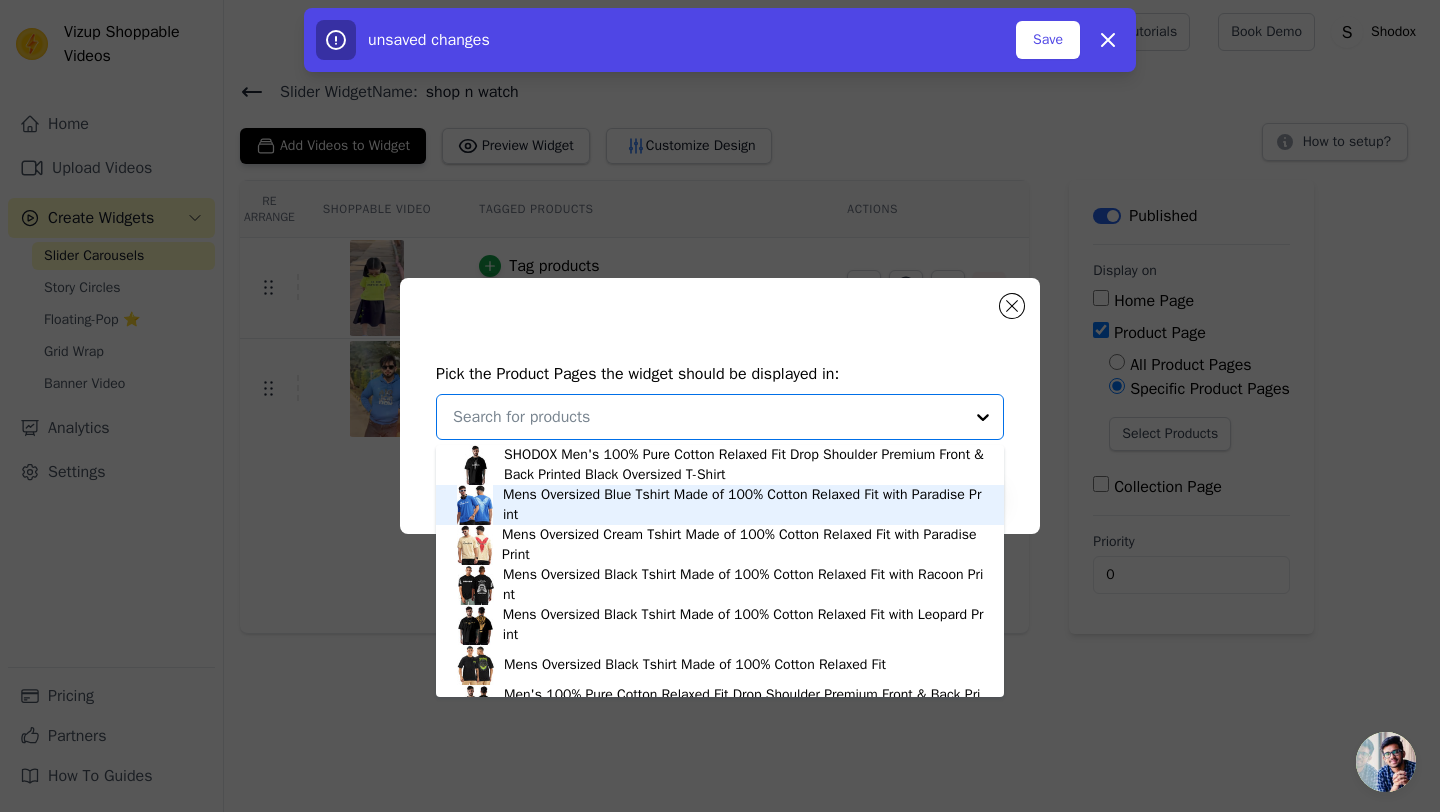 click on "Mens Oversized Blue Tshirt Made of 100% Cotton Relaxed Fit with Paradise Print" at bounding box center (743, 505) 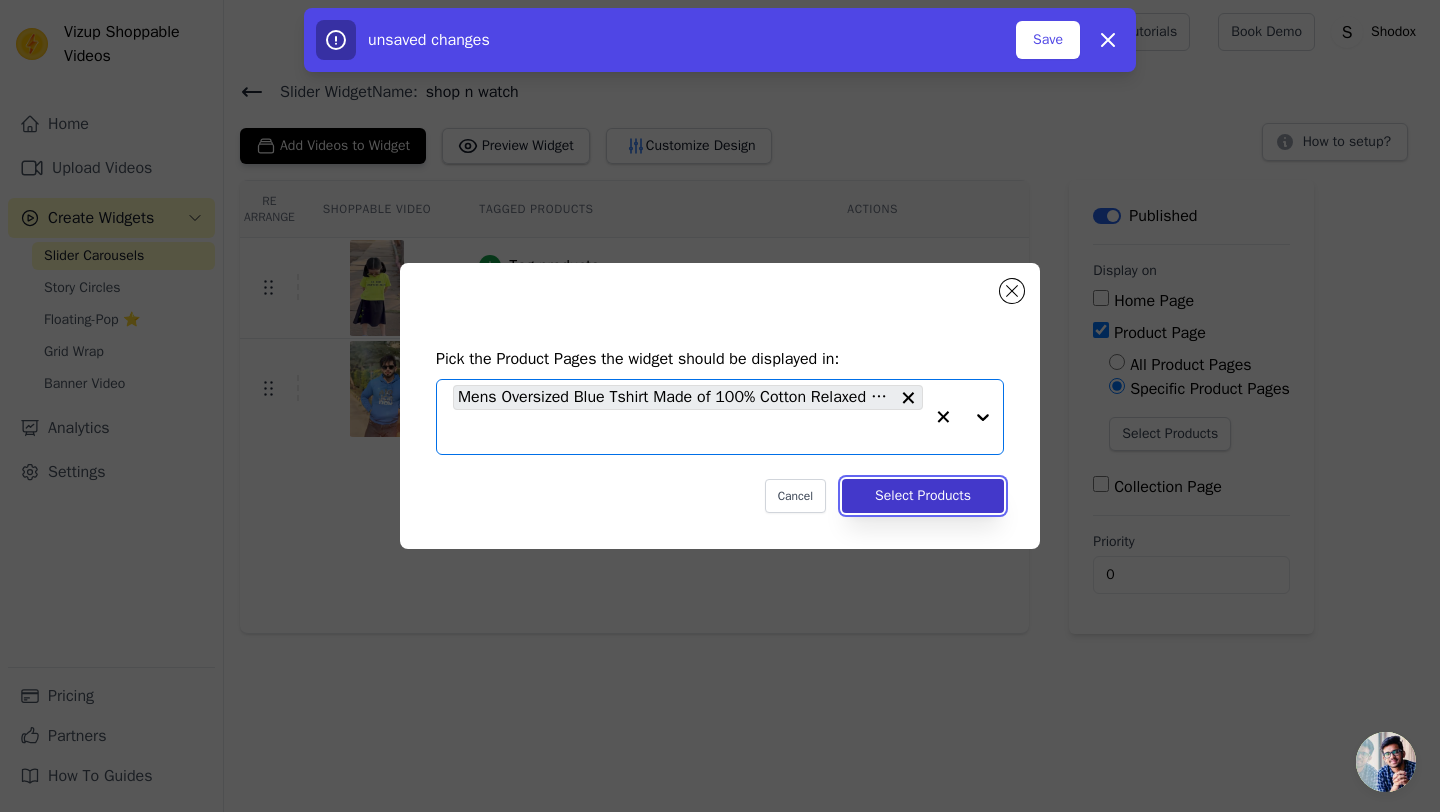 click on "Select Products" at bounding box center (923, 496) 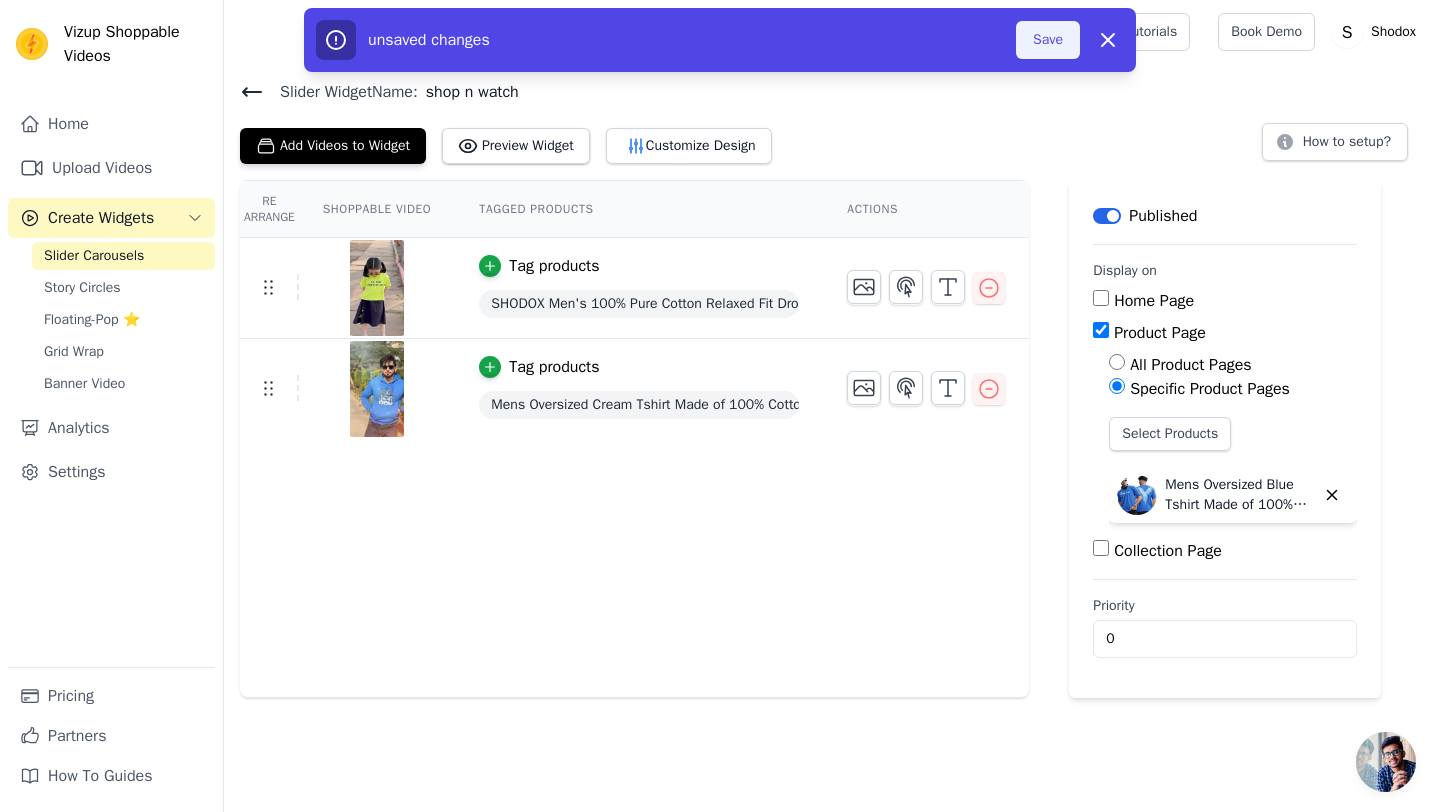 click on "Save" at bounding box center [1048, 40] 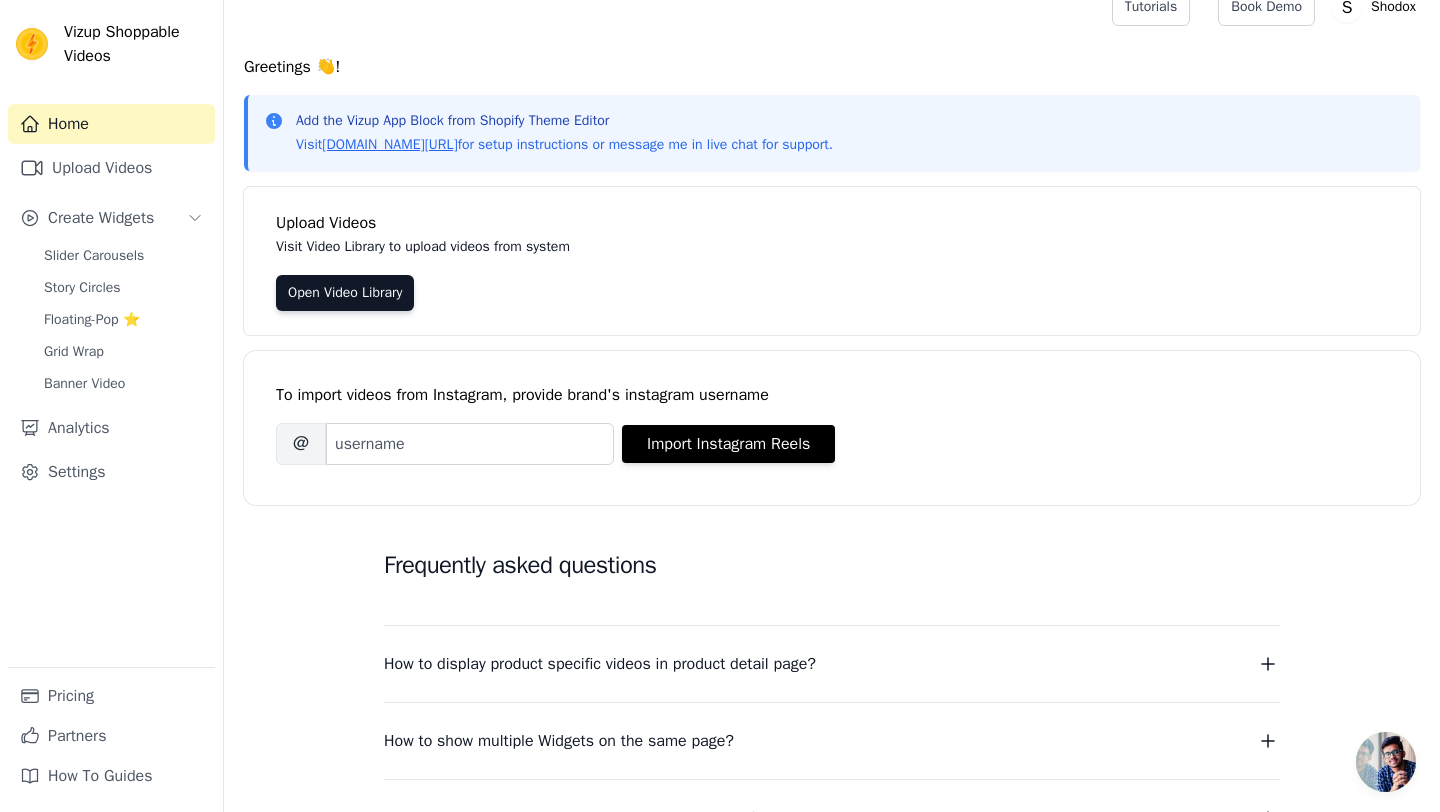 scroll, scrollTop: 0, scrollLeft: 0, axis: both 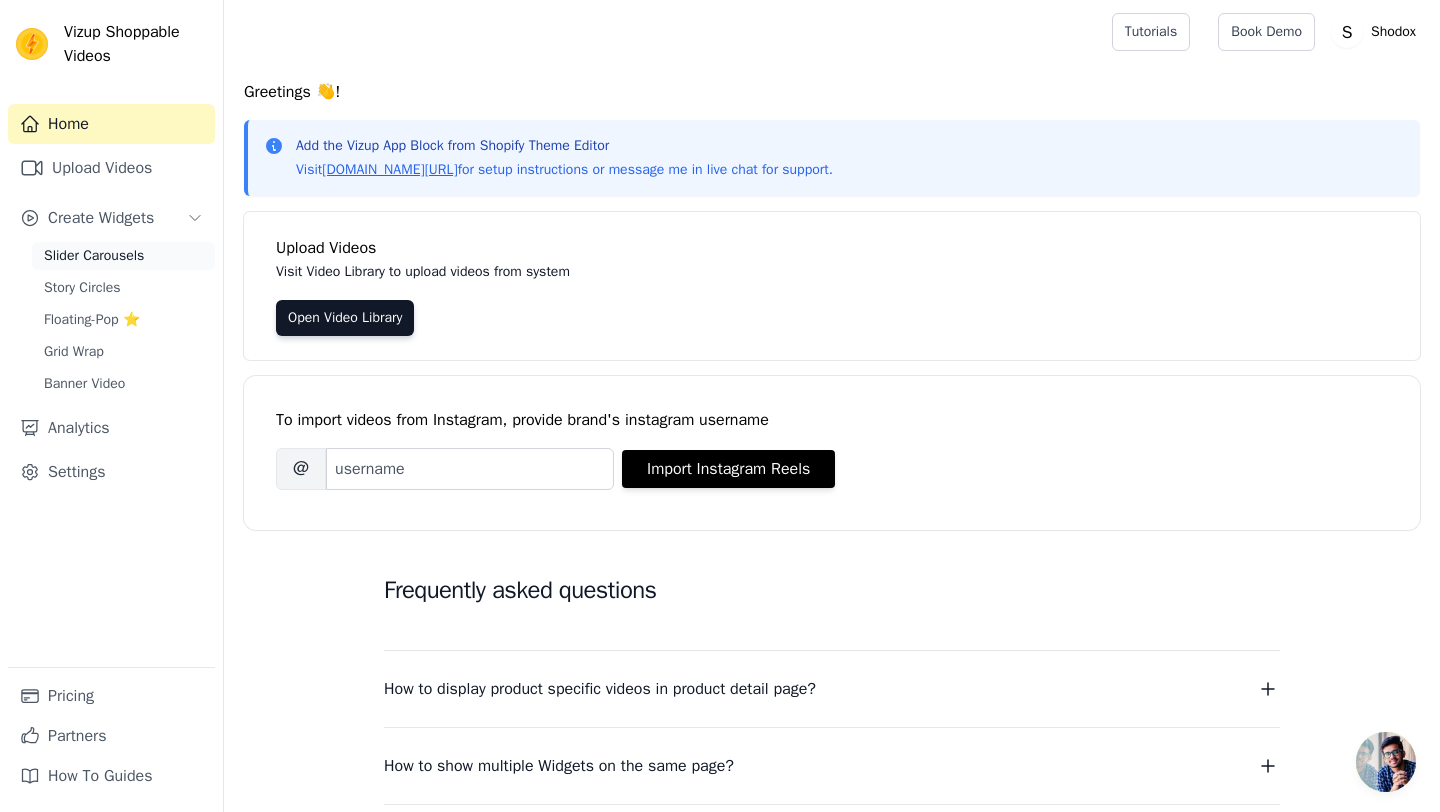 click on "Slider Carousels" at bounding box center (94, 256) 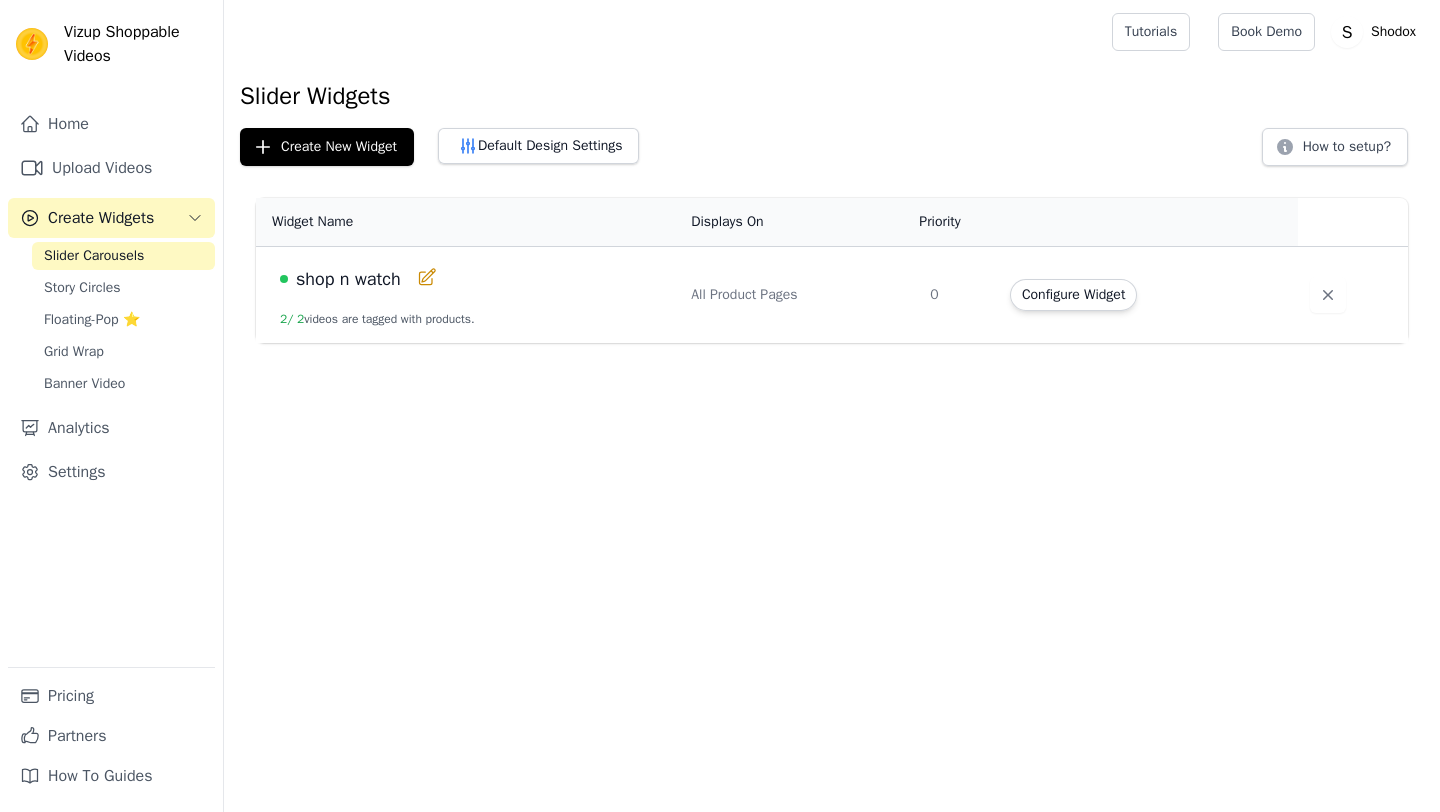 scroll, scrollTop: 0, scrollLeft: 0, axis: both 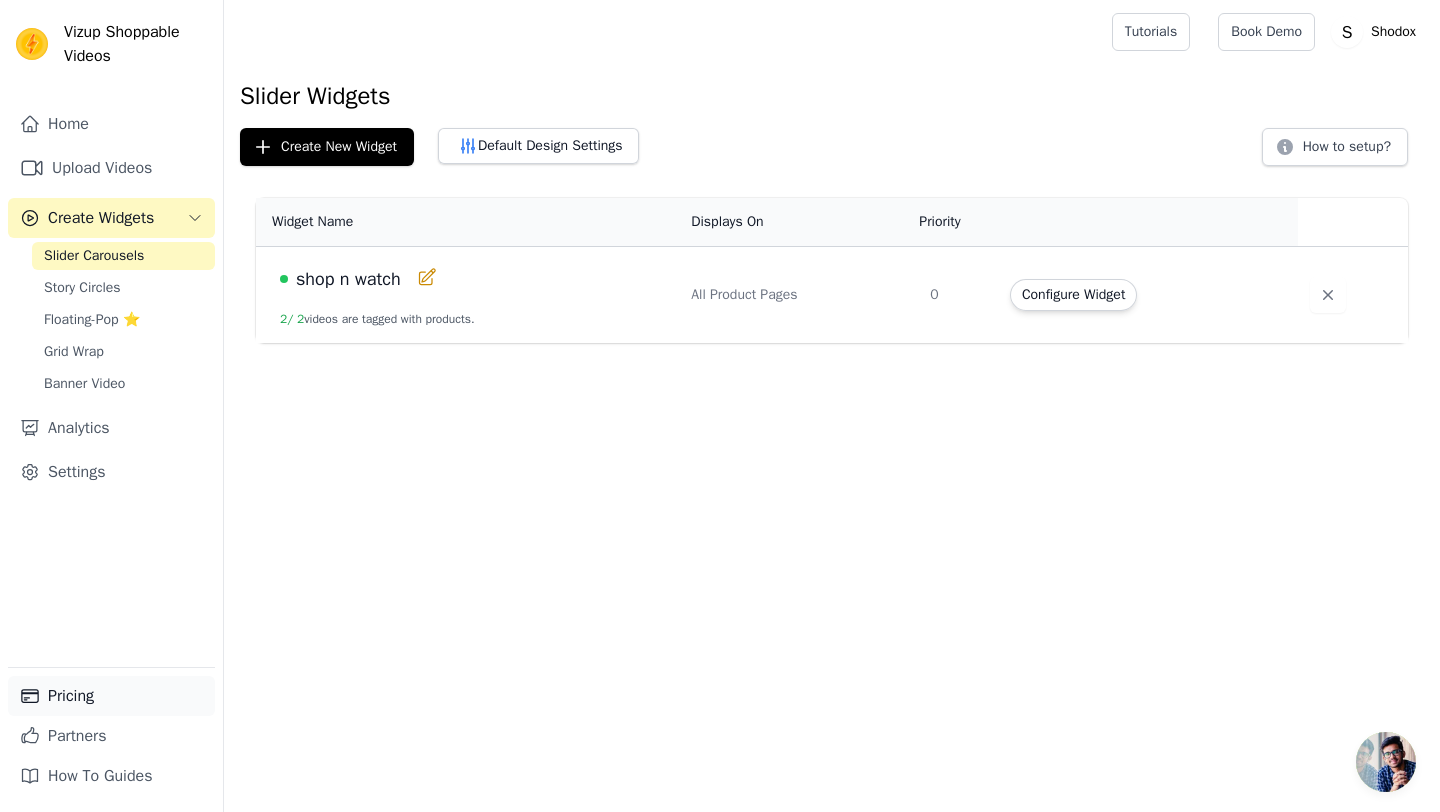 click on "Pricing" at bounding box center (111, 696) 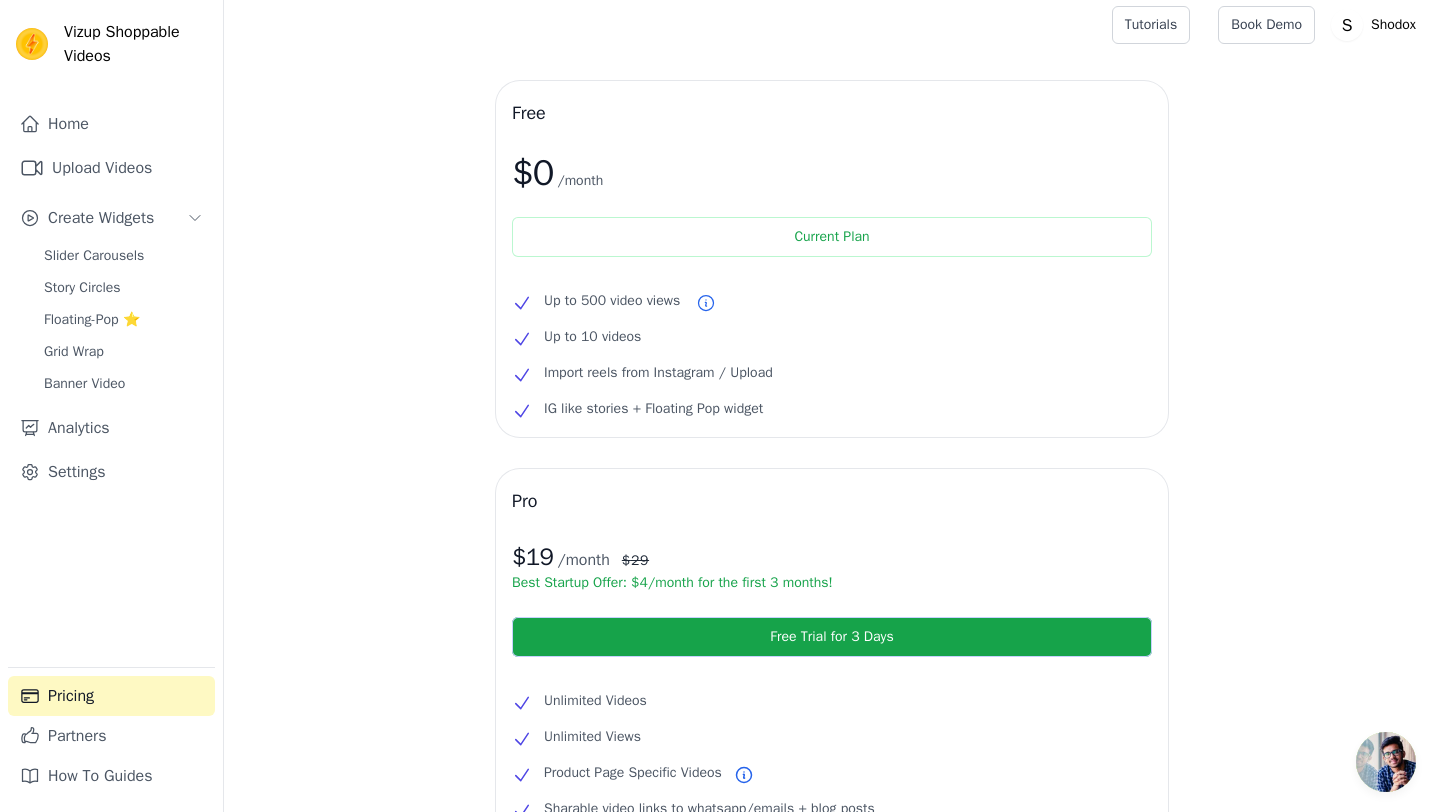 scroll, scrollTop: 0, scrollLeft: 0, axis: both 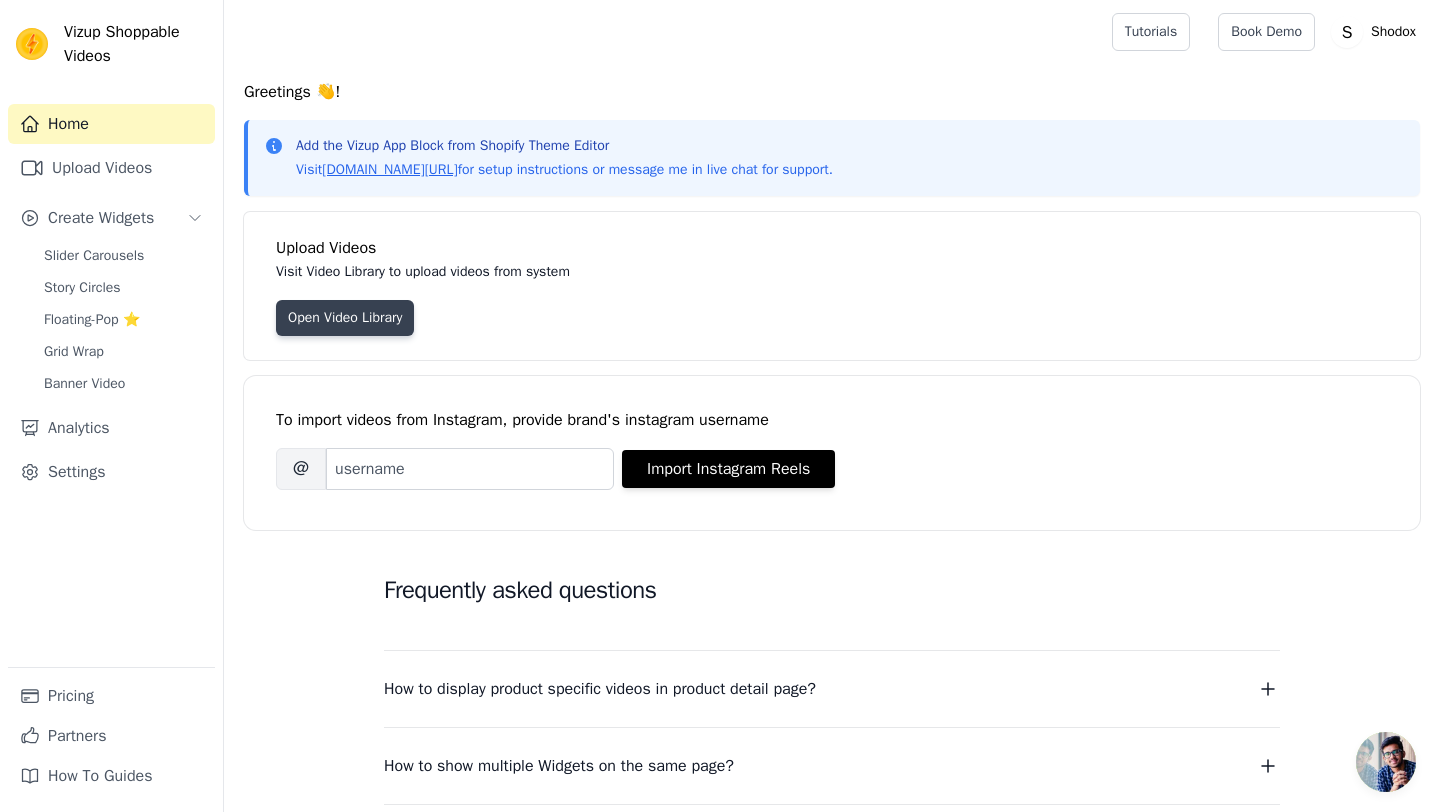 click on "Open Video Library" at bounding box center [345, 318] 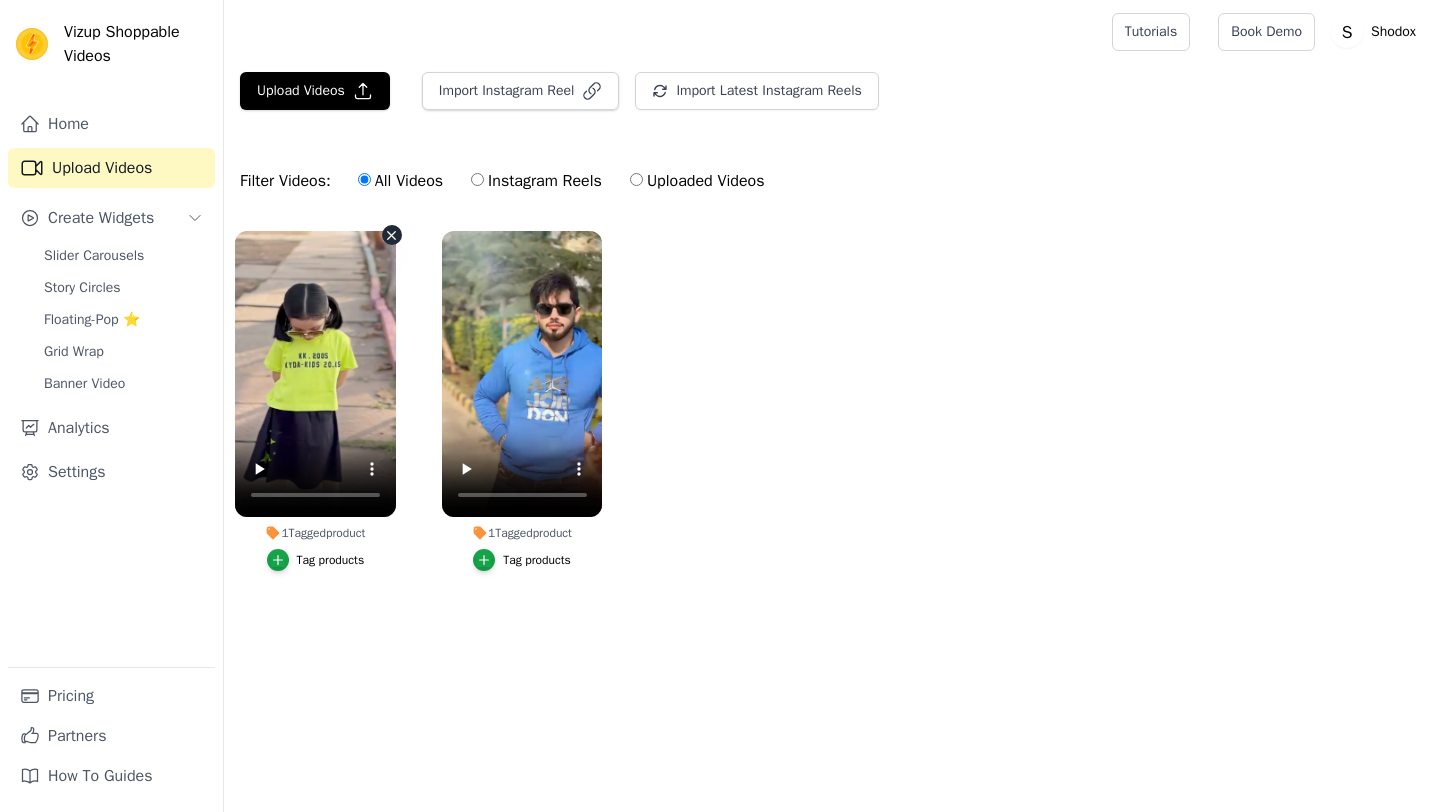 scroll, scrollTop: 0, scrollLeft: 0, axis: both 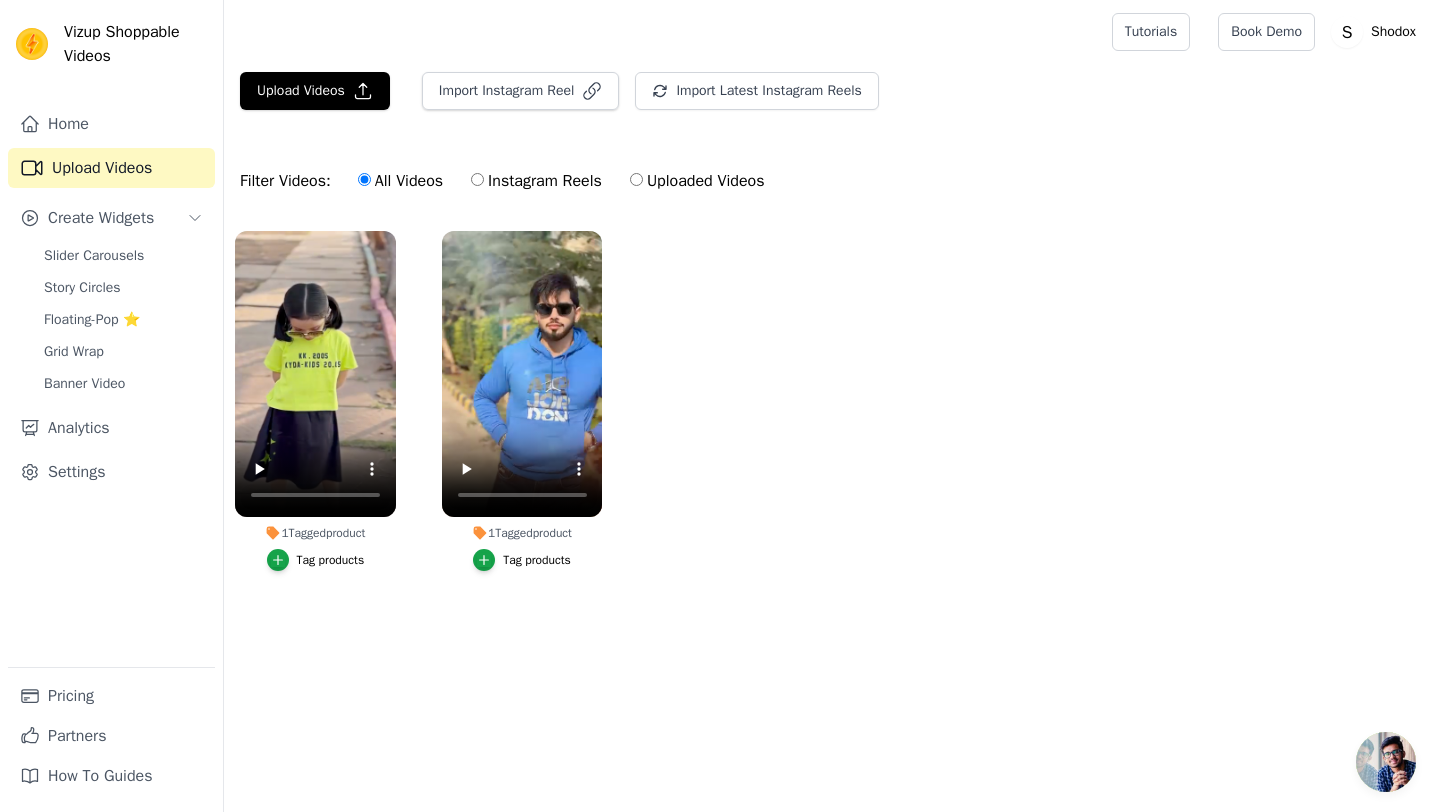 click at bounding box center (1386, 762) 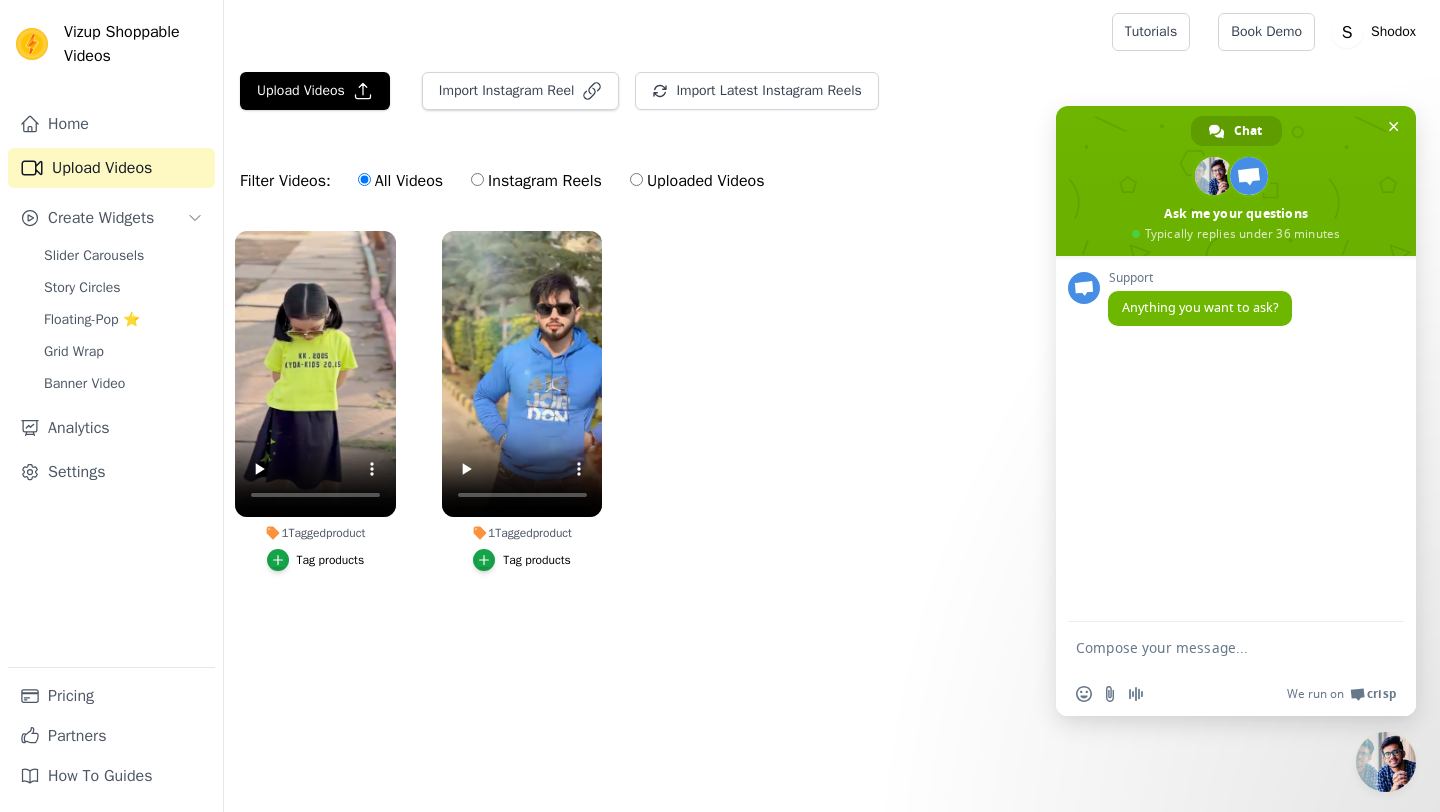 scroll, scrollTop: 0, scrollLeft: 0, axis: both 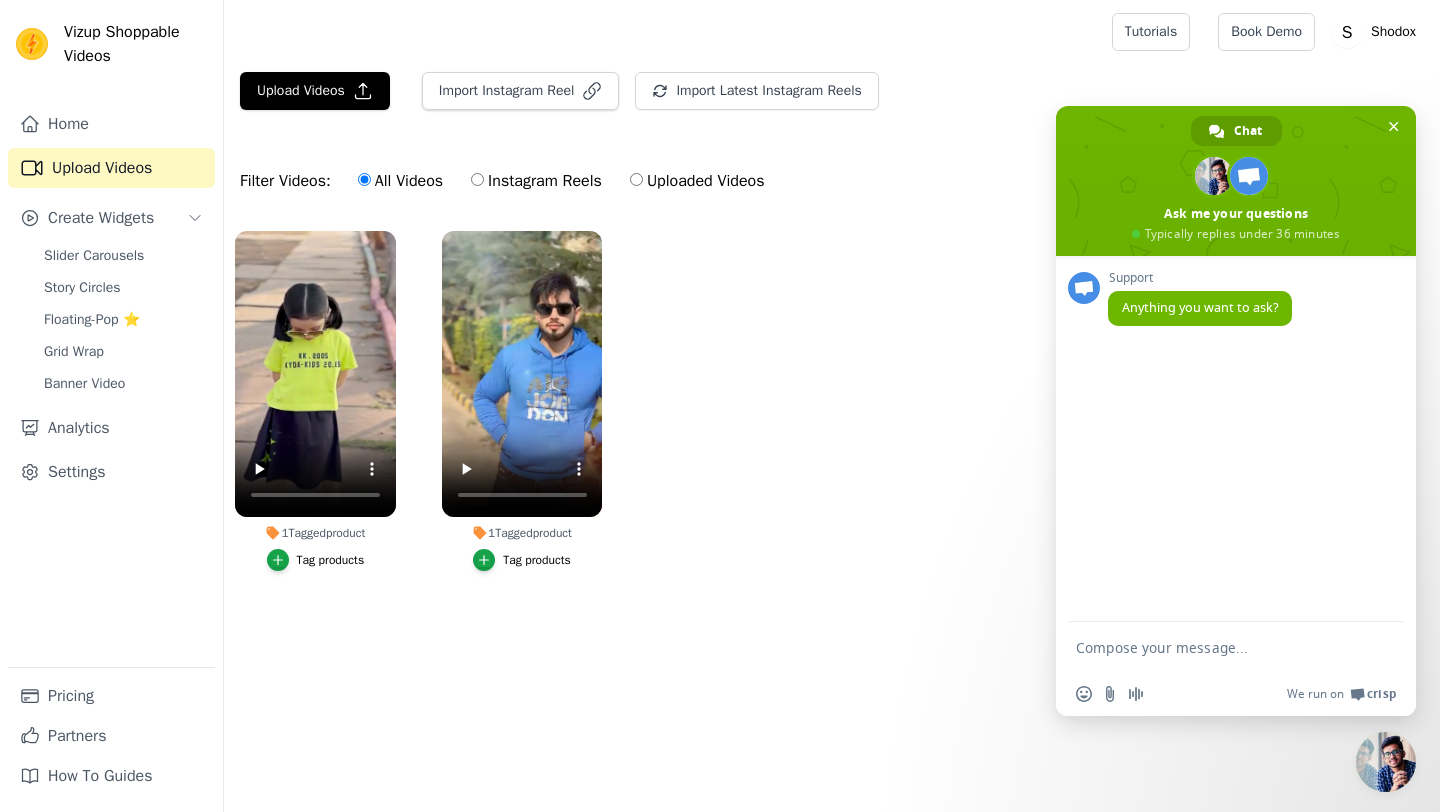 click on "1  Tagged  product       Tag products           1  Tagged  product       Tag products" at bounding box center (832, 421) 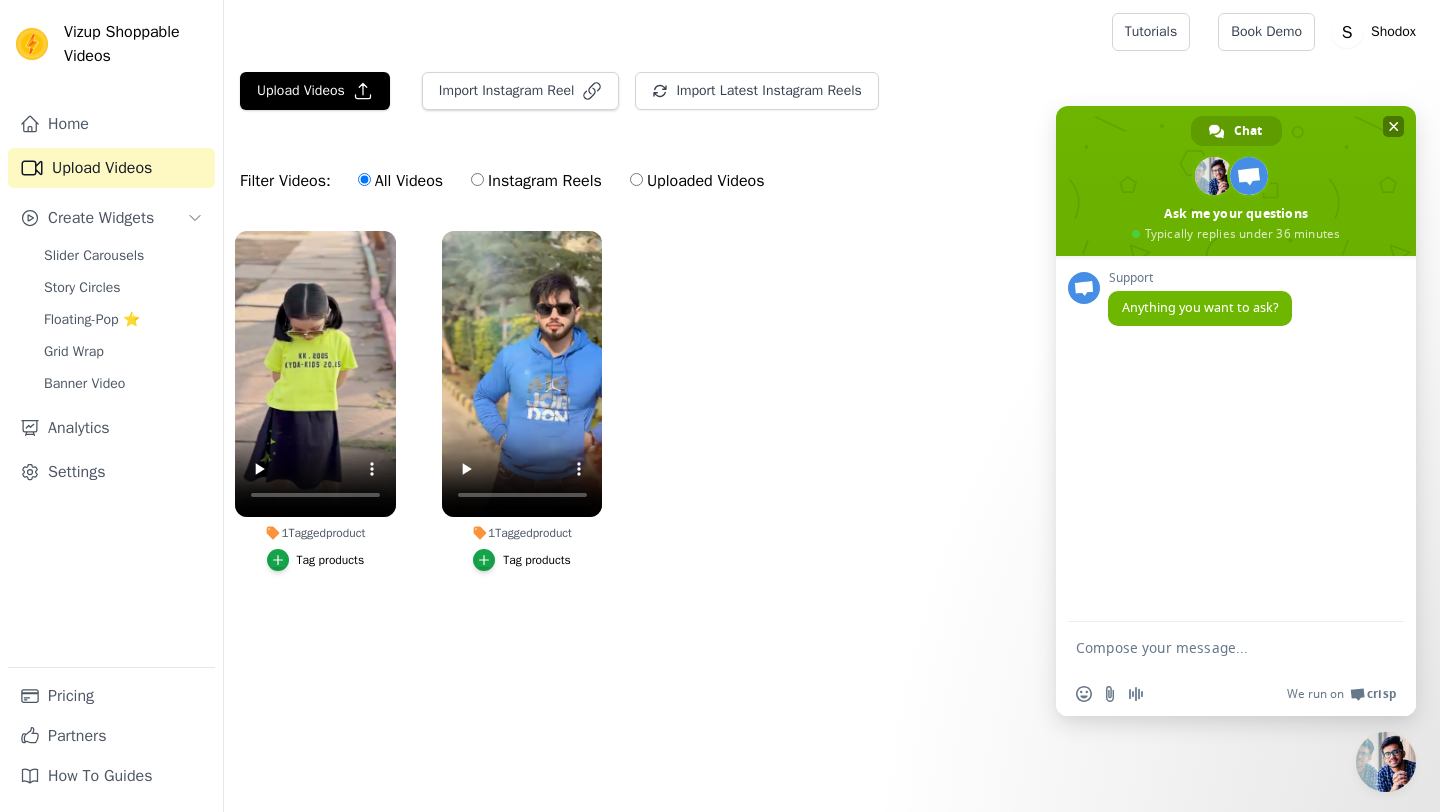 click at bounding box center (1393, 126) 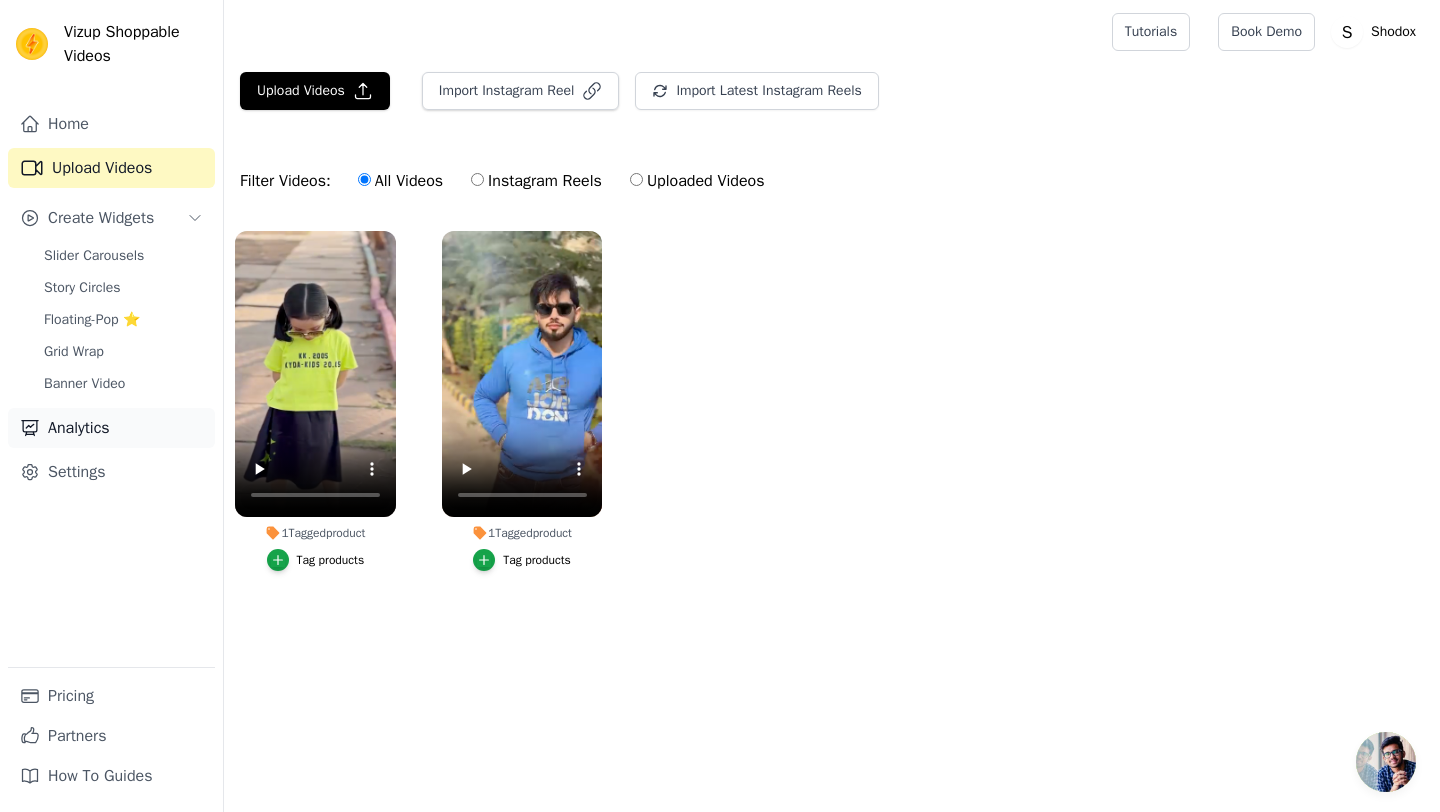 click on "Analytics" at bounding box center [111, 428] 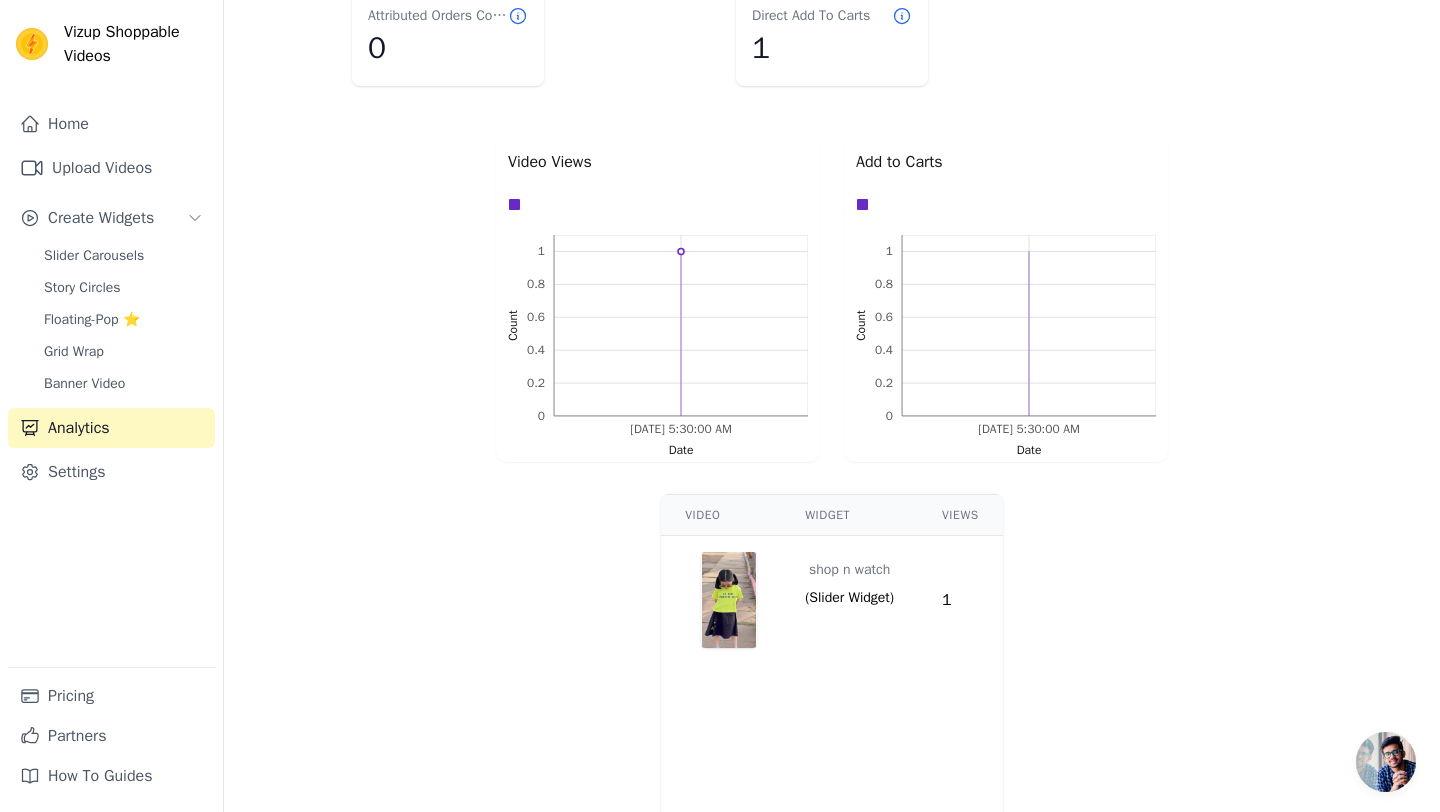 scroll, scrollTop: 0, scrollLeft: 0, axis: both 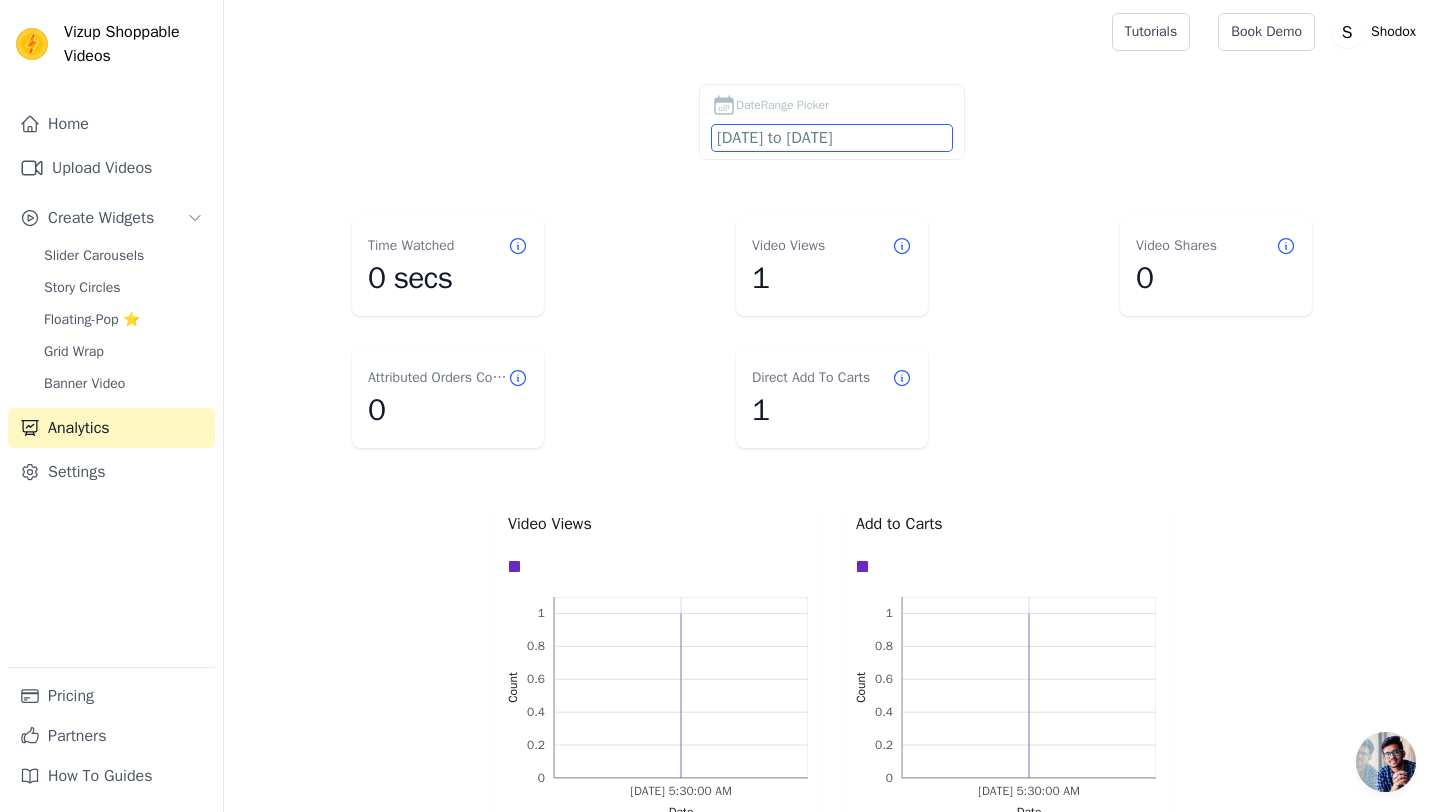 click on "2025-06-11 to 2025-07-11" at bounding box center (832, 138) 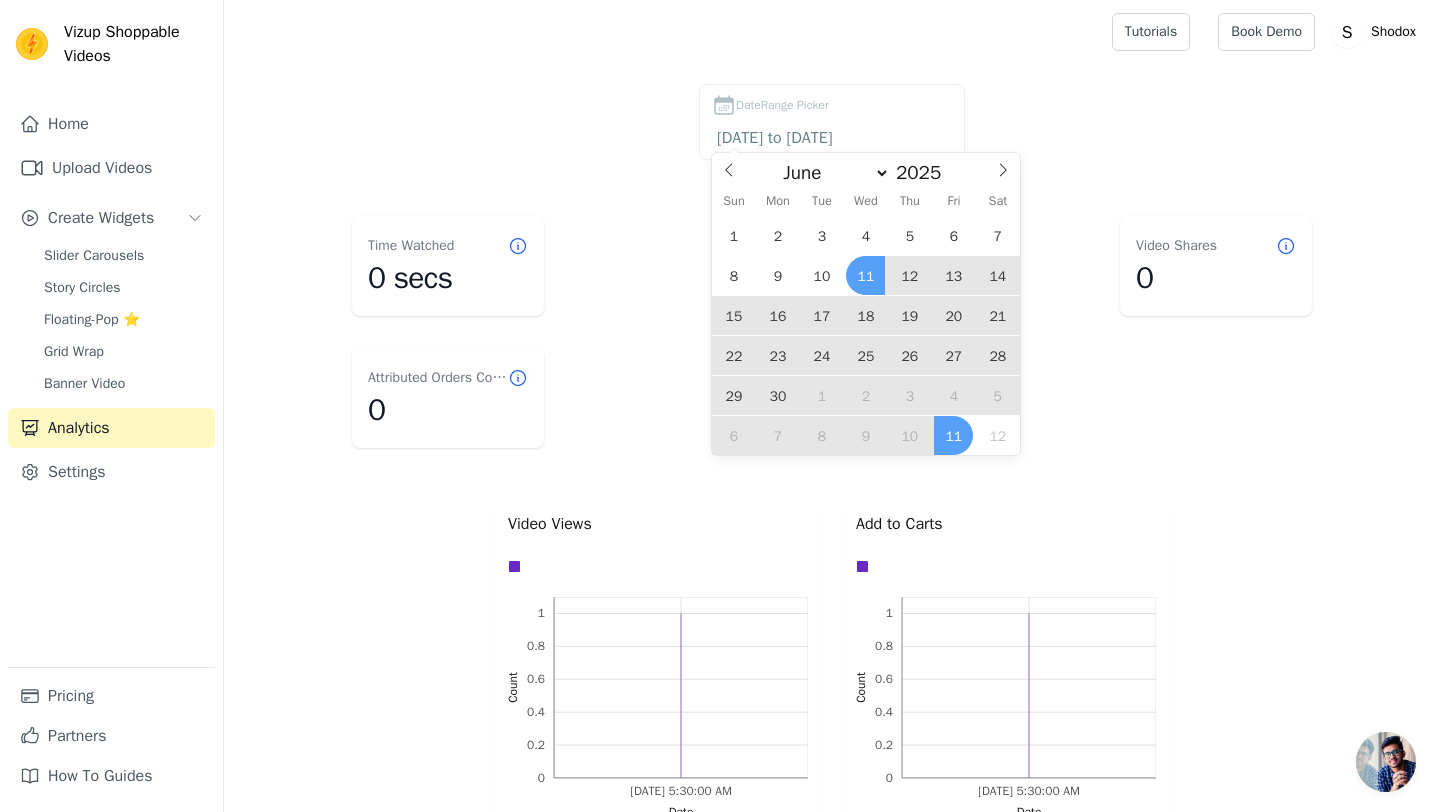 click on "DateRange Picker   2025-06-11 to 2025-07-11" at bounding box center [832, 126] 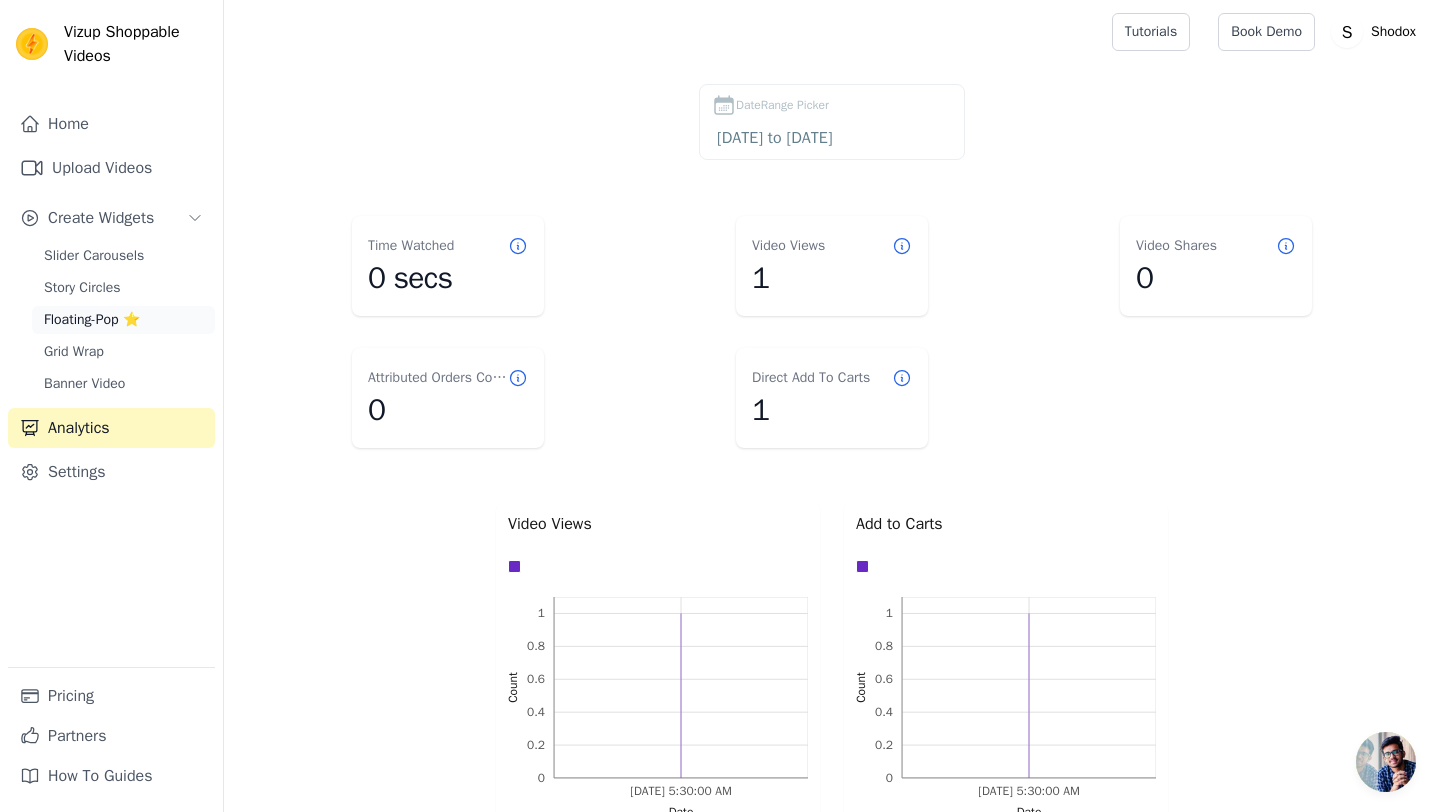 click on "Floating-Pop ⭐" at bounding box center (92, 320) 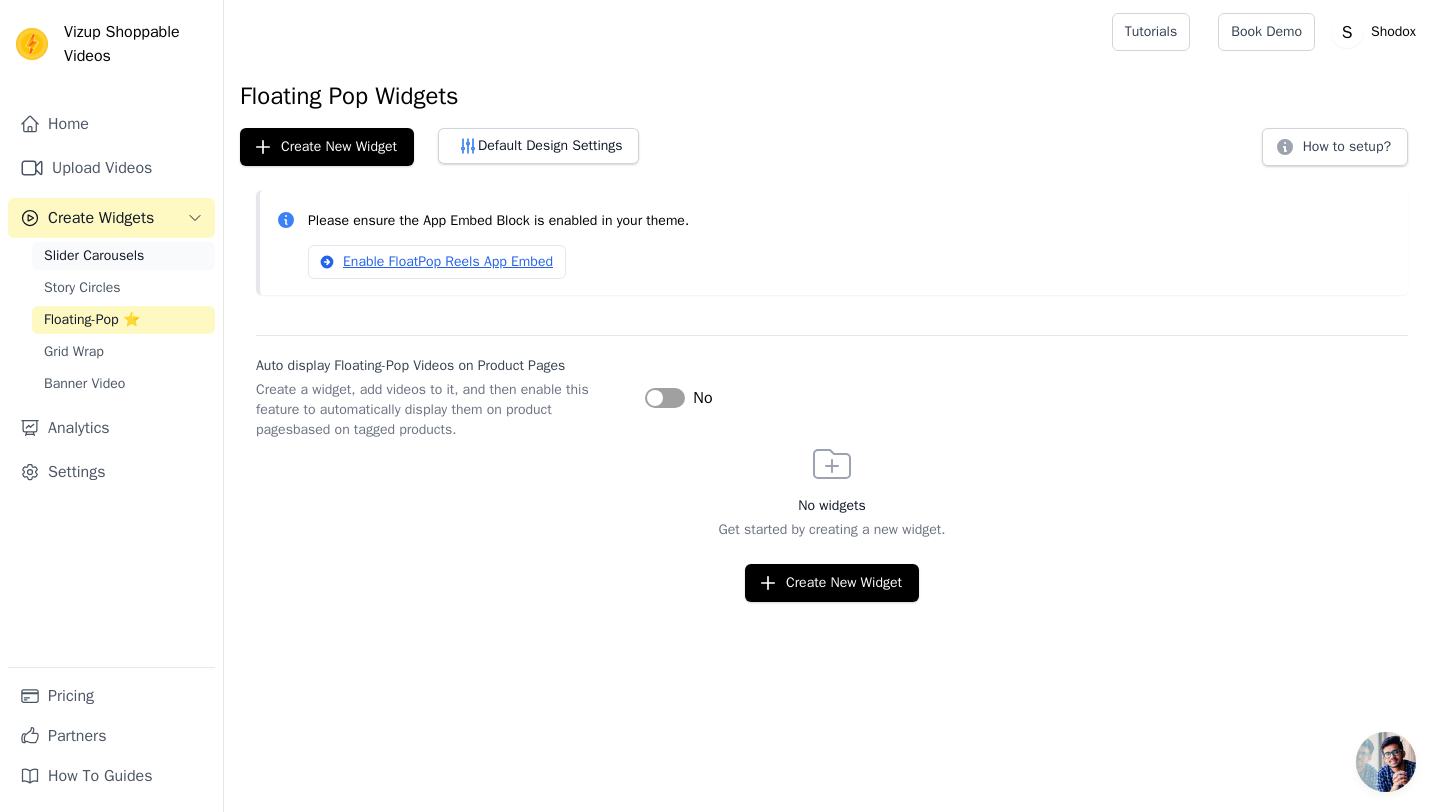 click on "Slider Carousels" at bounding box center (94, 256) 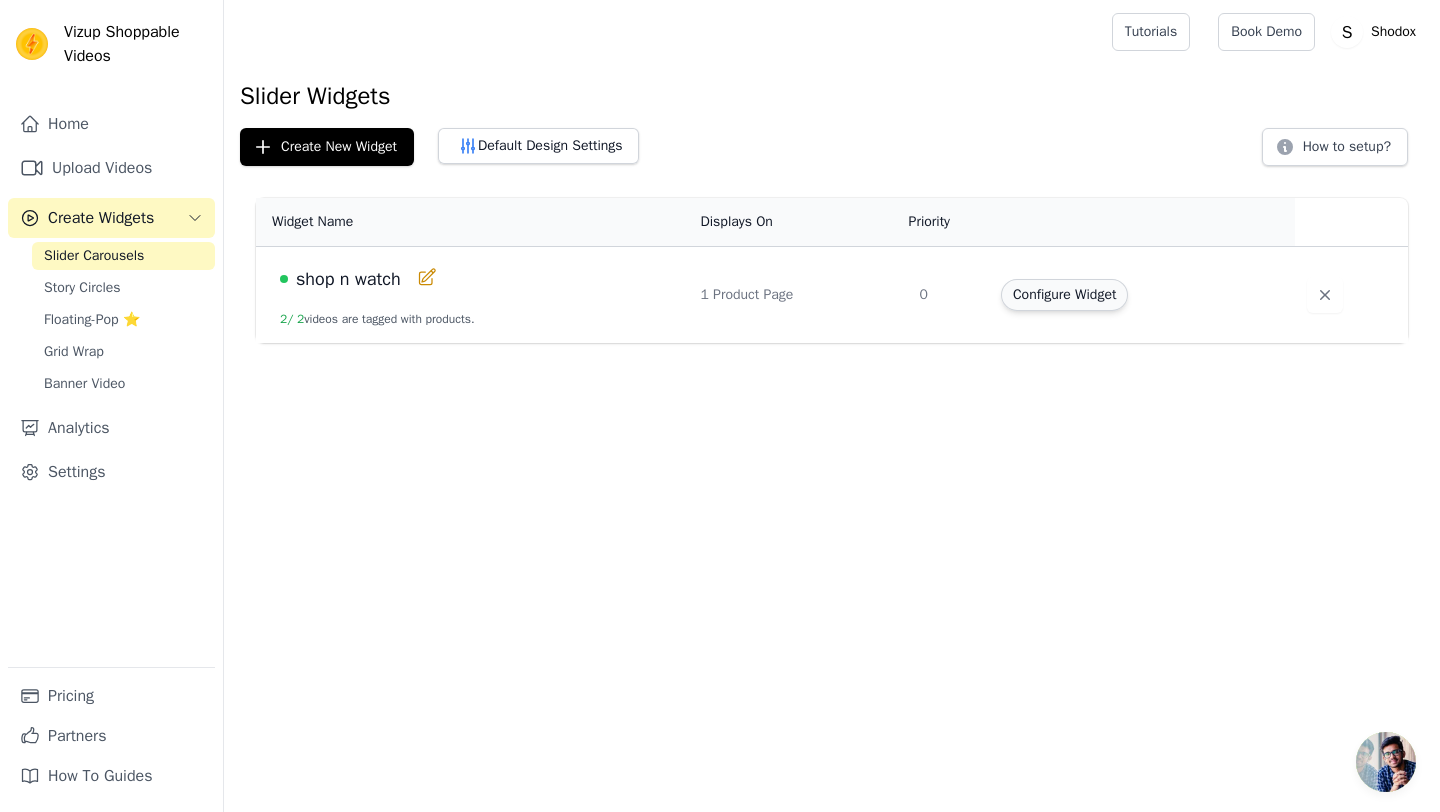click on "Configure Widget" at bounding box center [1064, 295] 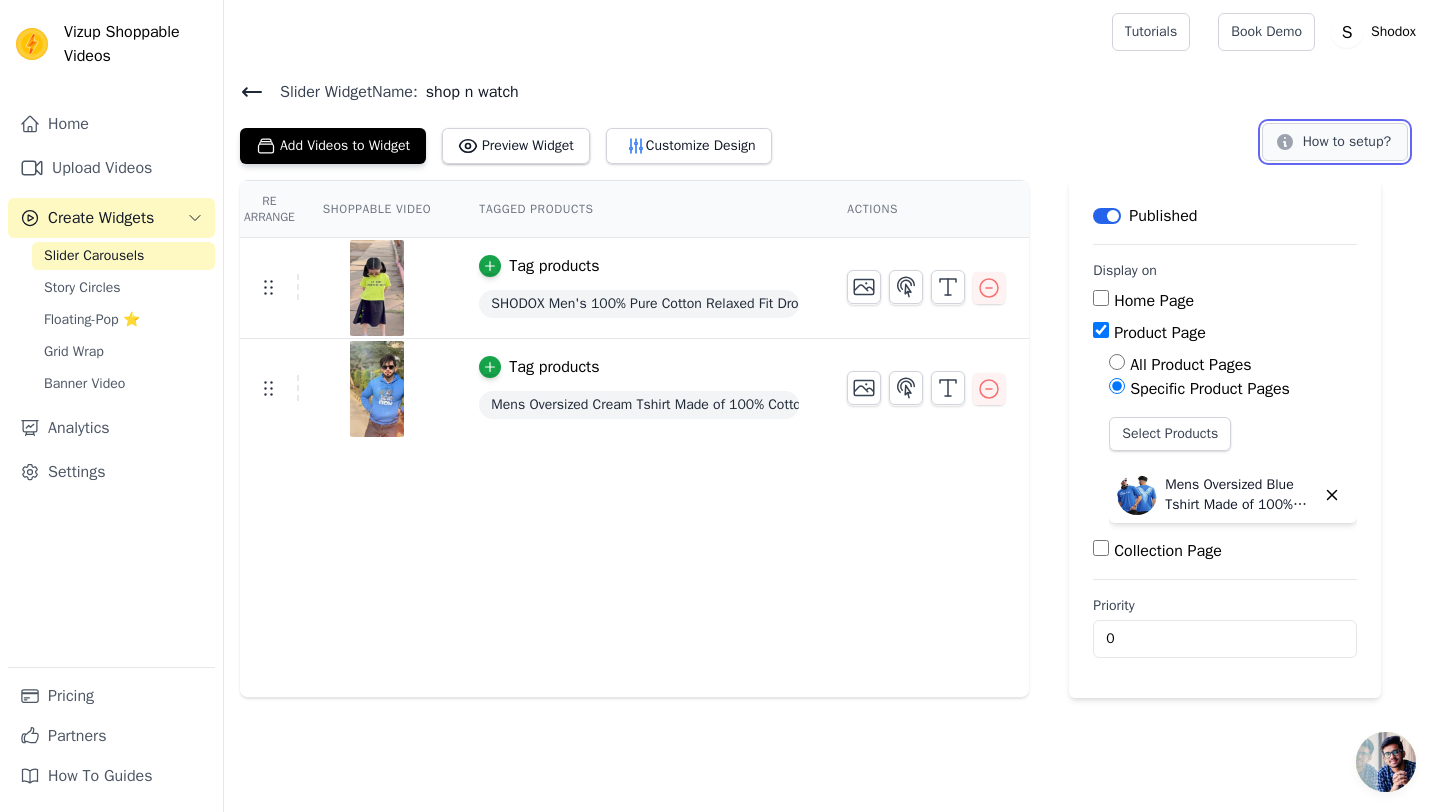 click on "How to setup?" at bounding box center (1335, 142) 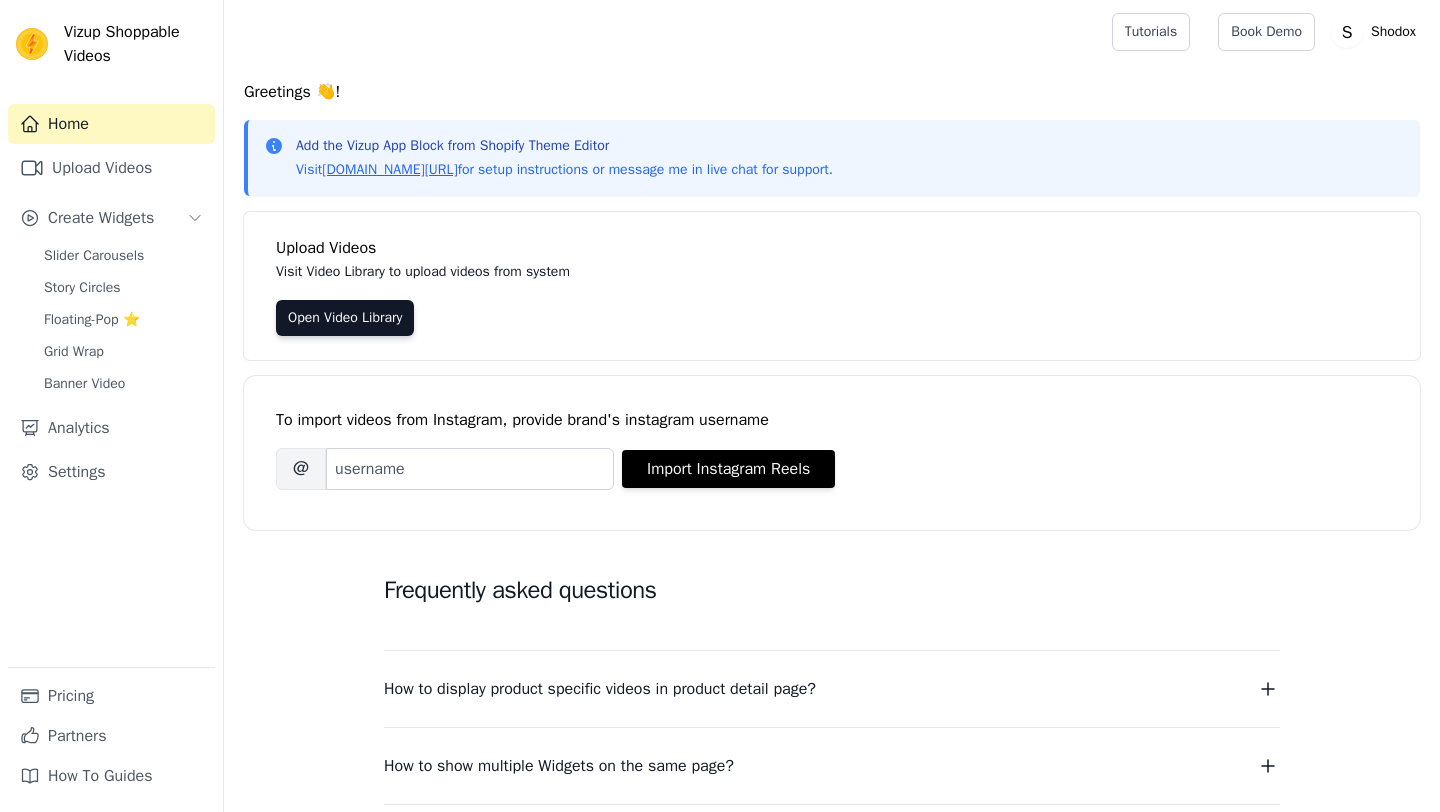 scroll, scrollTop: 0, scrollLeft: 0, axis: both 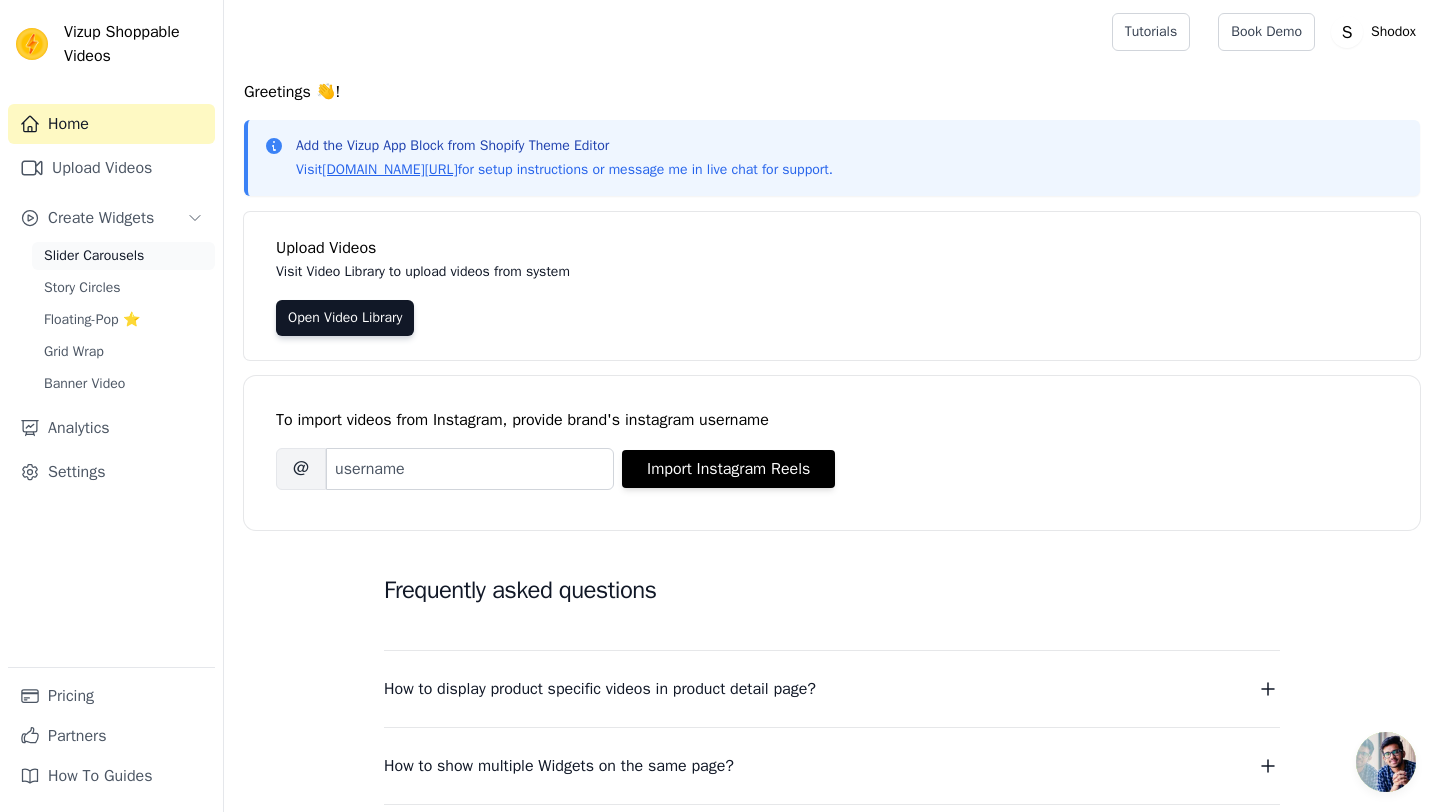 click on "Slider Carousels" at bounding box center (94, 256) 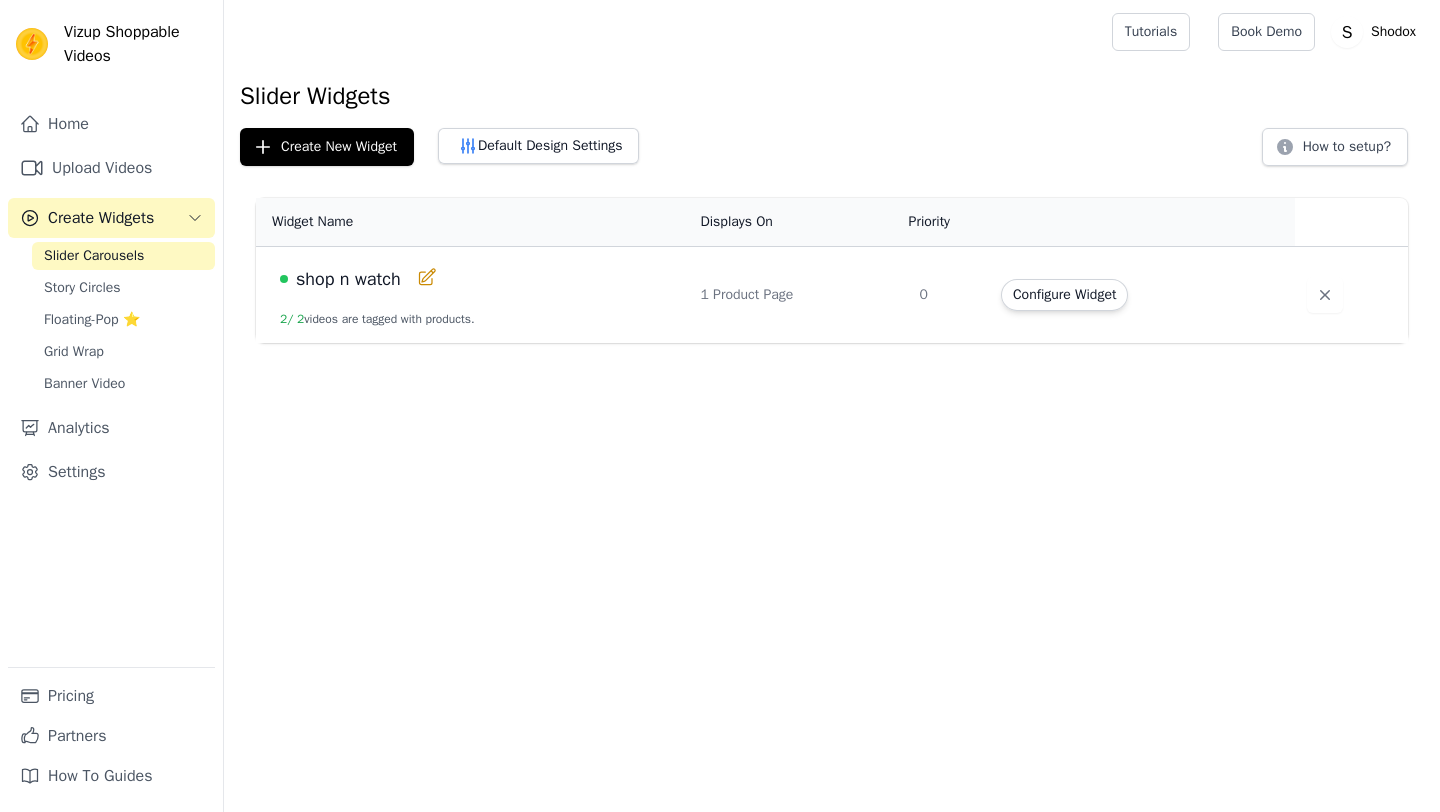 scroll, scrollTop: 0, scrollLeft: 0, axis: both 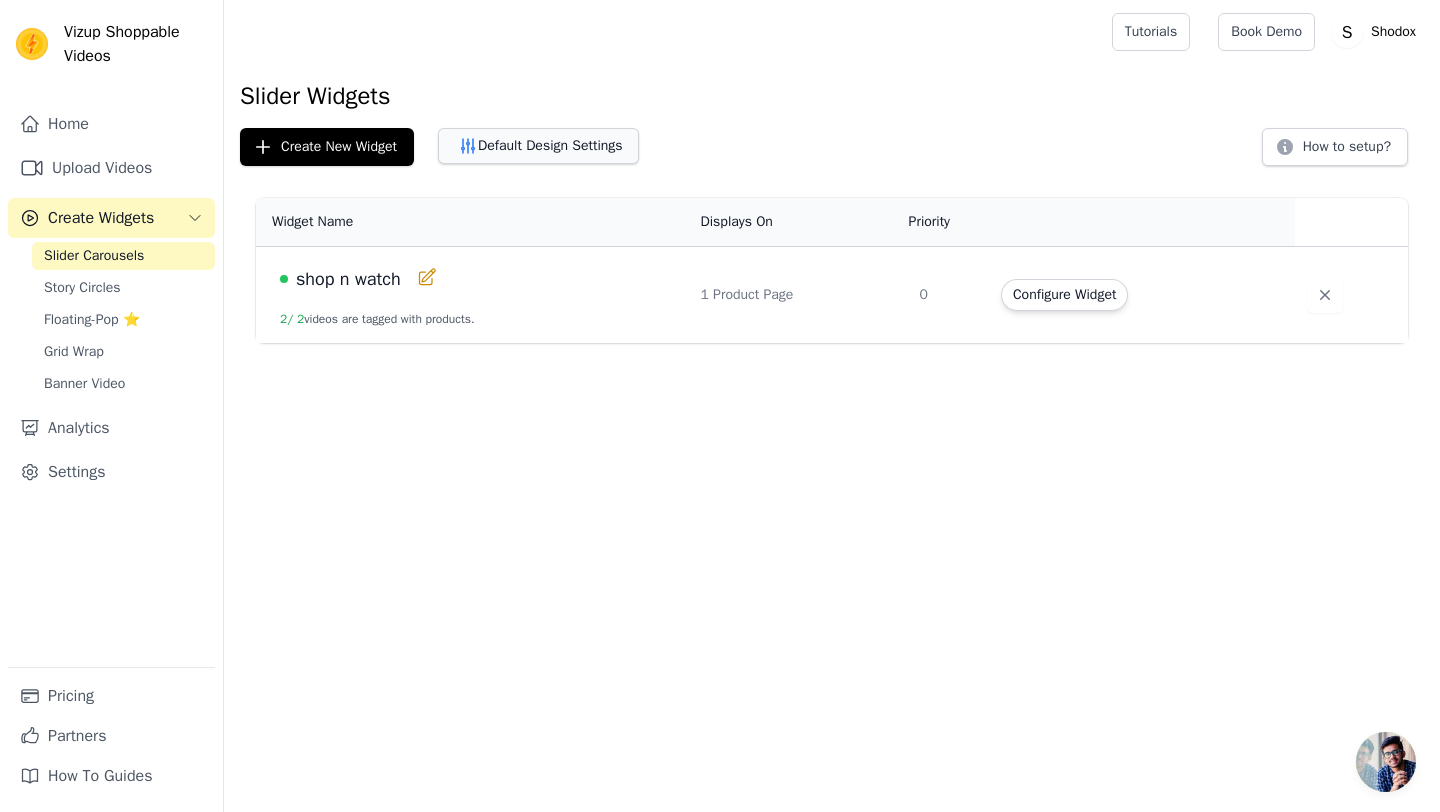 click on "Default Design Settings" at bounding box center (538, 146) 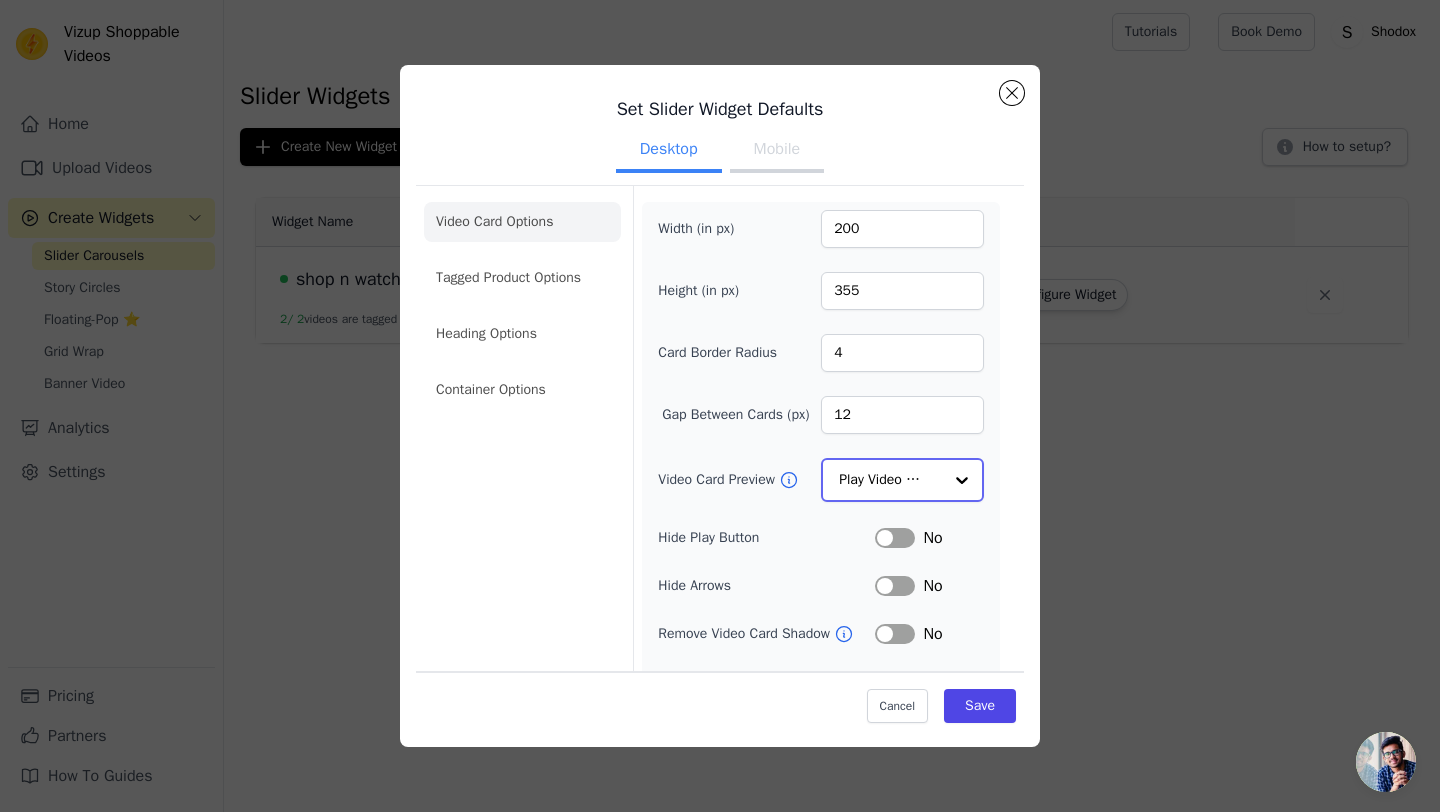 click on "Video Card Preview" 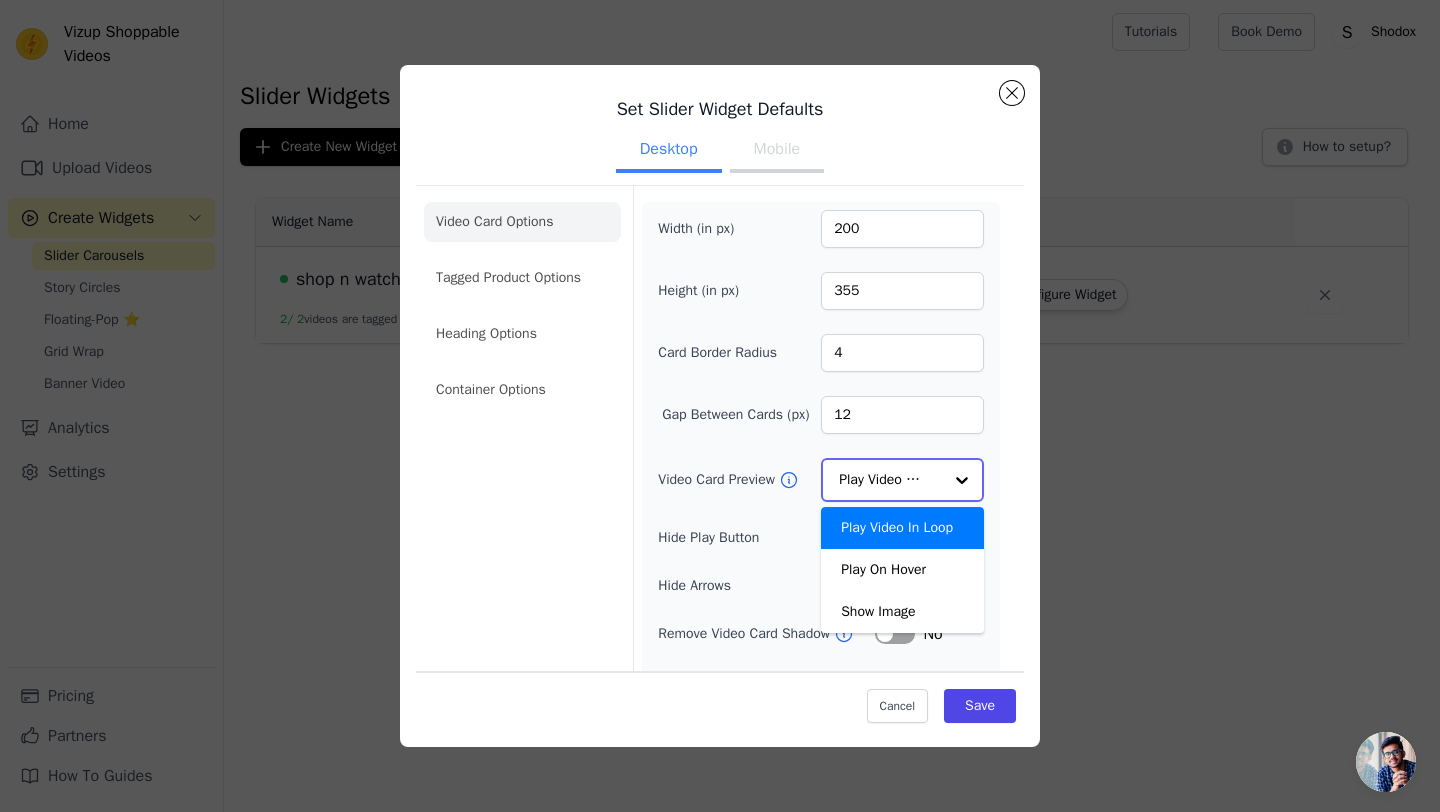 click on "Video Card Preview" 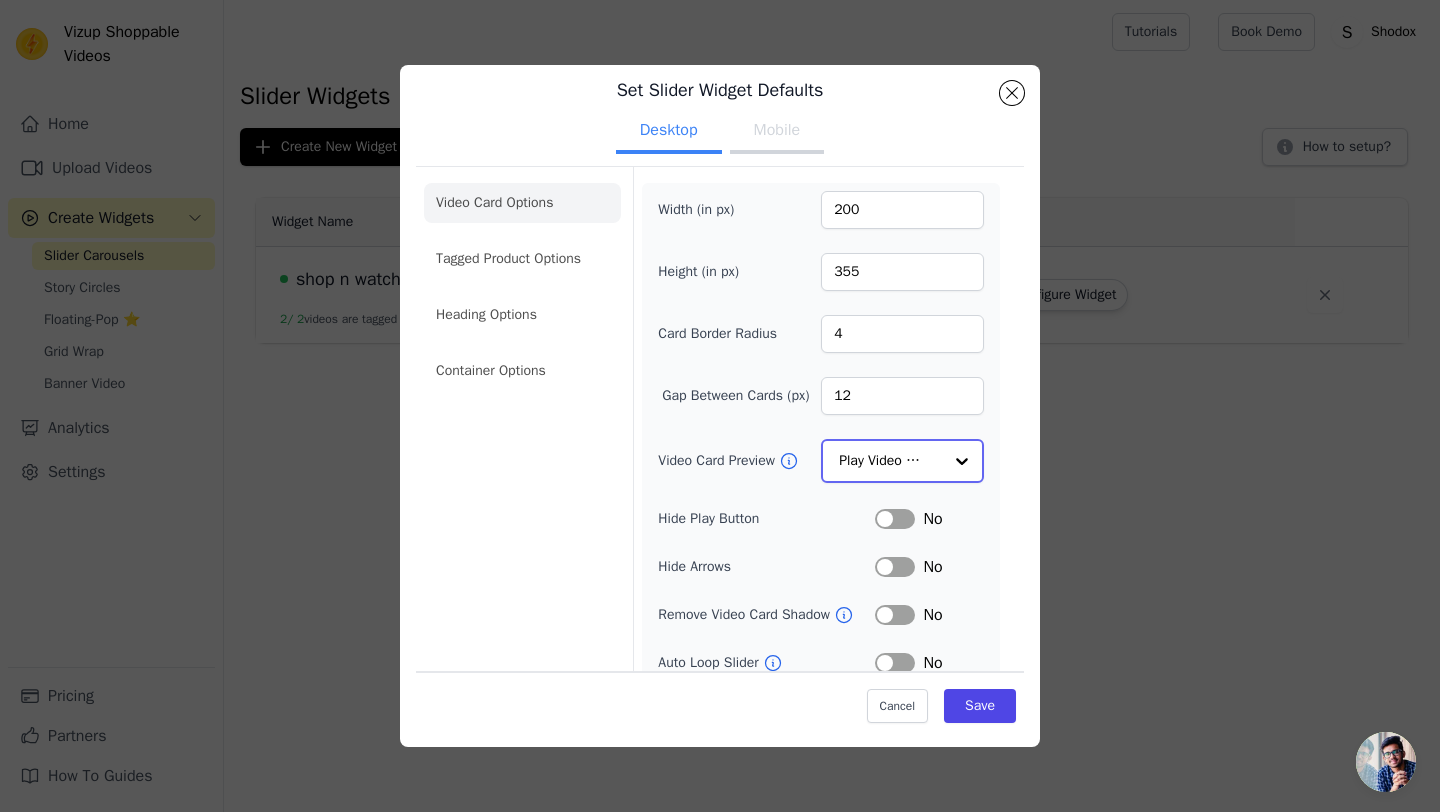 scroll, scrollTop: 0, scrollLeft: 0, axis: both 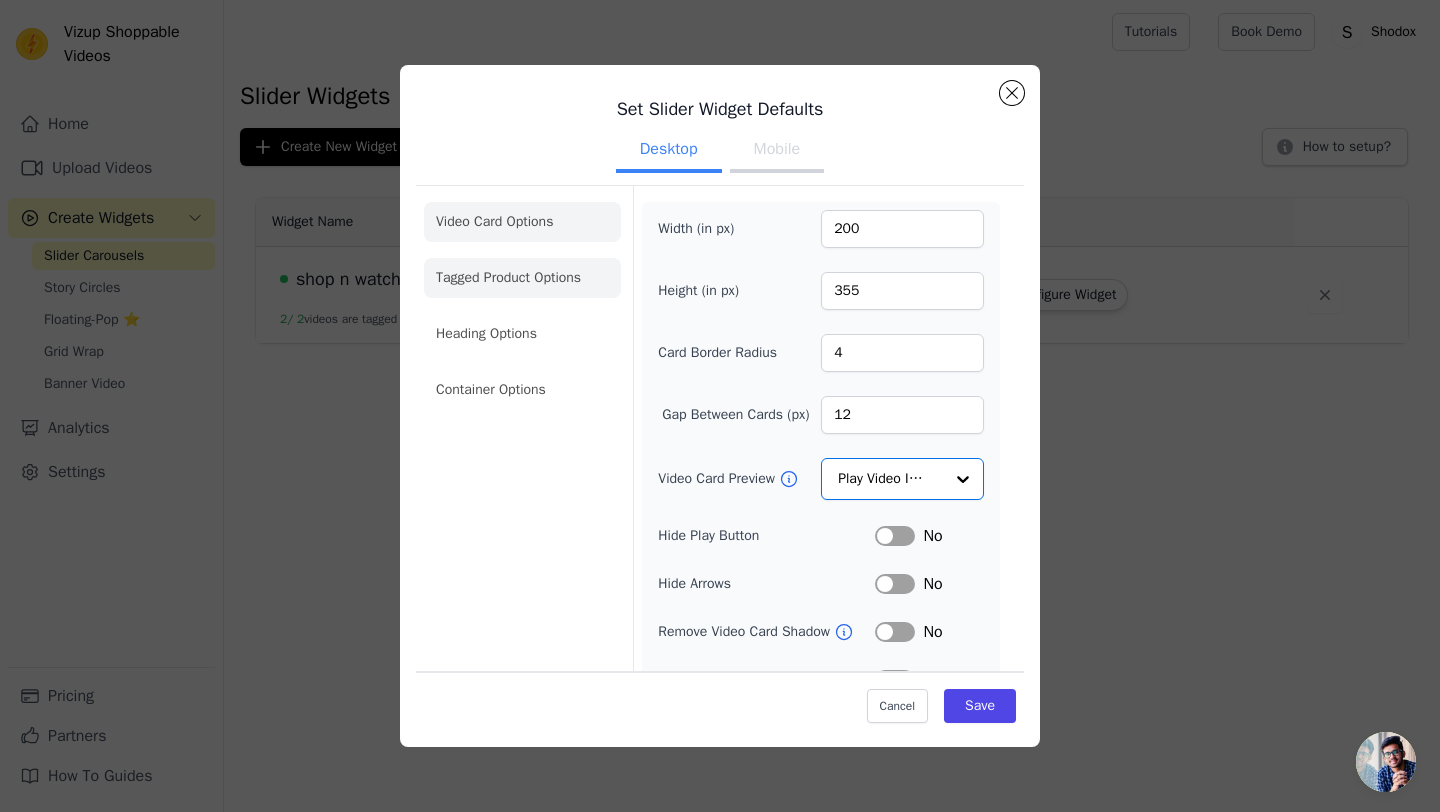 click on "Tagged Product Options" 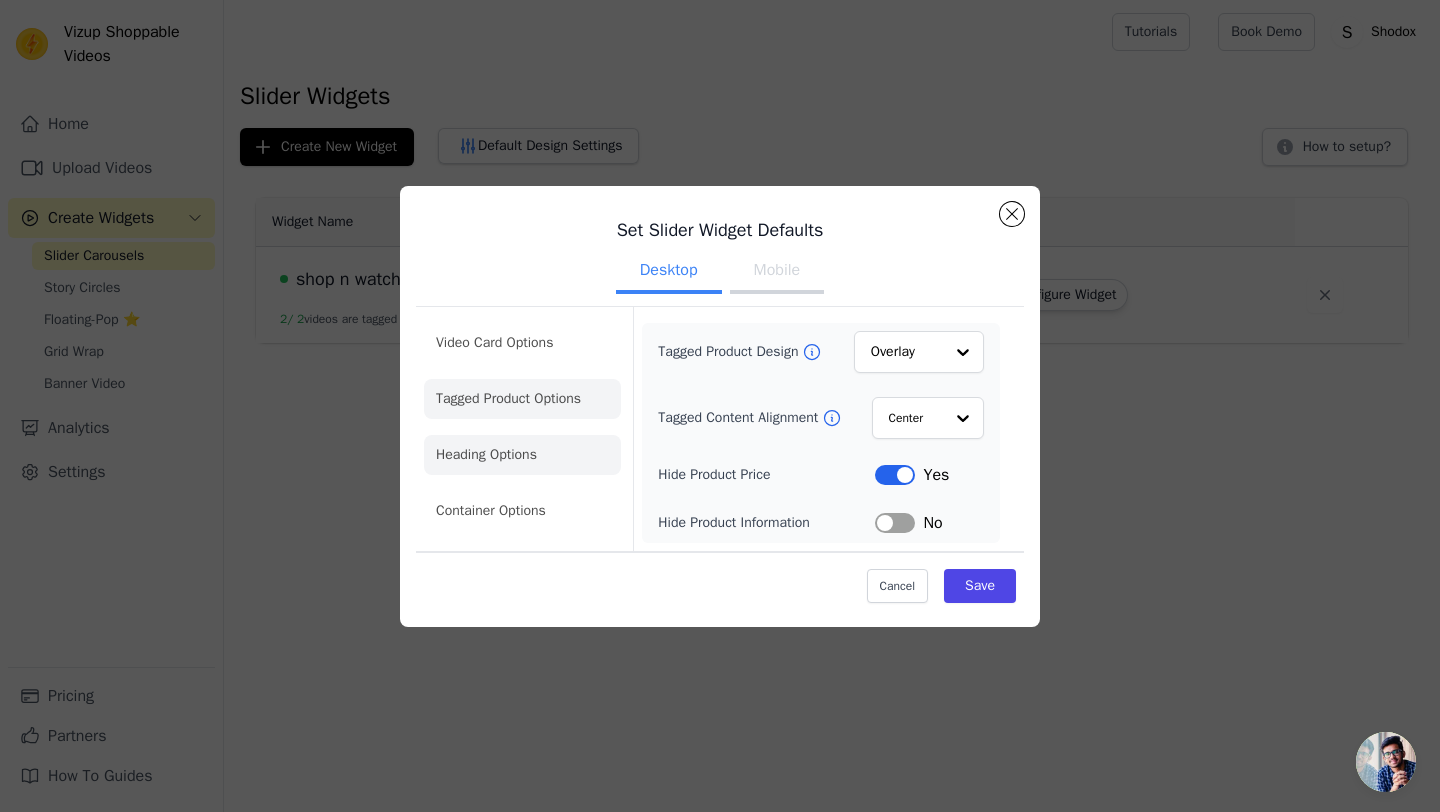 click on "Heading Options" 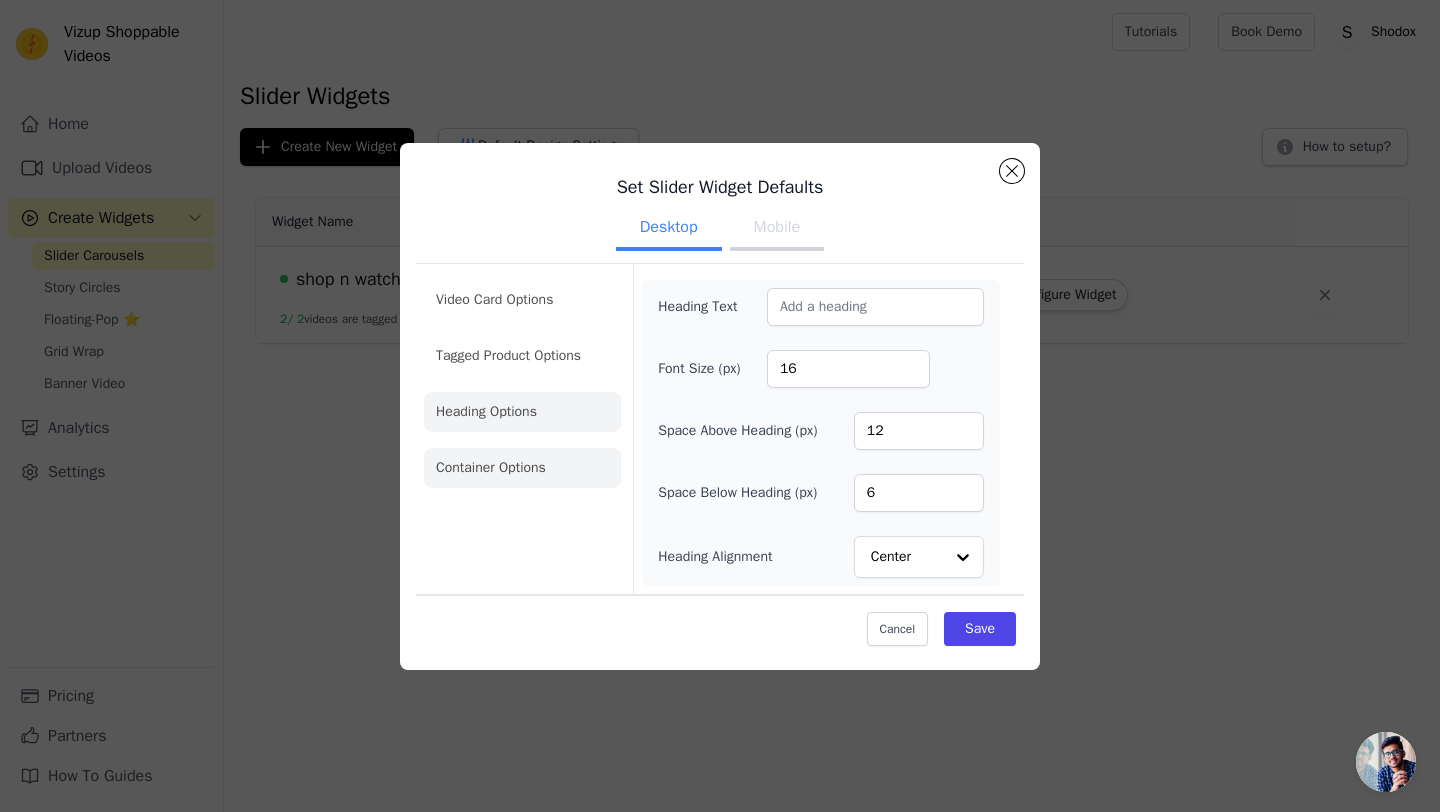 click on "Container Options" 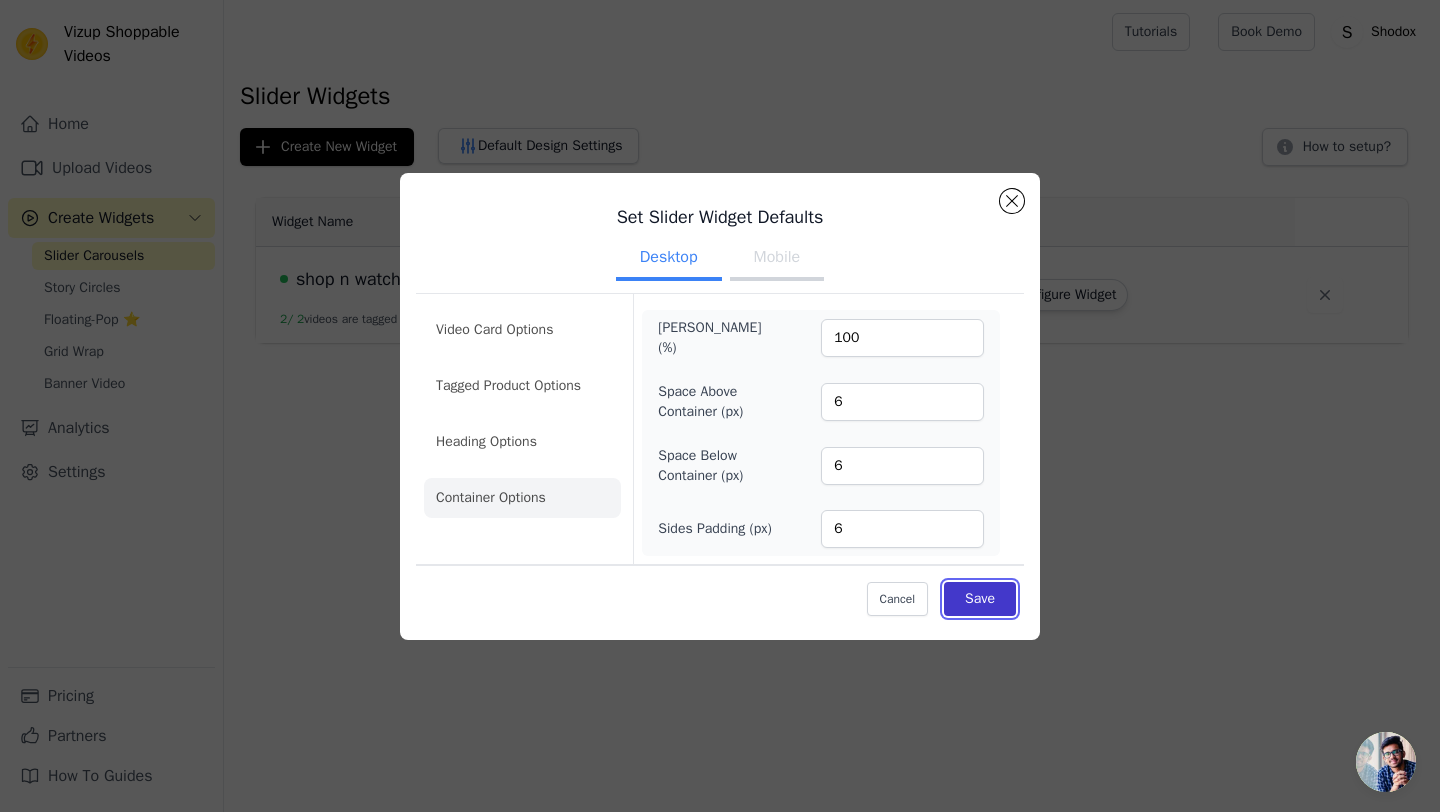 click on "Save" at bounding box center (980, 599) 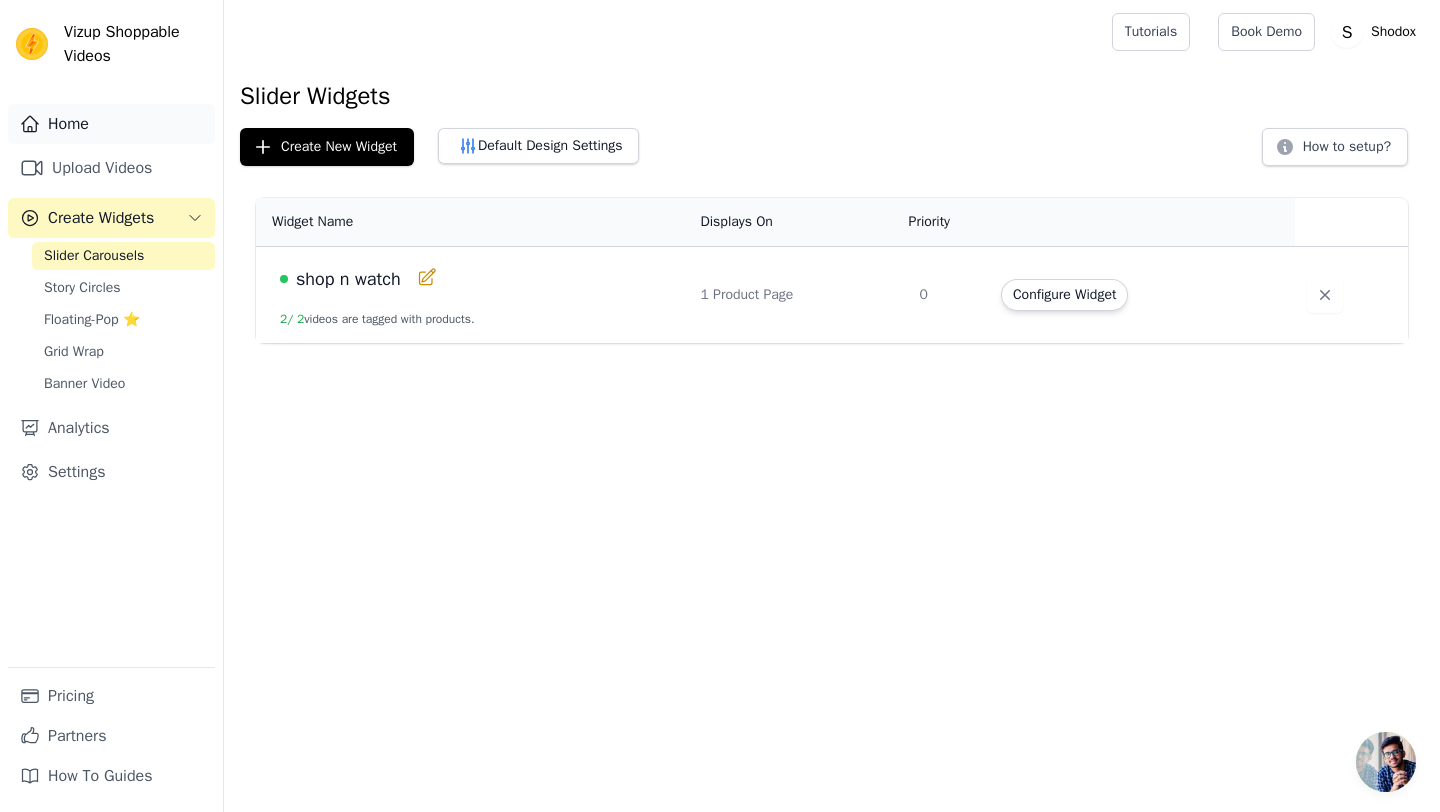 click on "Home" at bounding box center [111, 124] 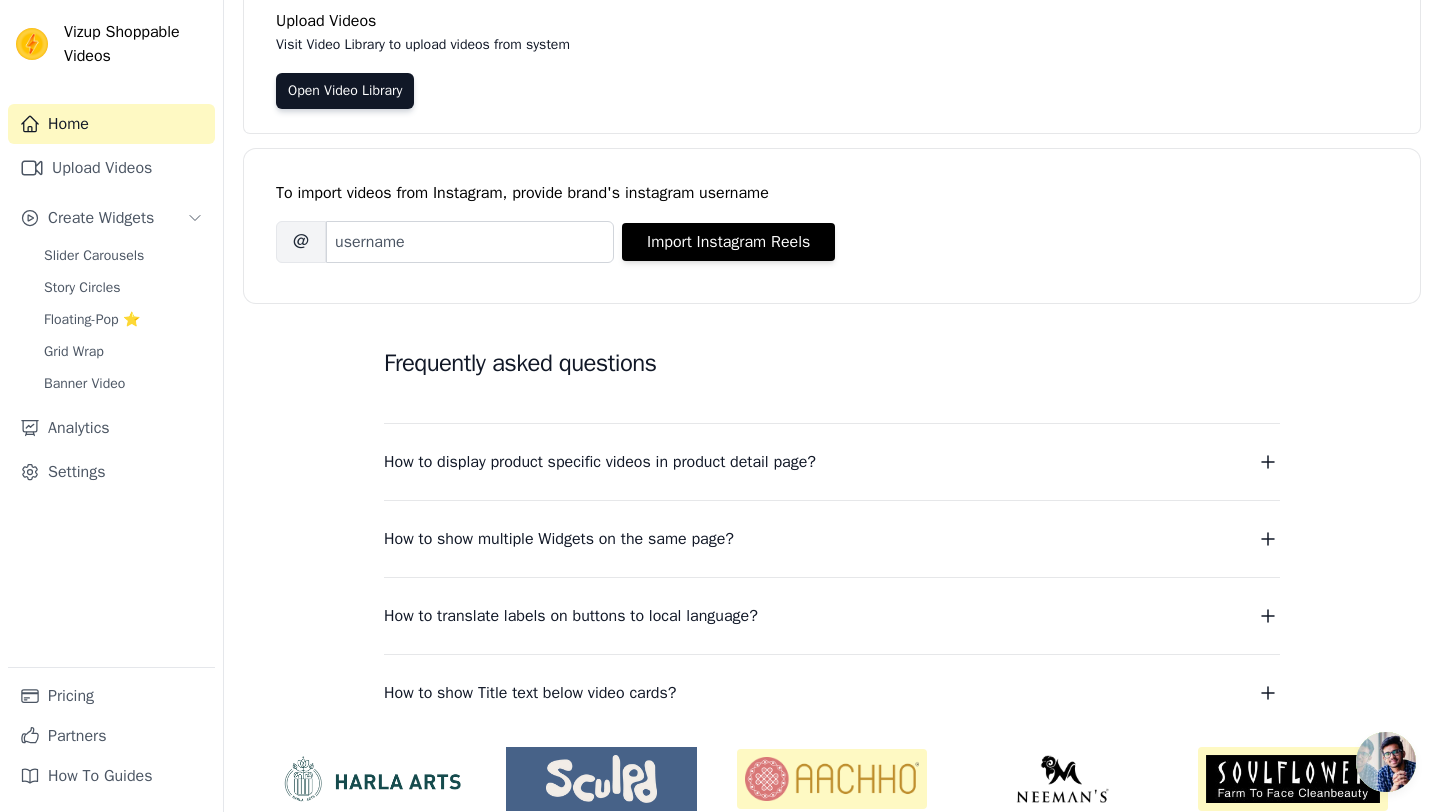 scroll, scrollTop: 0, scrollLeft: 0, axis: both 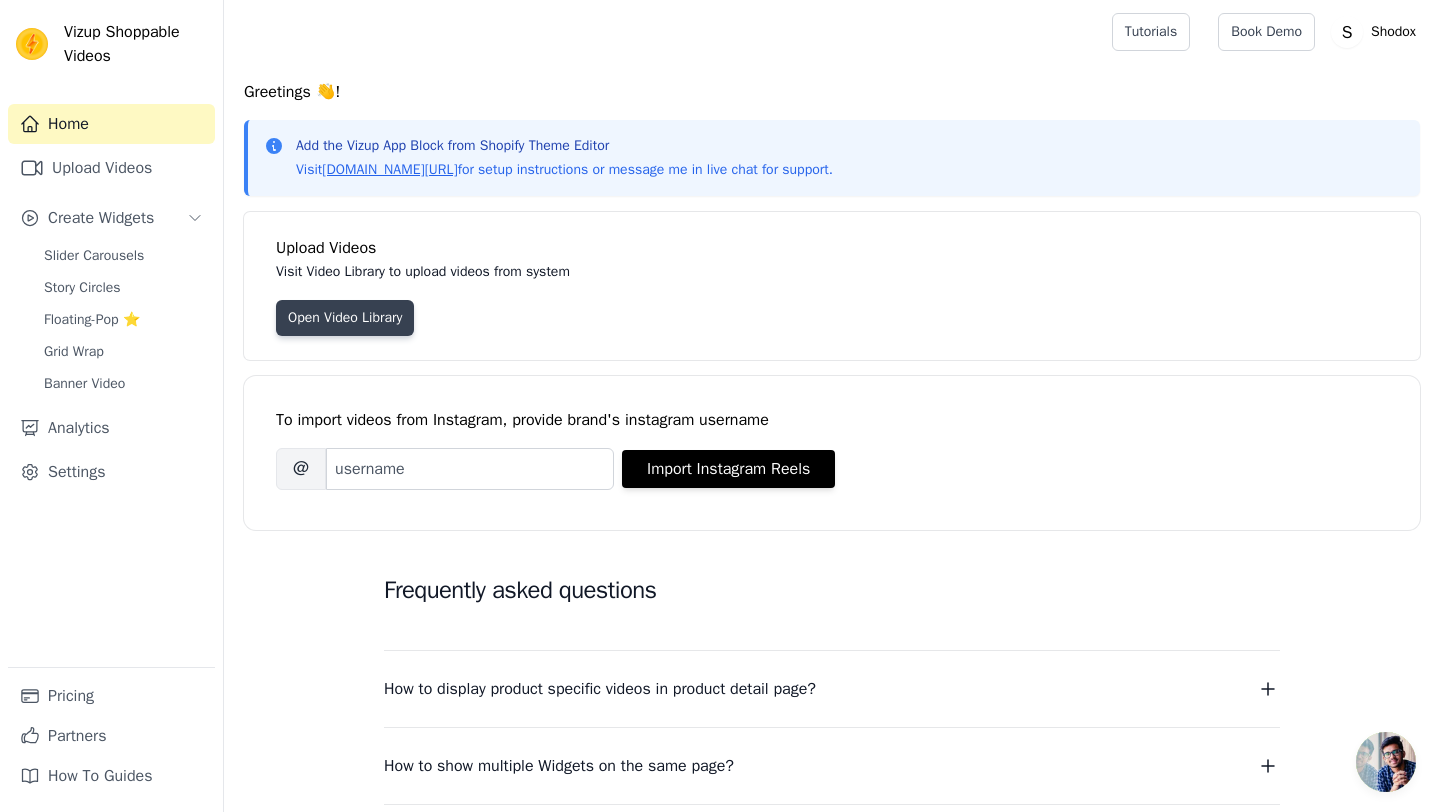 click on "Open Video Library" at bounding box center (345, 318) 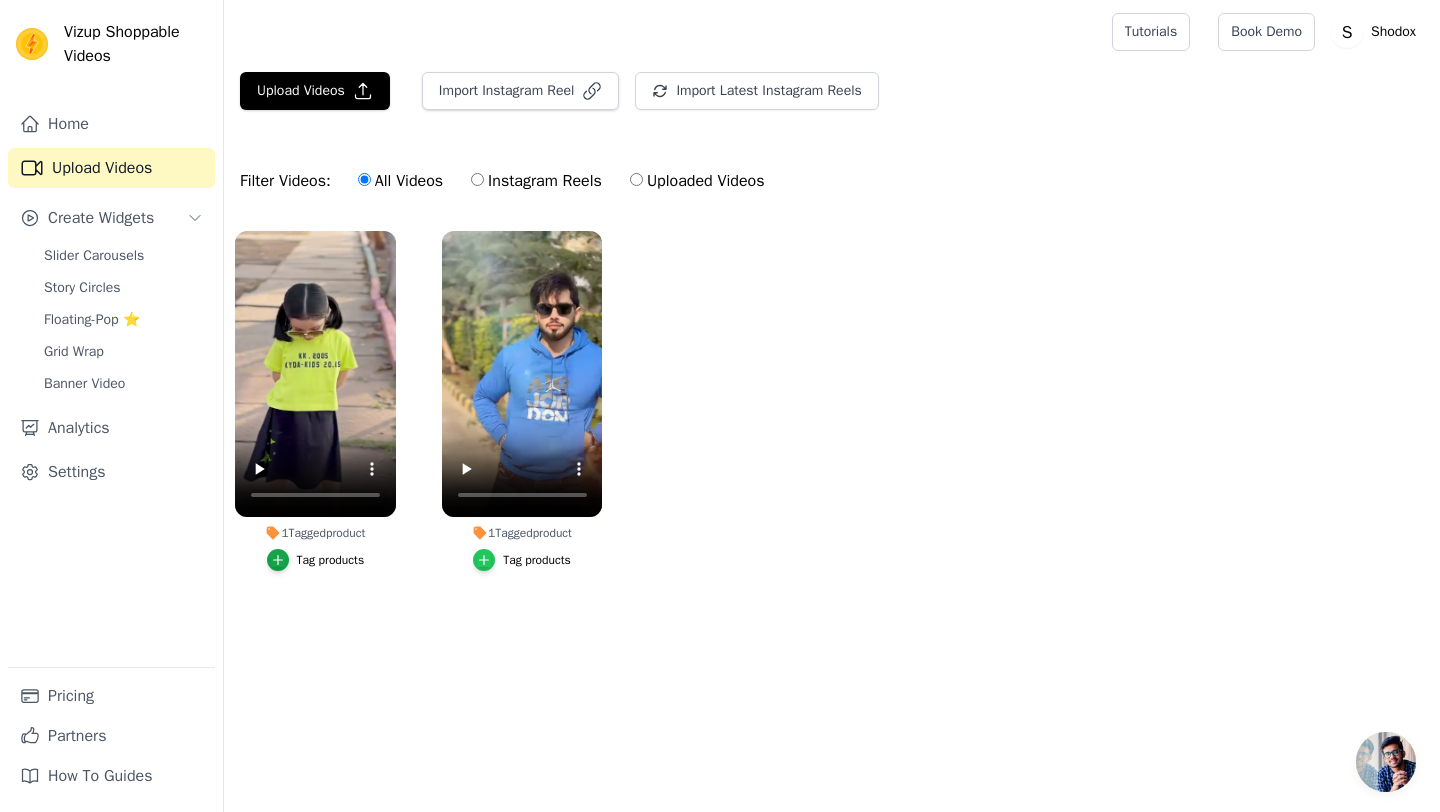 click 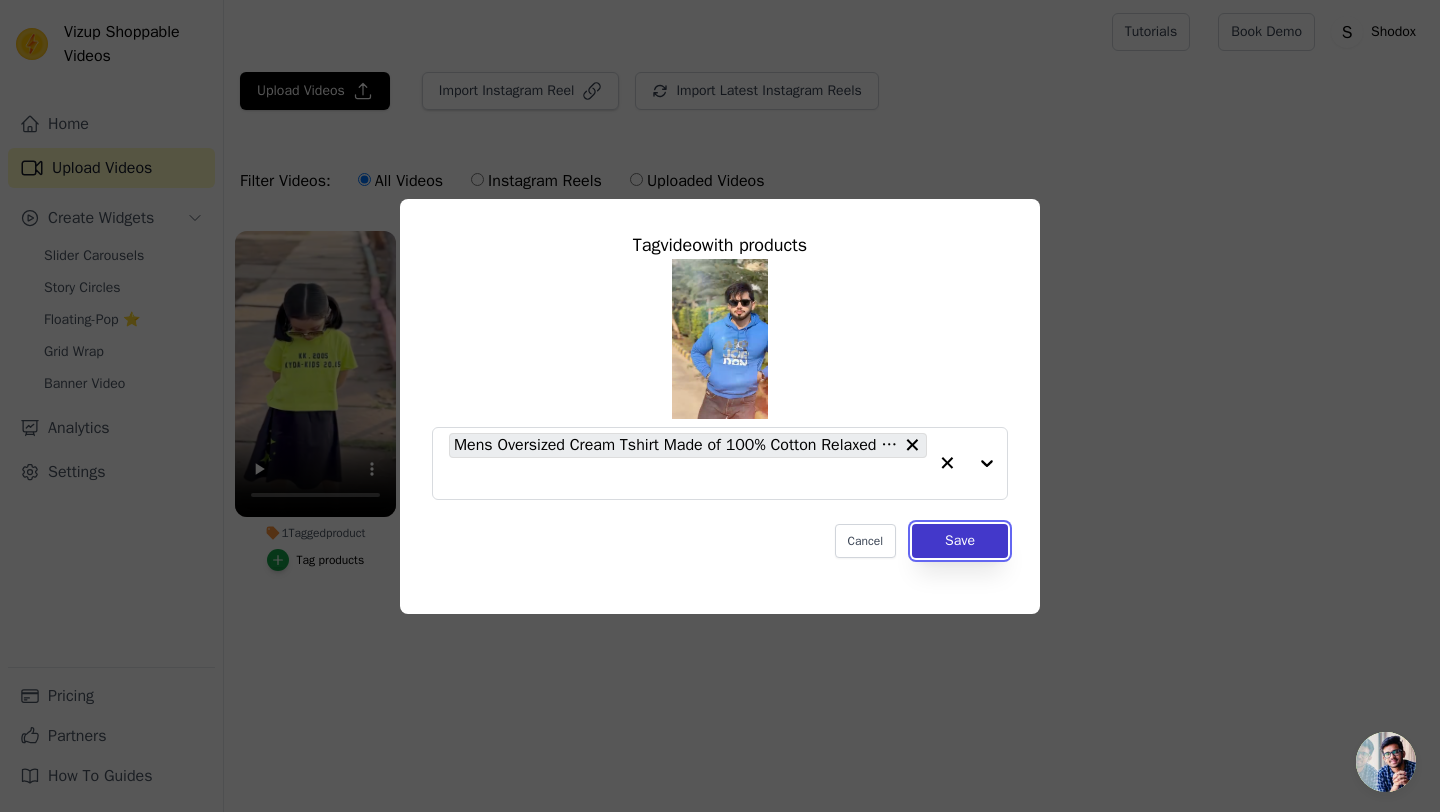 click on "Save" at bounding box center [960, 541] 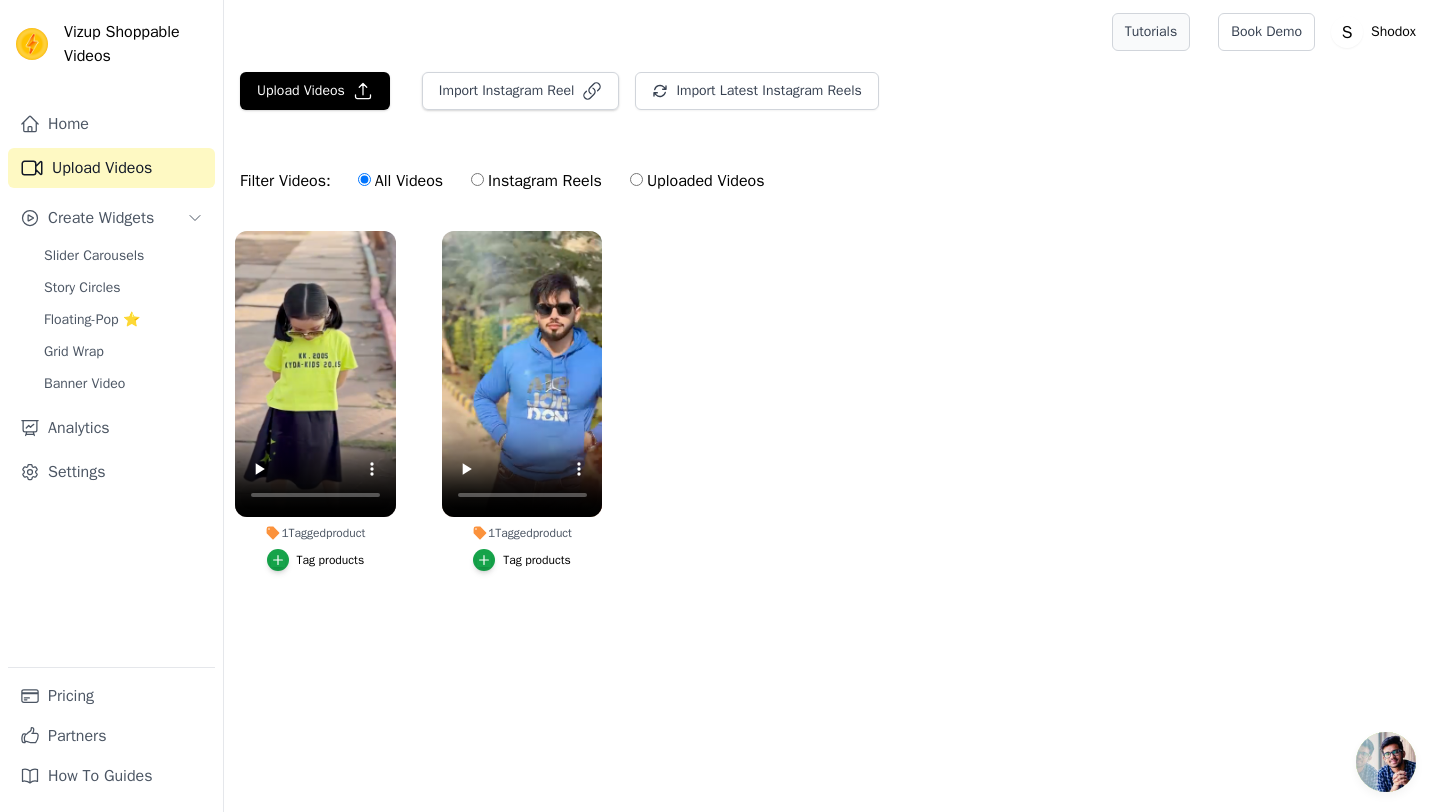 click on "Tutorials" at bounding box center [1151, 32] 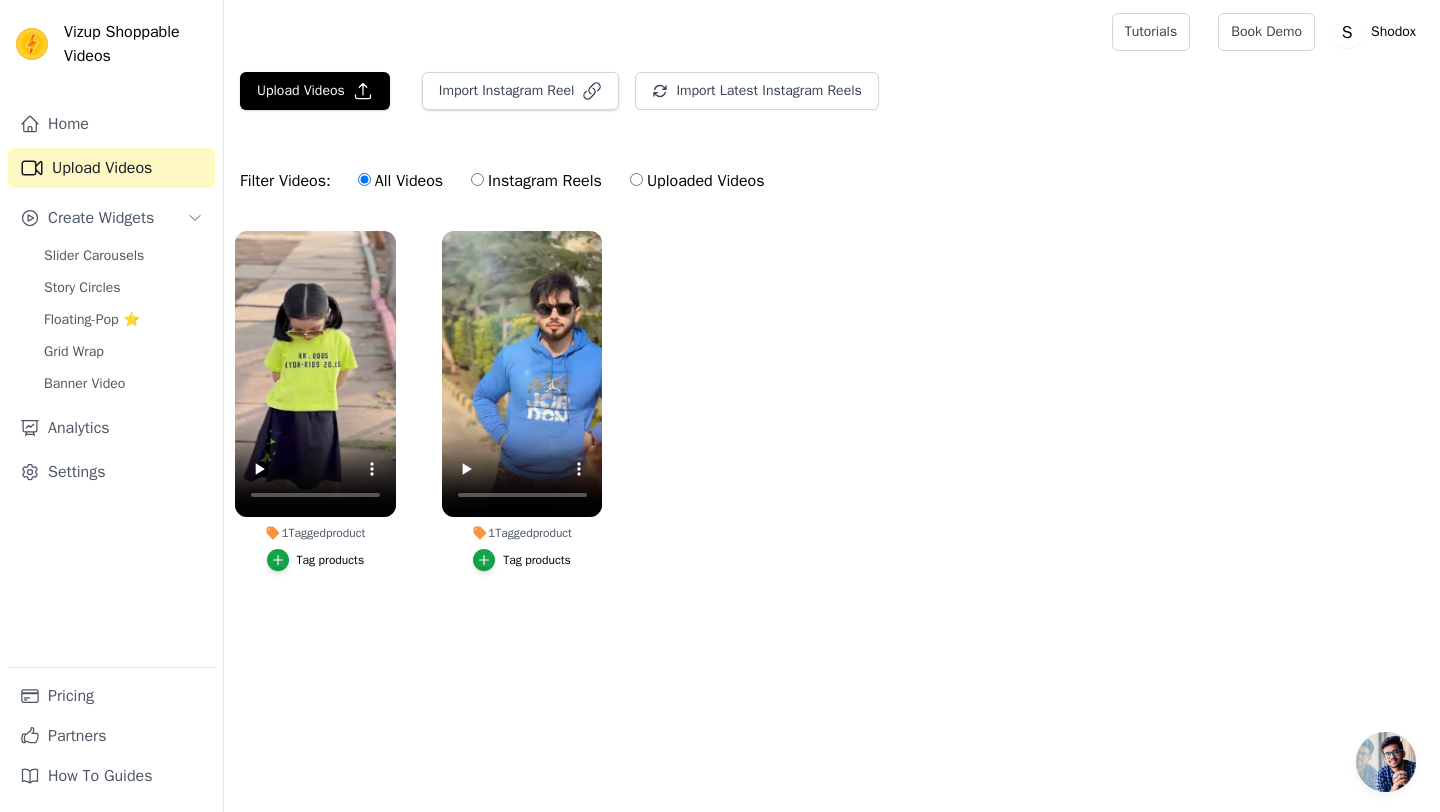 click on "1  Tagged  product       Tag products           1  Tagged  product       Tag products" at bounding box center [832, 421] 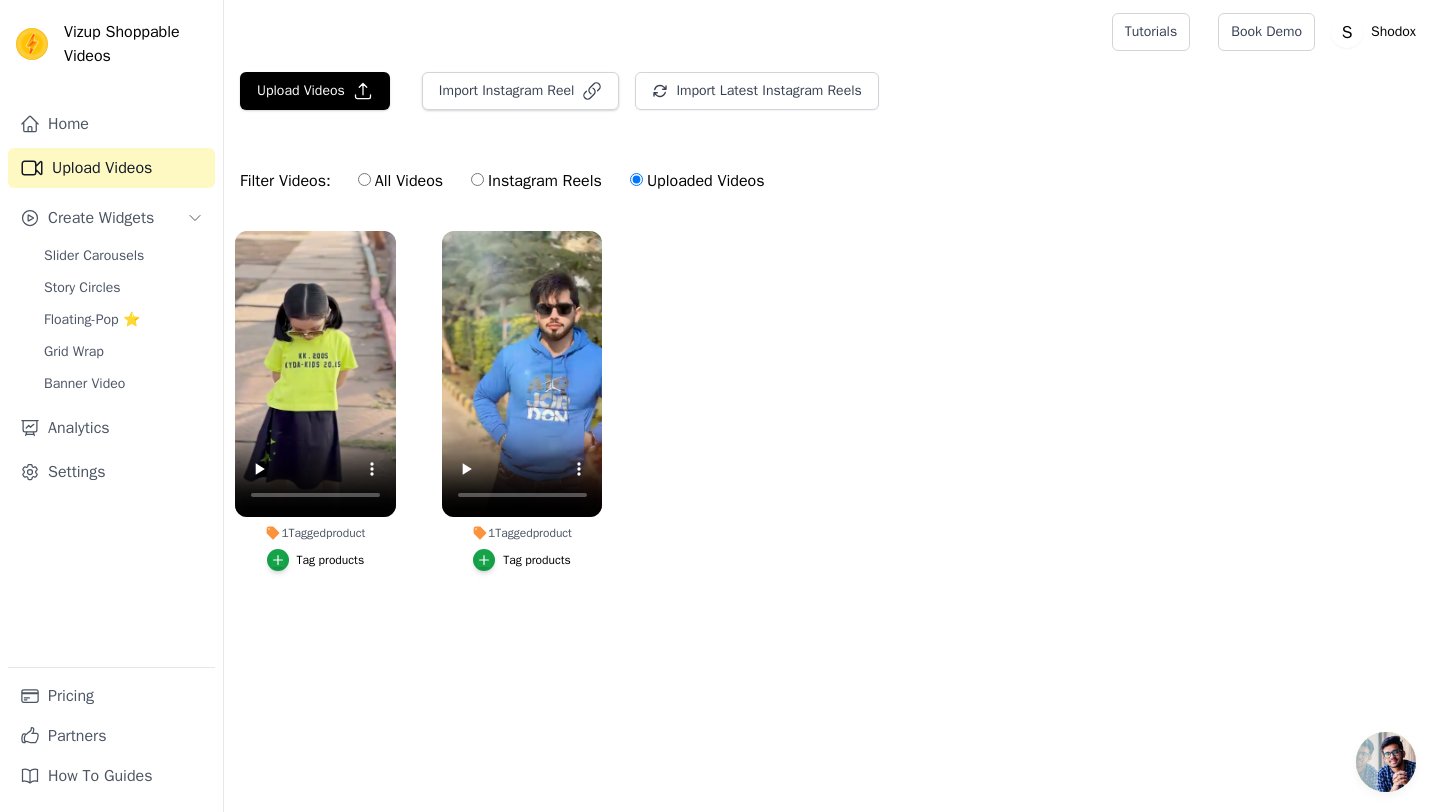 click on "1  Tagged  product       Tag products           1  Tagged  product       Tag products" at bounding box center (832, 421) 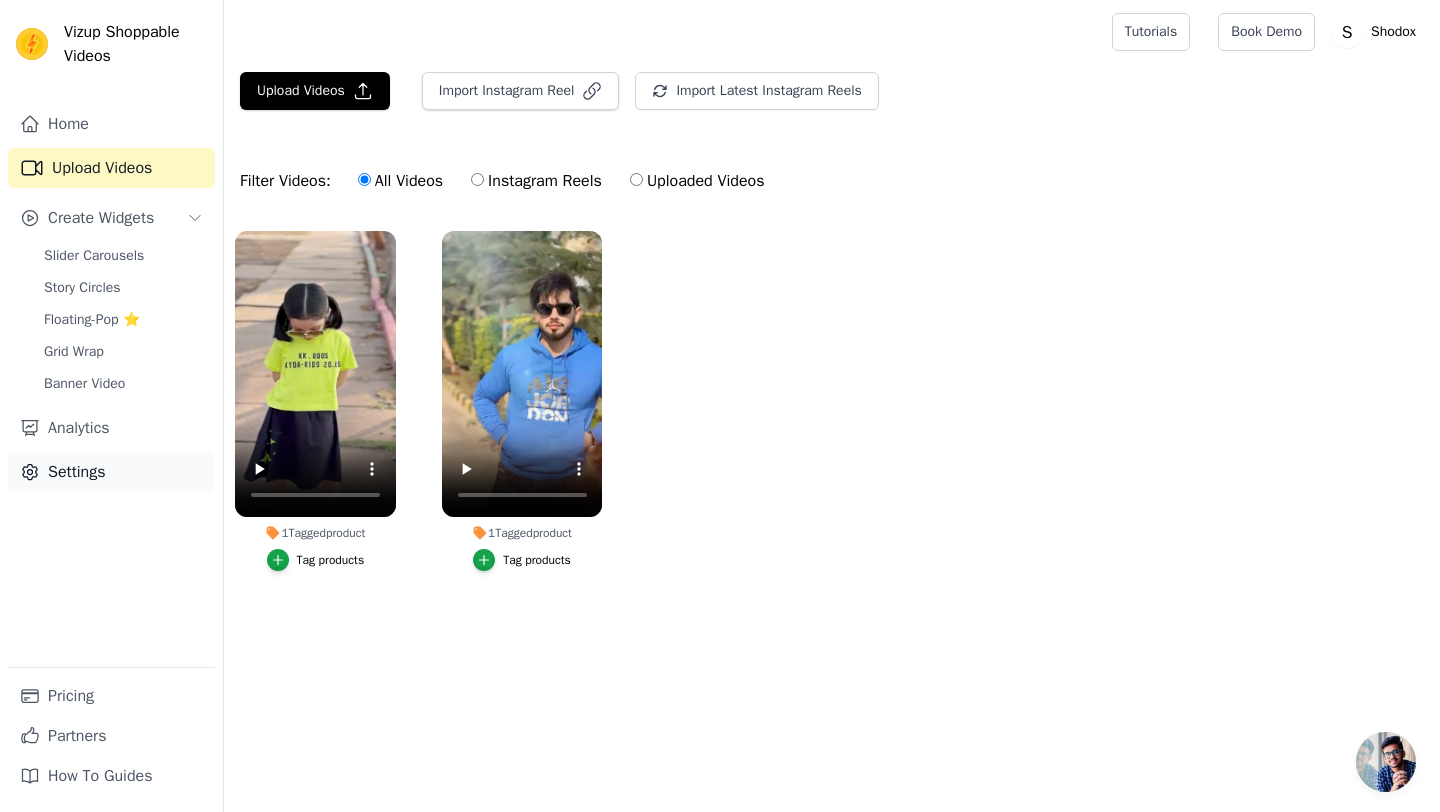 click on "Settings" at bounding box center [111, 472] 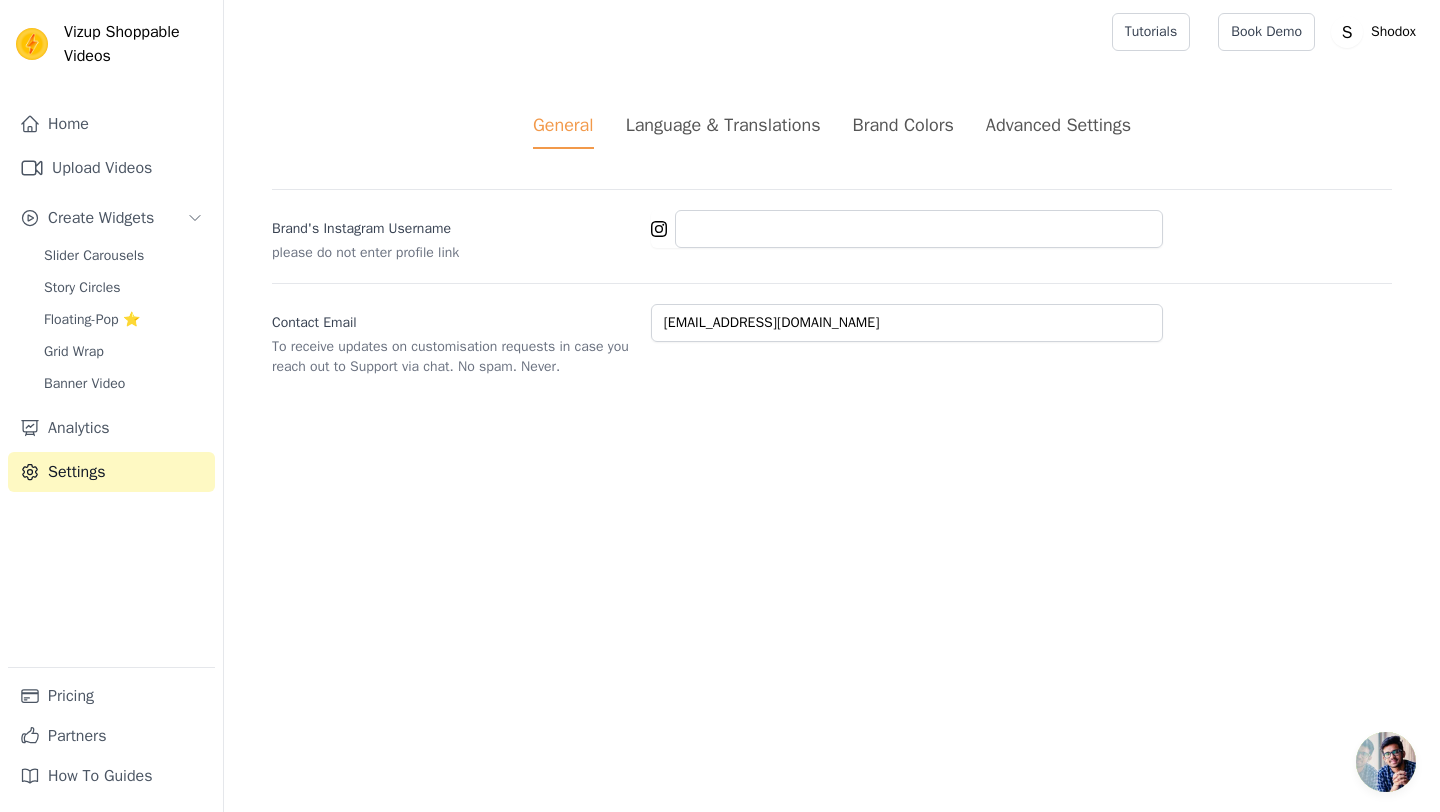 click on "Brand Colors" at bounding box center [903, 125] 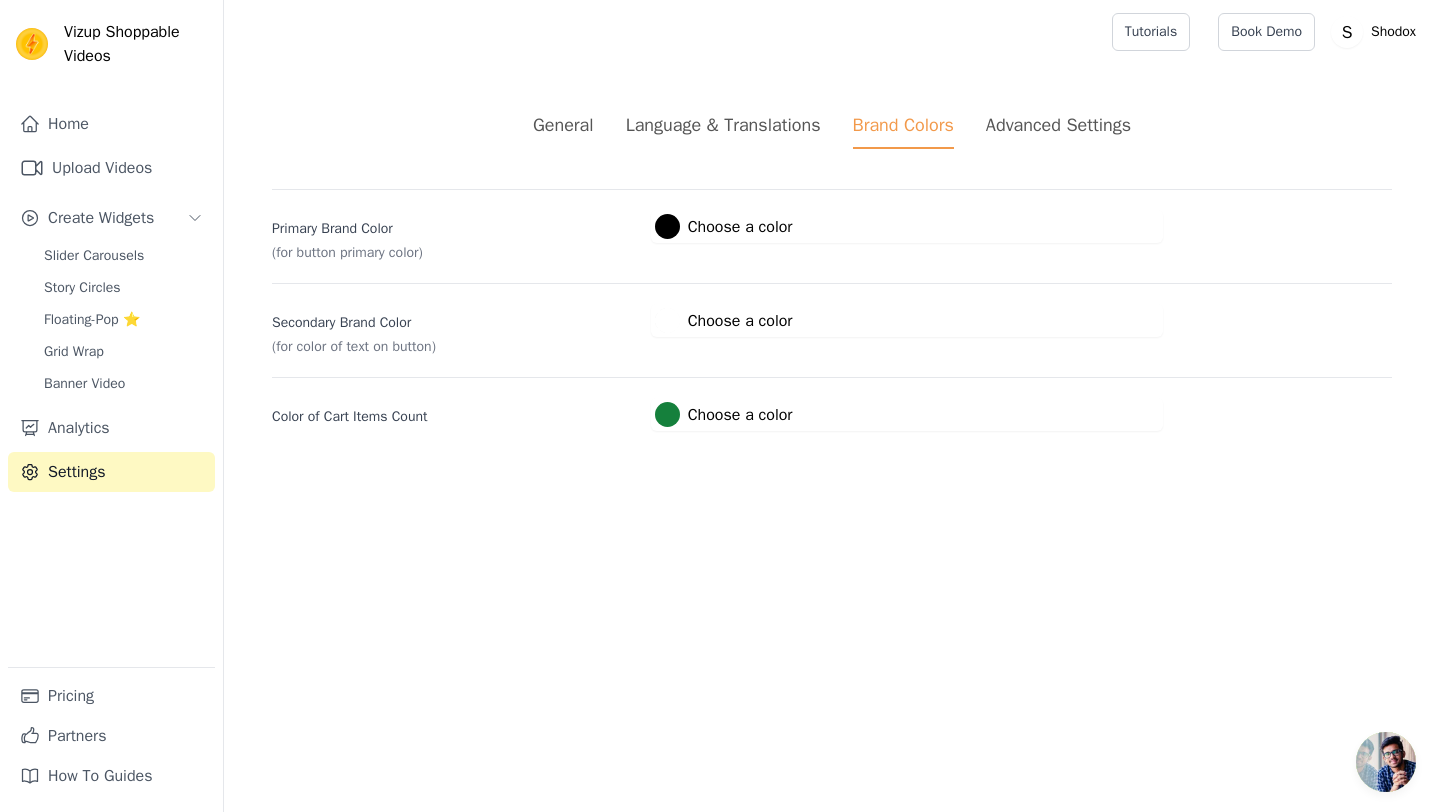 click on "#000000       Choose a color" at bounding box center [724, 226] 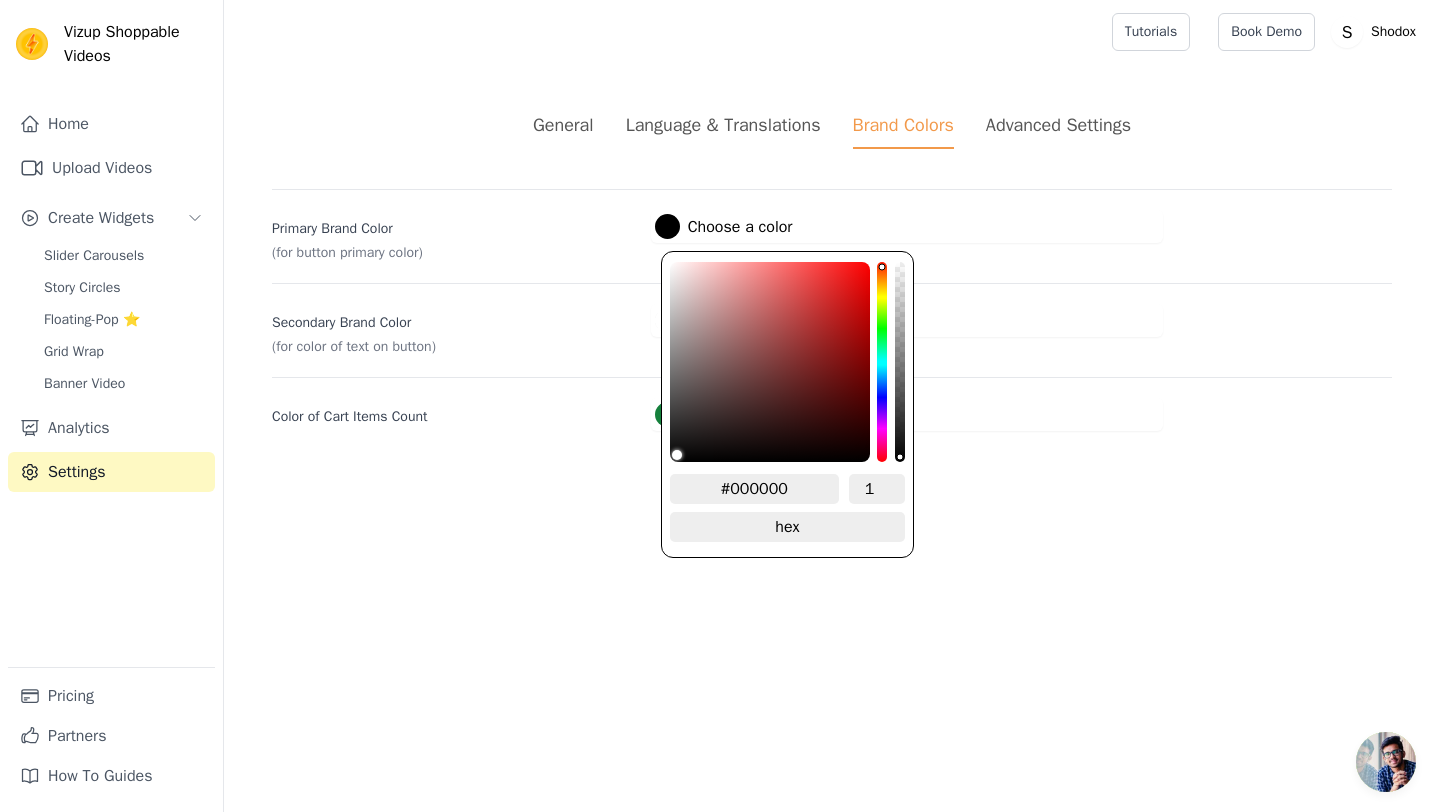 click on "#000000" at bounding box center (754, 489) 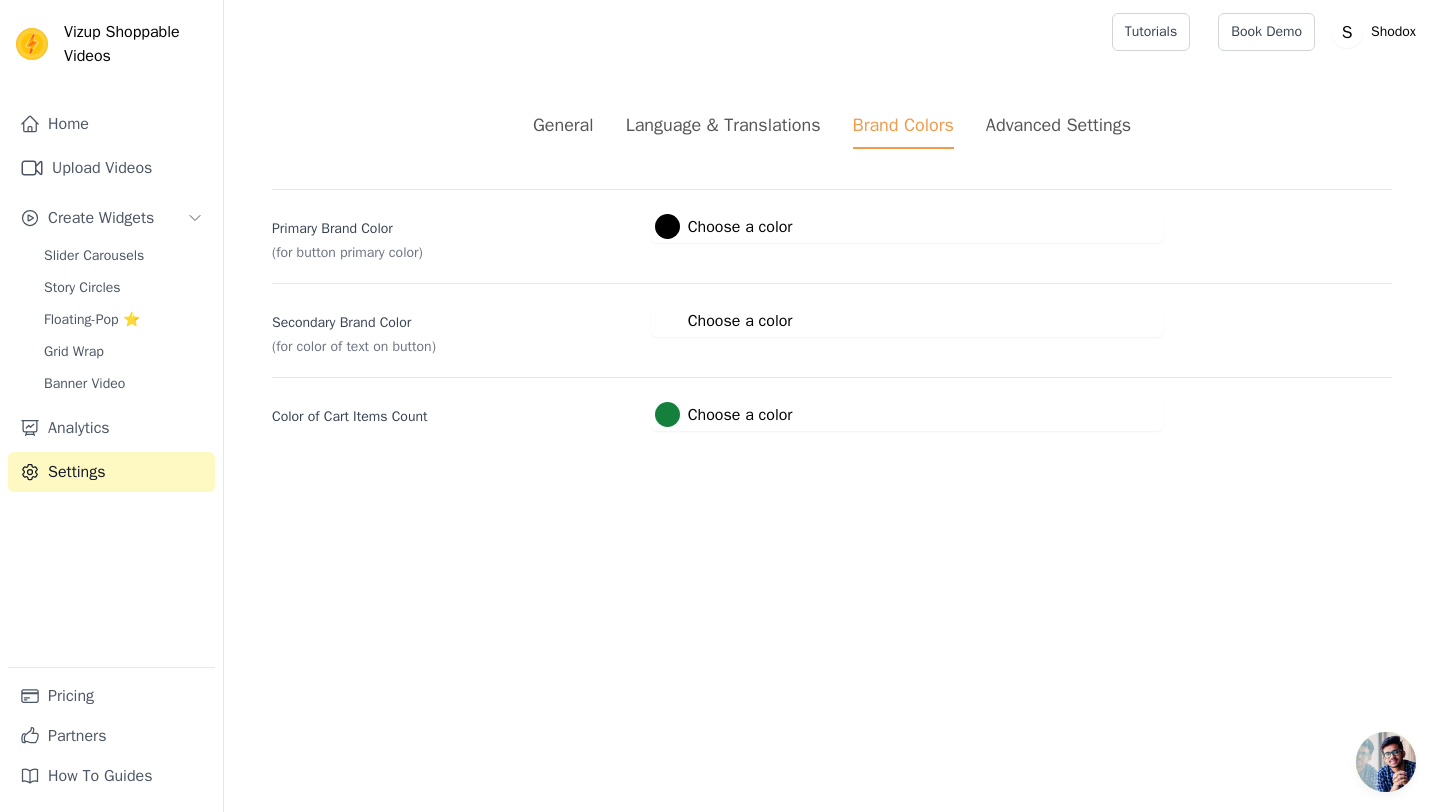 click on "Advanced Settings" at bounding box center [1058, 125] 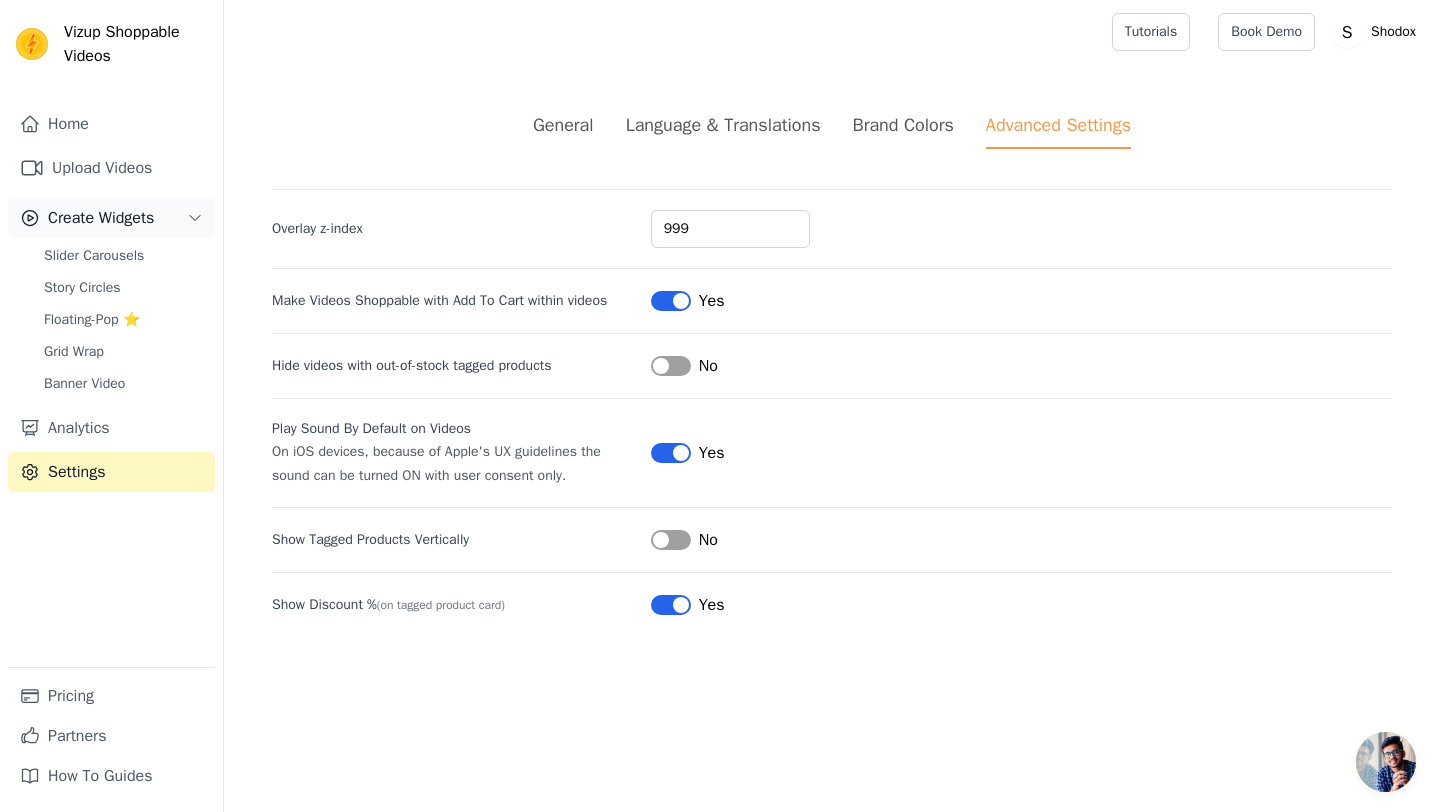 click on "Create Widgets" at bounding box center [101, 218] 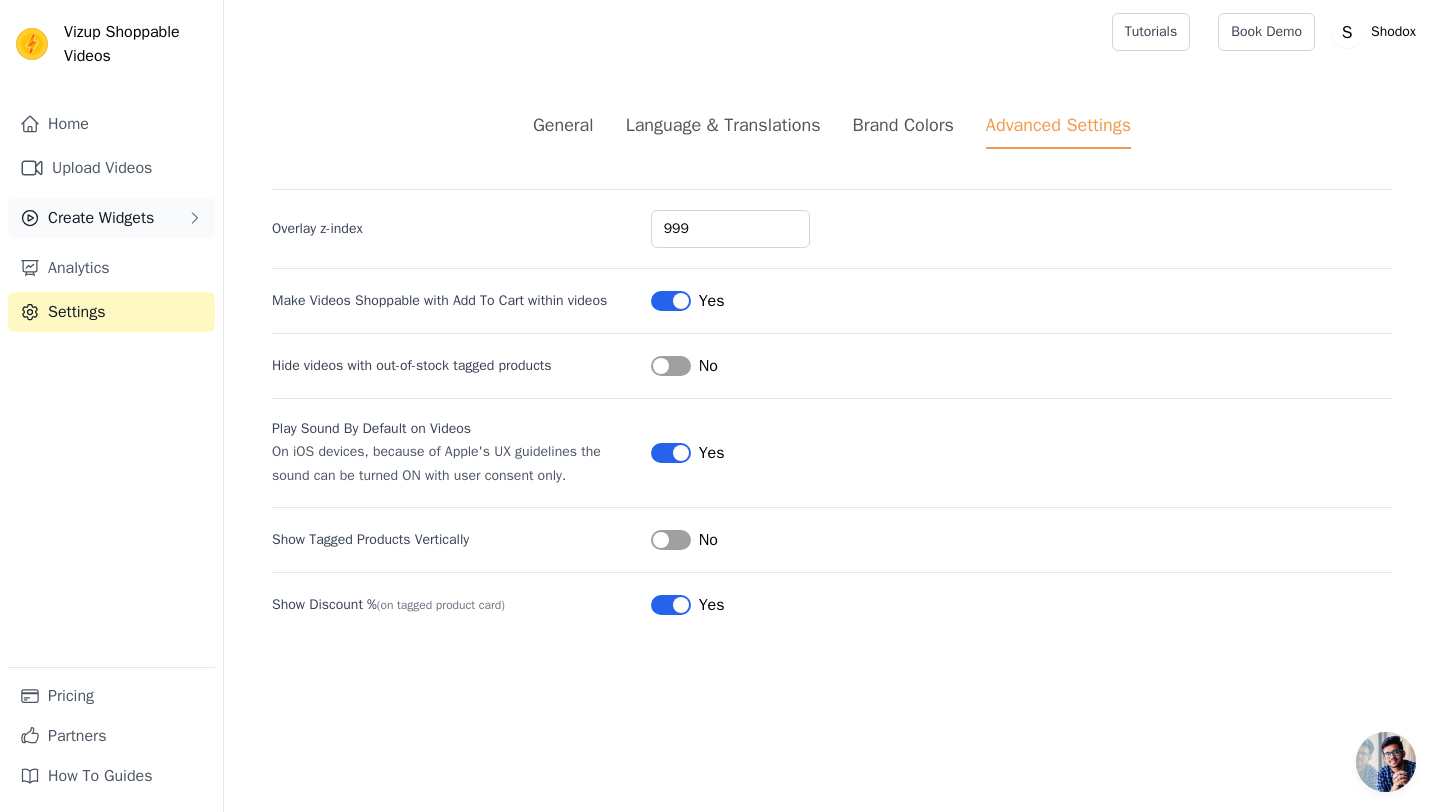 click on "Create Widgets" at bounding box center [101, 218] 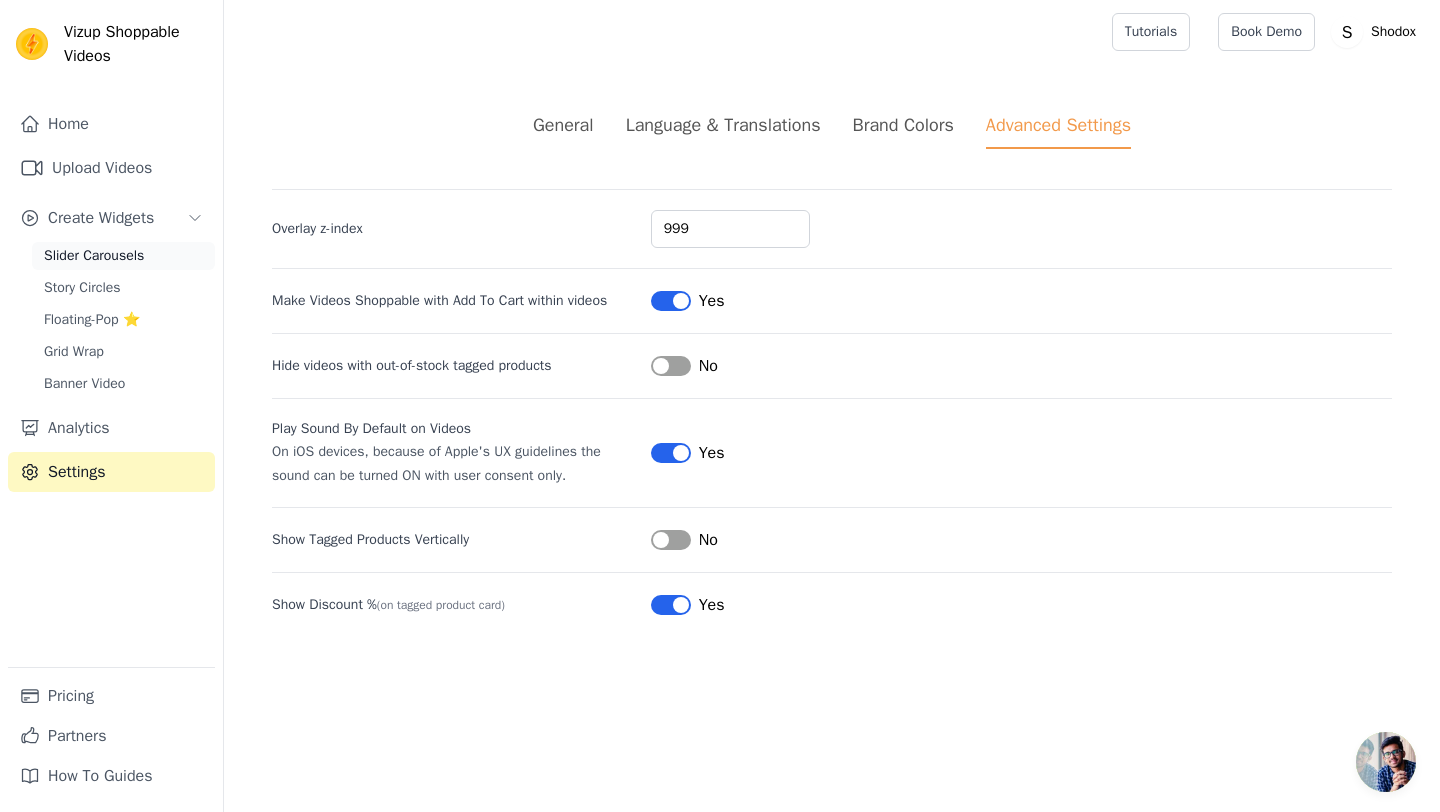 click on "Slider Carousels" at bounding box center (94, 256) 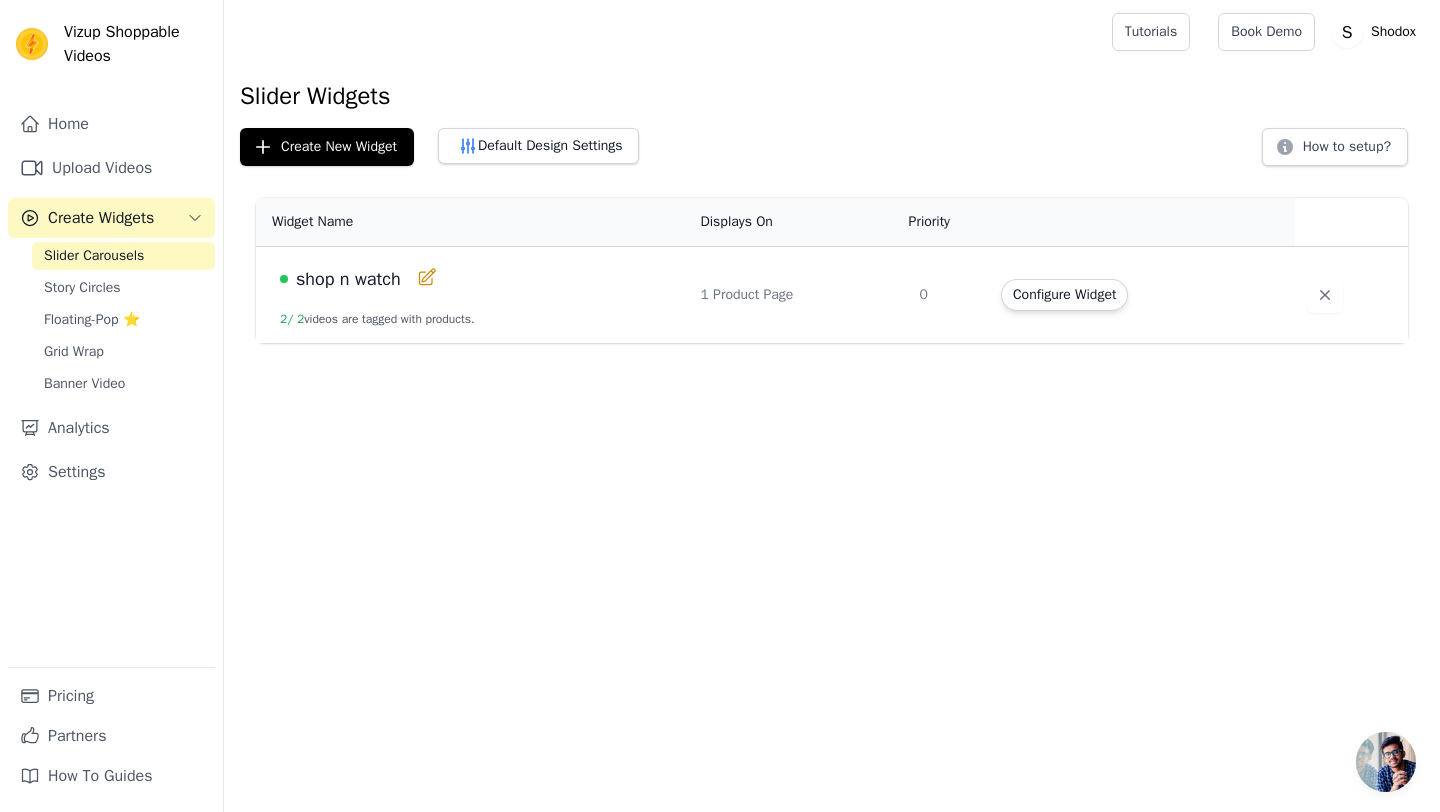 click on "2  /   2  videos are tagged with products." at bounding box center (377, 319) 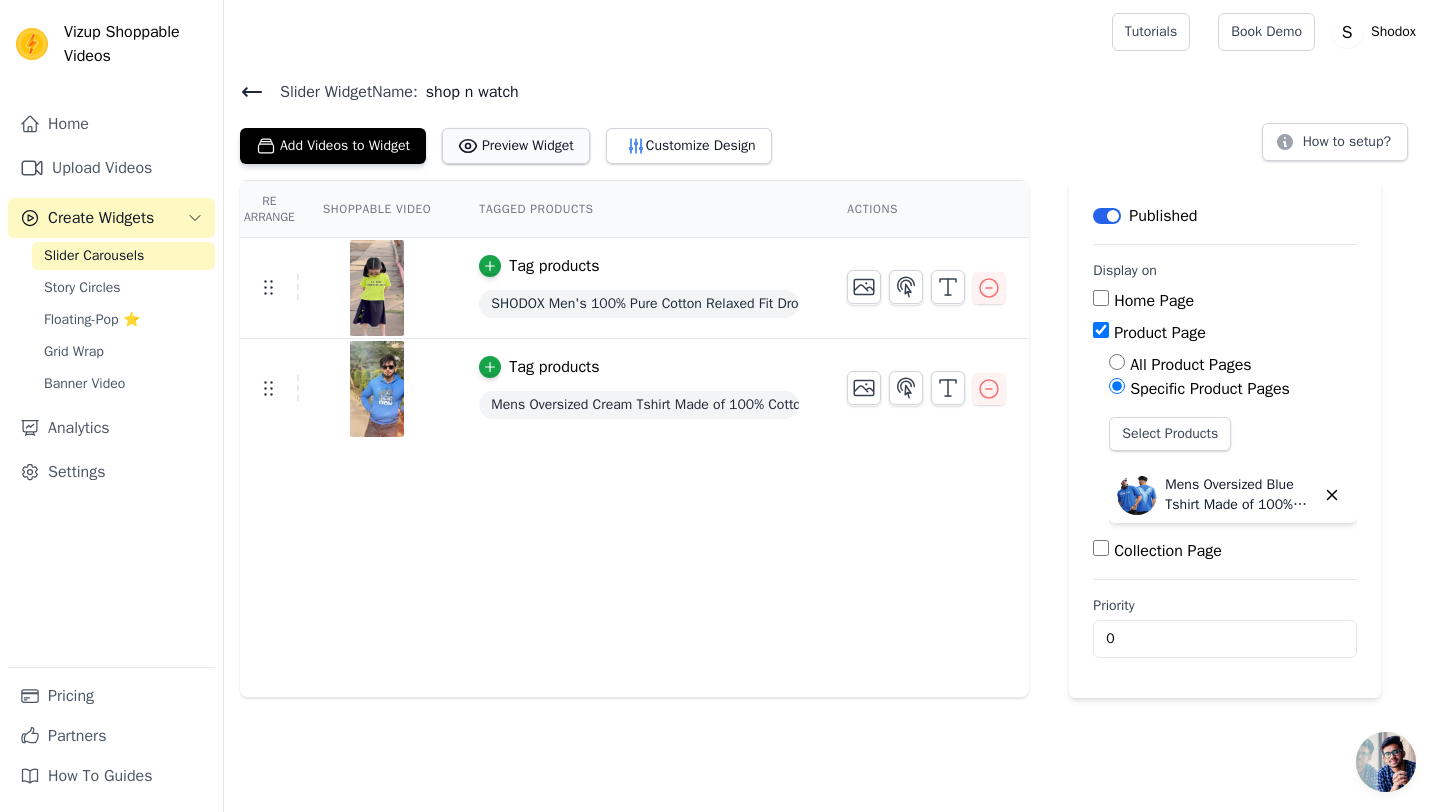 click on "Preview Widget" at bounding box center [516, 146] 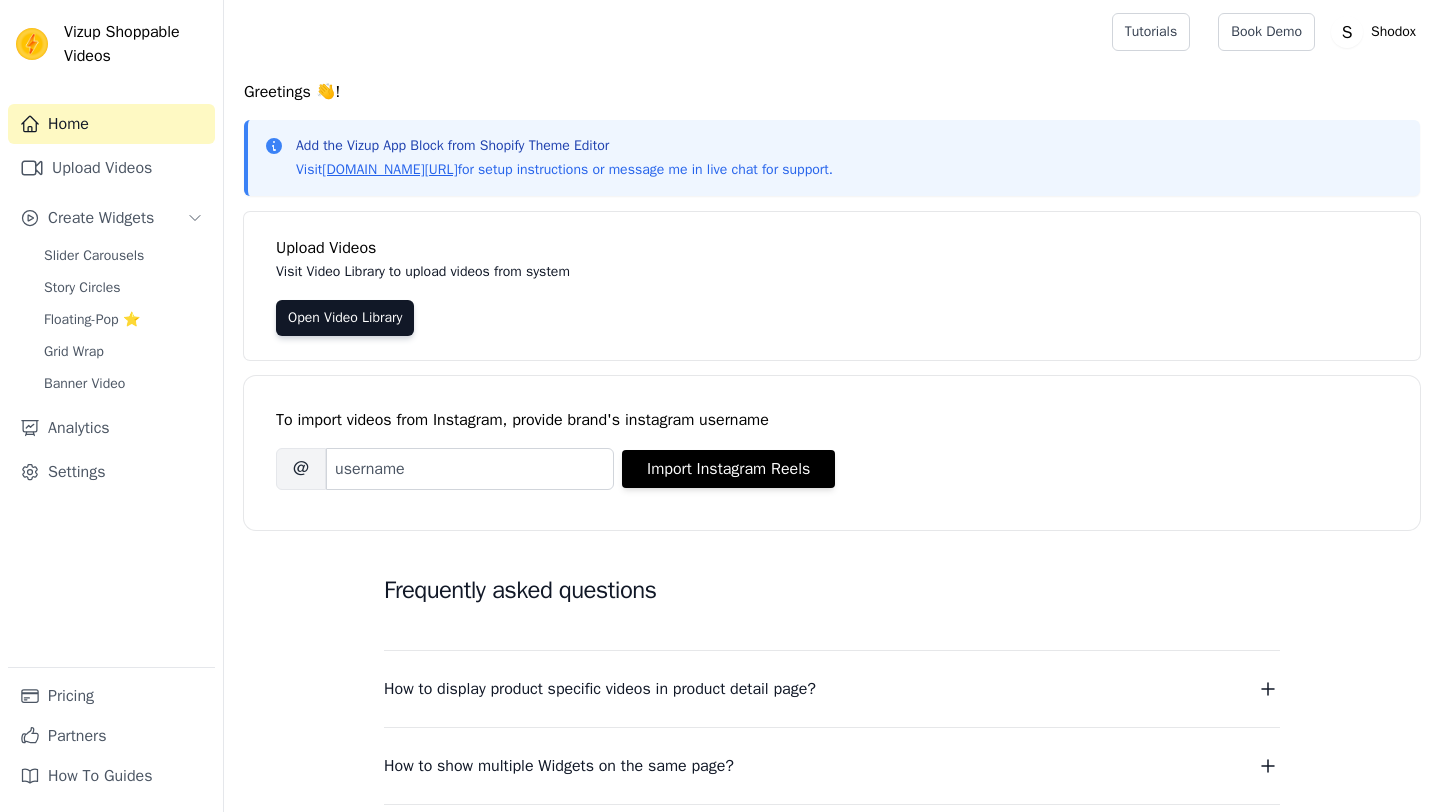 scroll, scrollTop: 0, scrollLeft: 0, axis: both 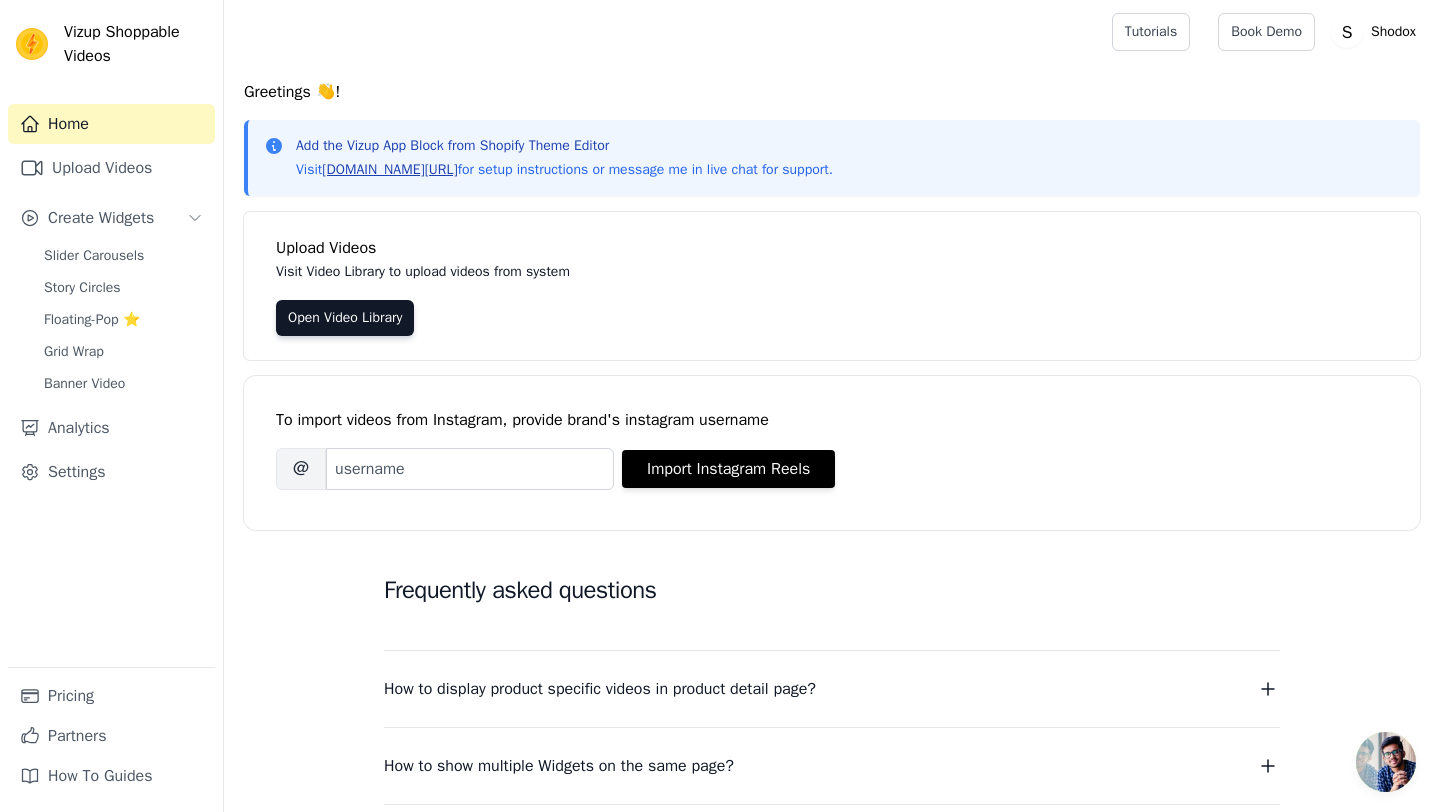 click on "[DOMAIN_NAME][URL]" at bounding box center [389, 169] 